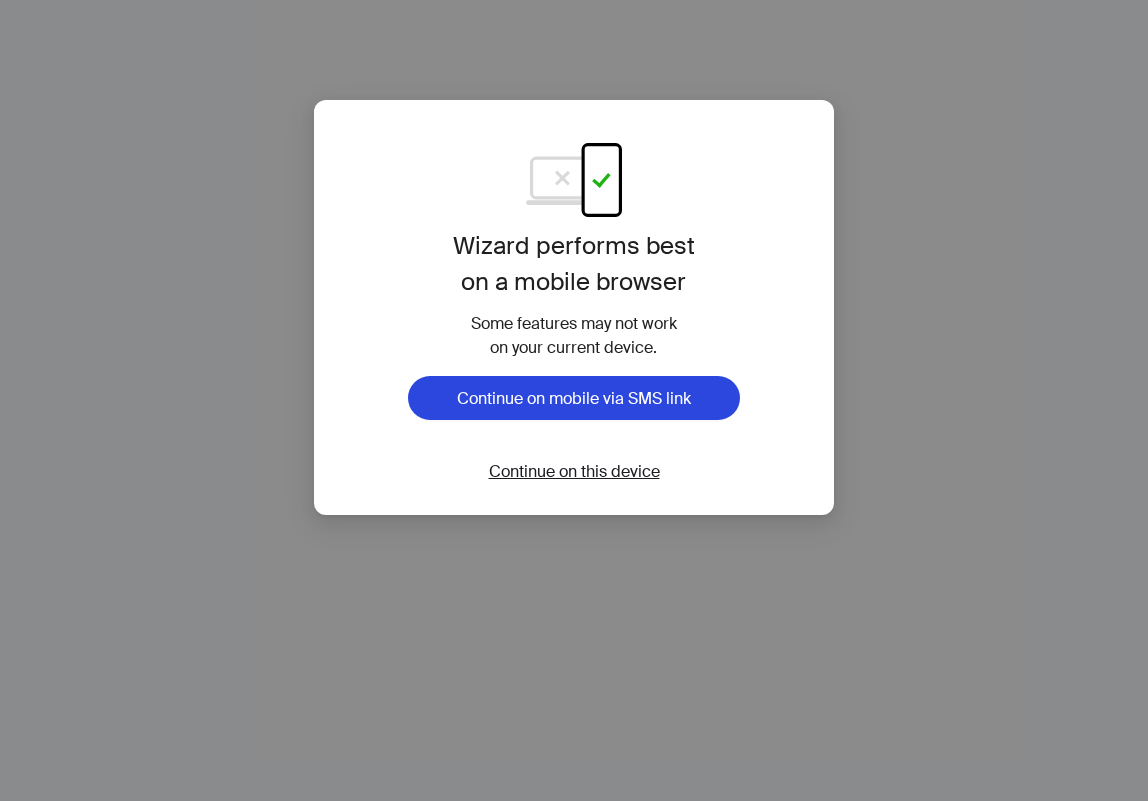scroll, scrollTop: 0, scrollLeft: 0, axis: both 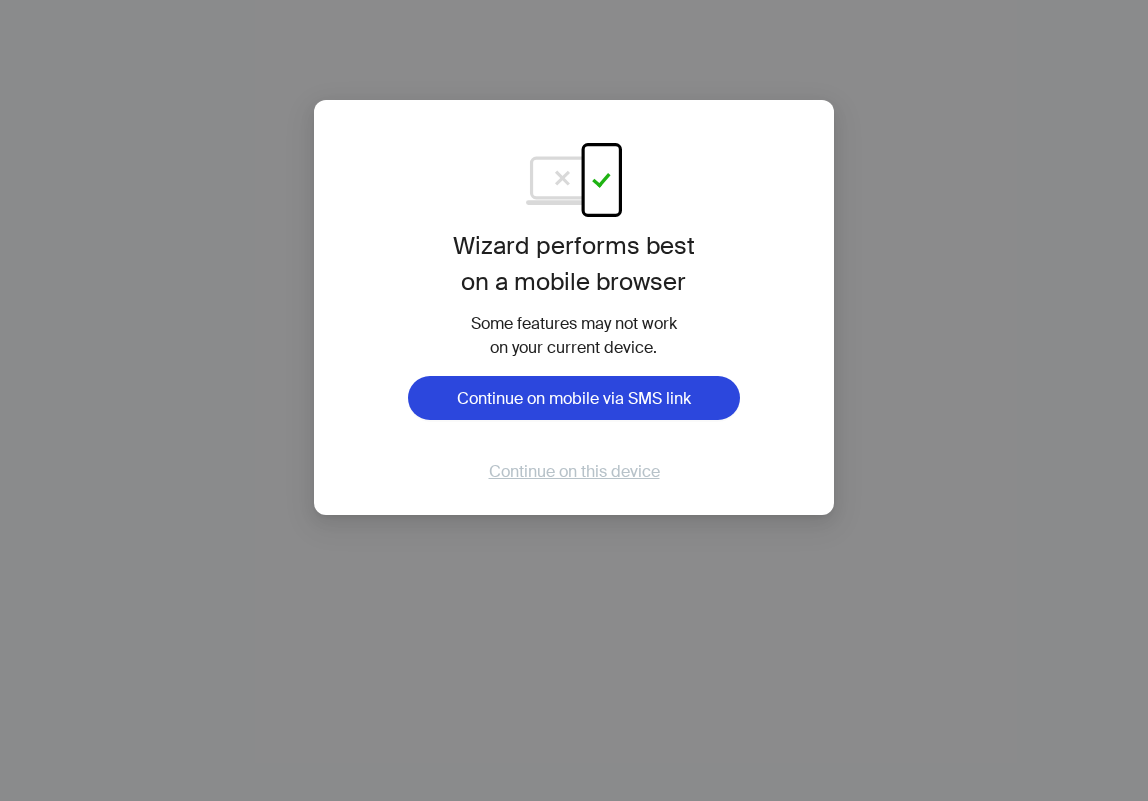 click on "Continue on this device" at bounding box center [574, 471] 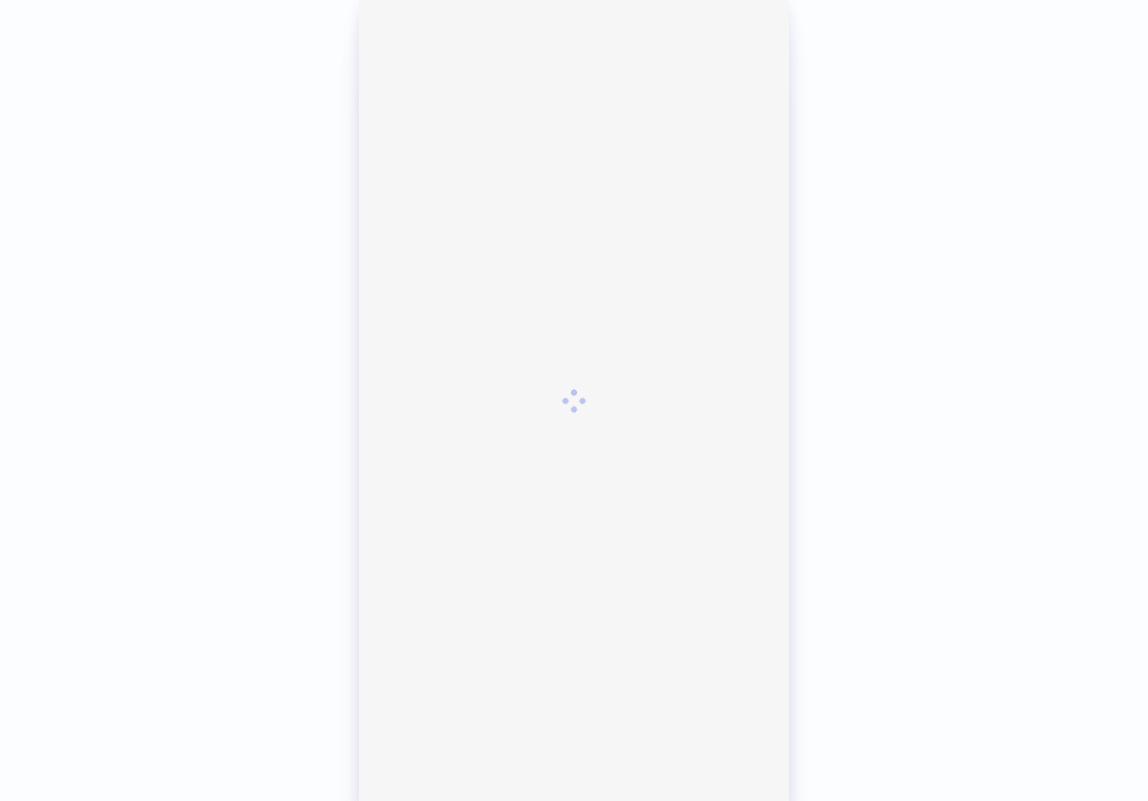 scroll, scrollTop: 0, scrollLeft: 0, axis: both 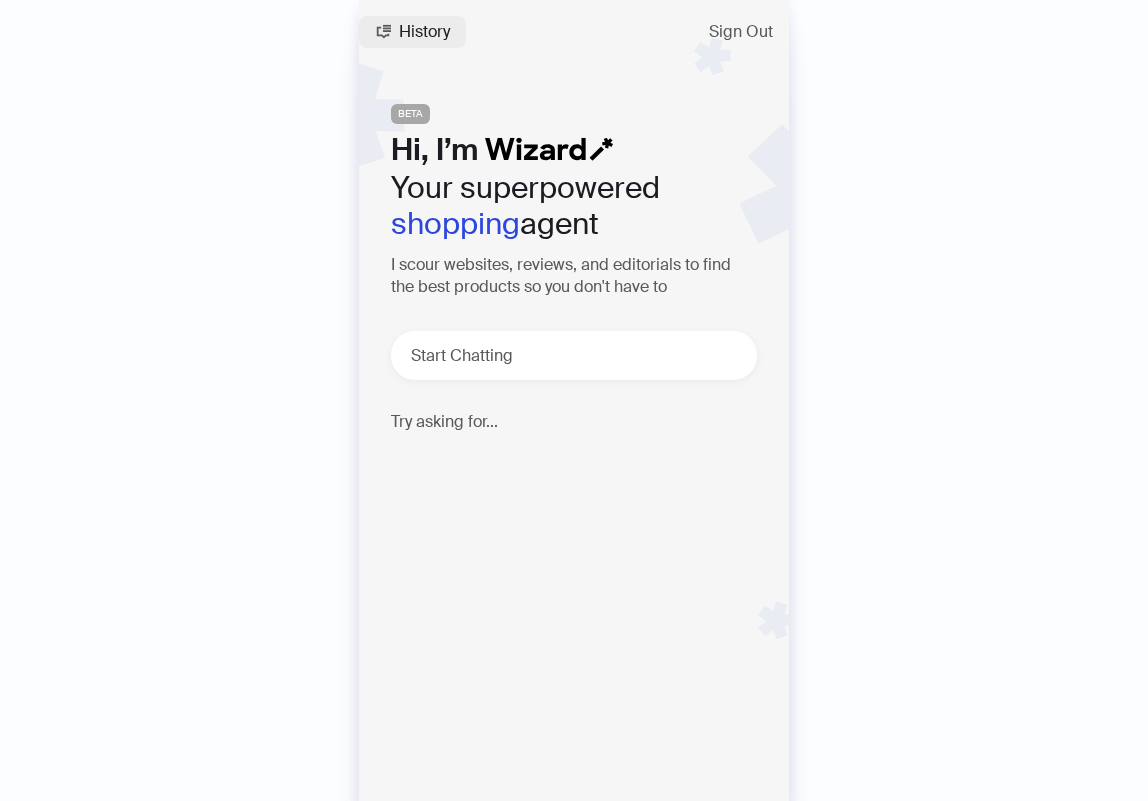 click on "History" at bounding box center [424, 32] 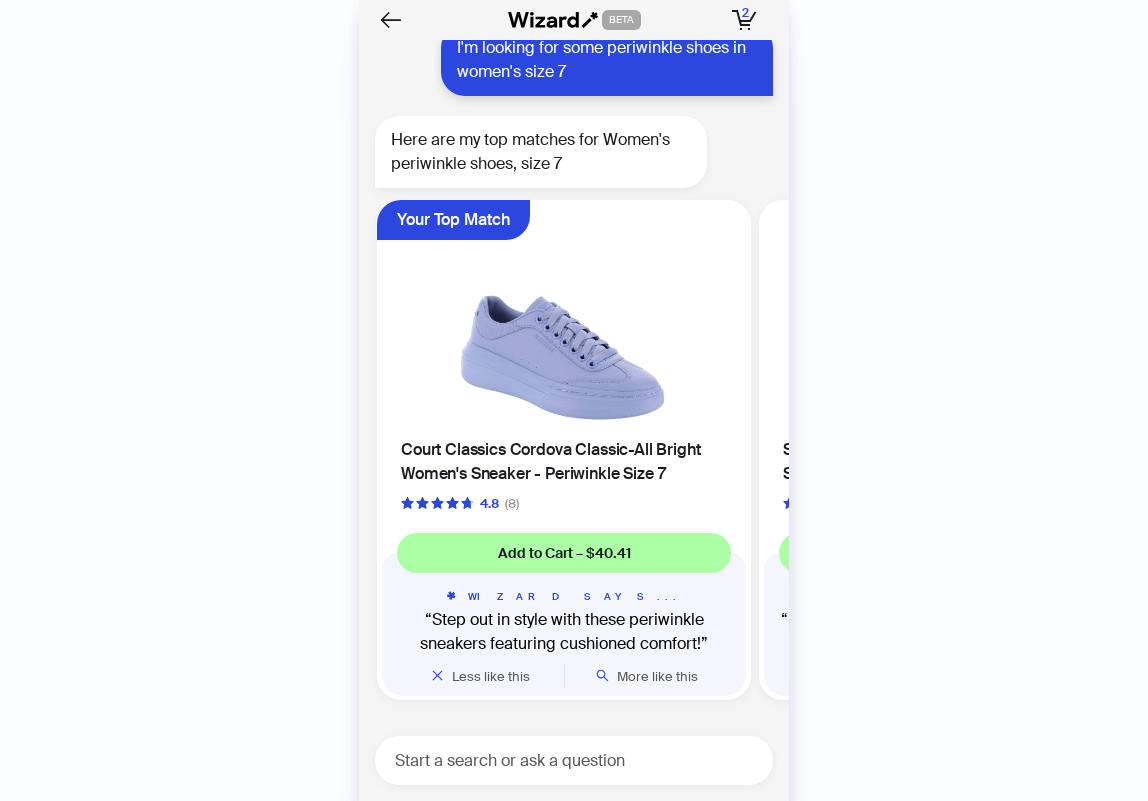 click at bounding box center (564, 319) 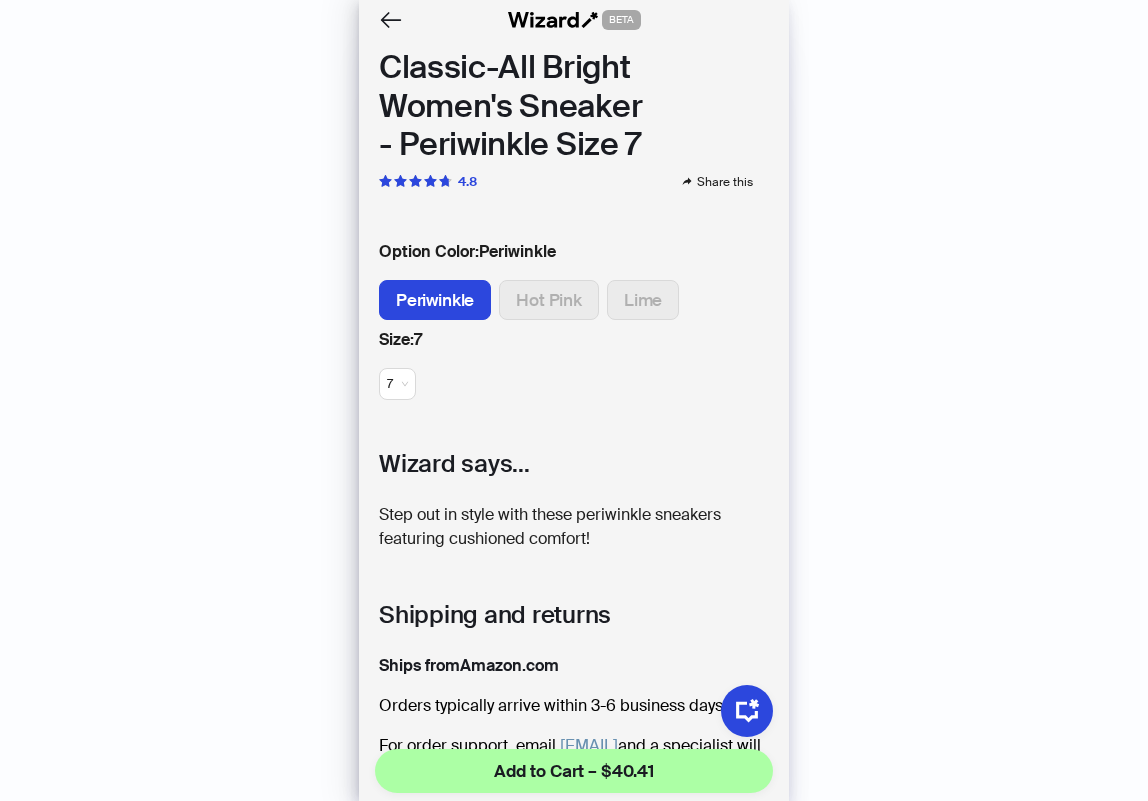 scroll, scrollTop: 567, scrollLeft: 0, axis: vertical 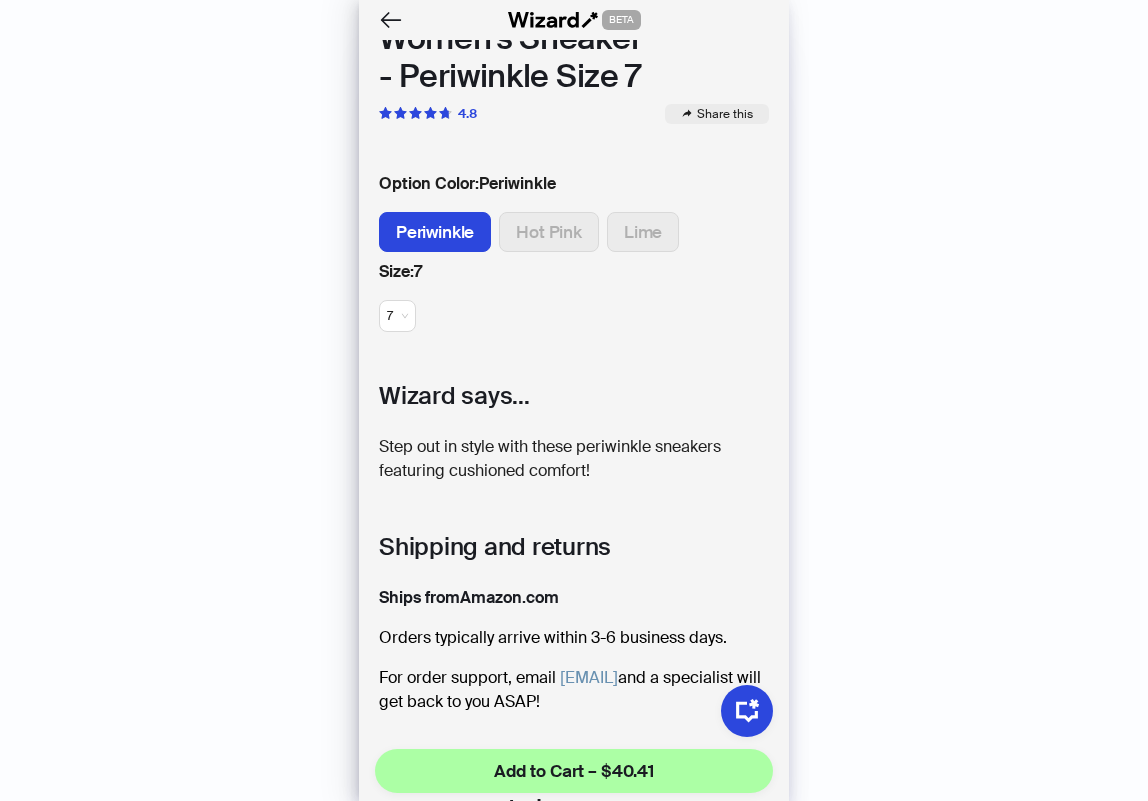 click on "Share this" at bounding box center (717, 114) 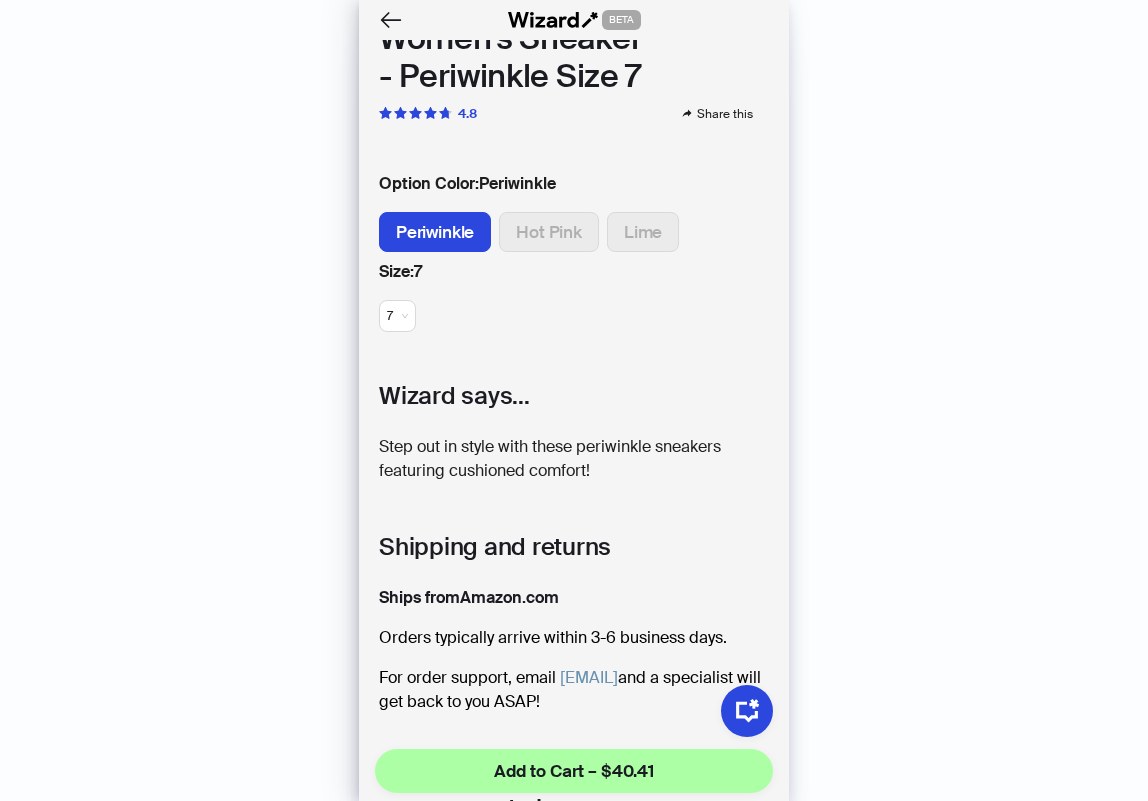 click on "Skechers Court Classics Cordova Classic-All Bright Women's Sneaker - Periwinkle Size 7 4.8 Share this" at bounding box center [574, 24] 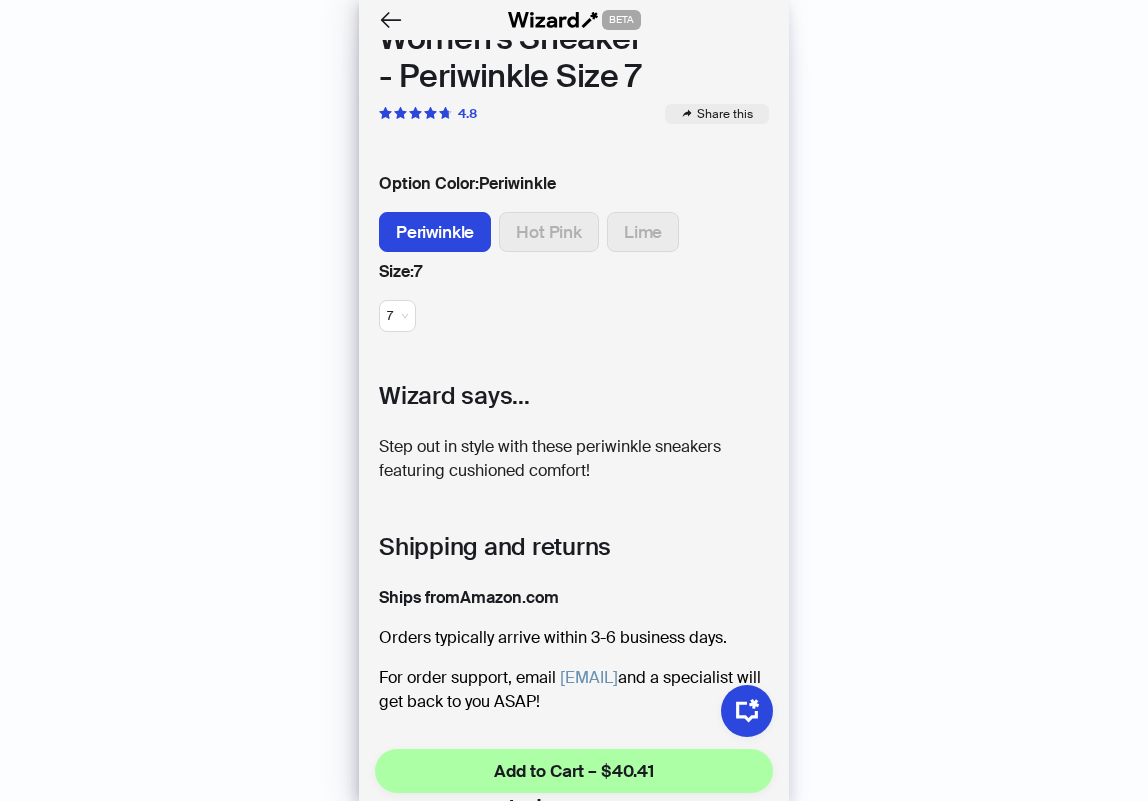 click on "Share this" at bounding box center (725, 114) 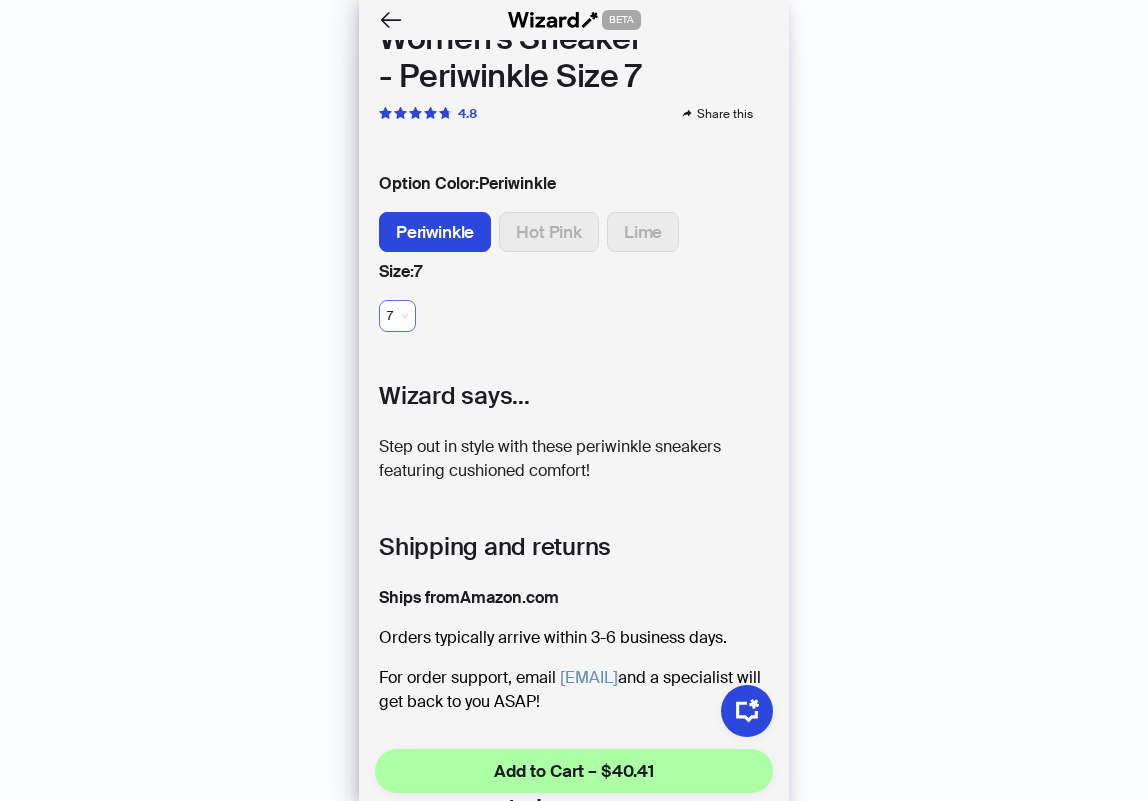 click on "7" at bounding box center (397, 316) 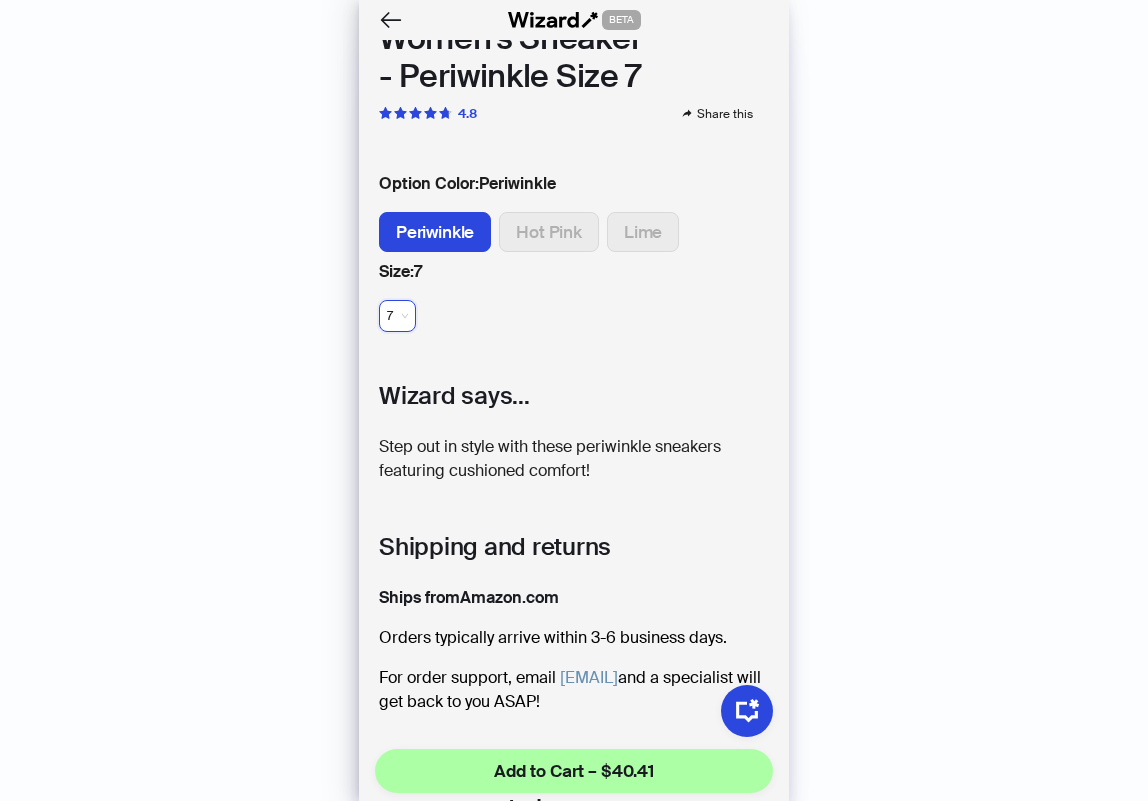 click on "7" at bounding box center (397, 316) 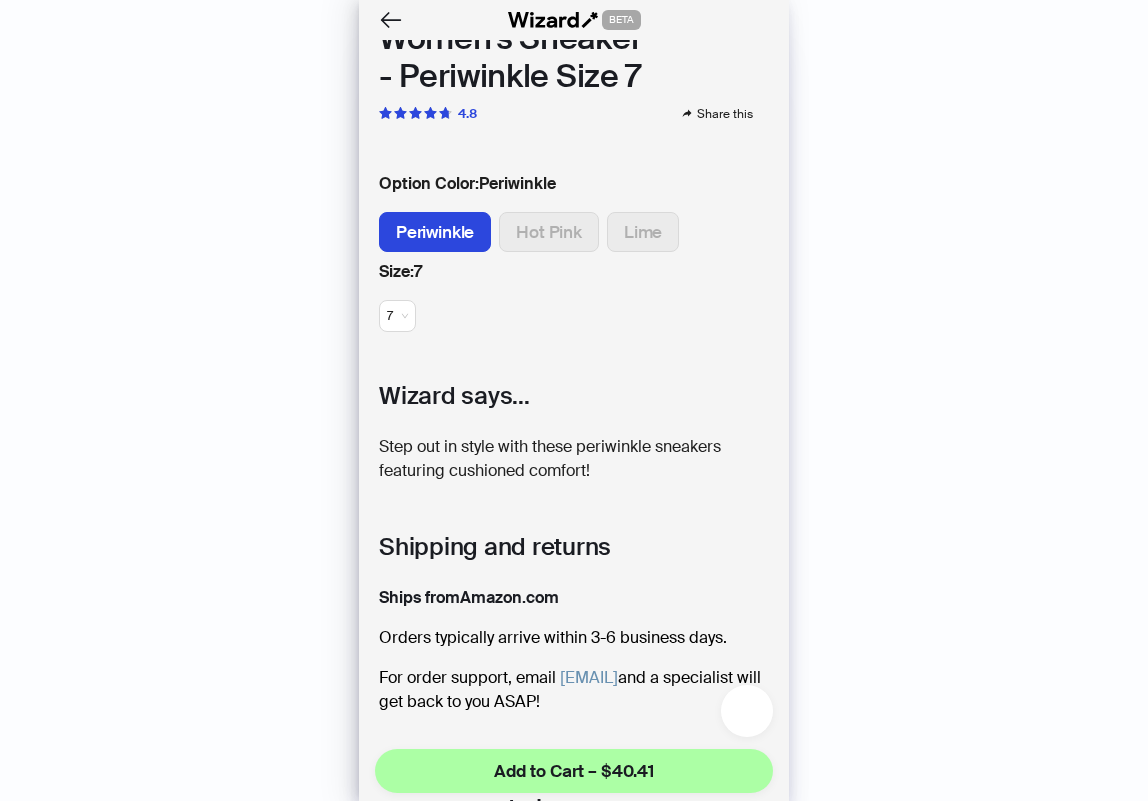 click at bounding box center (747, 711) 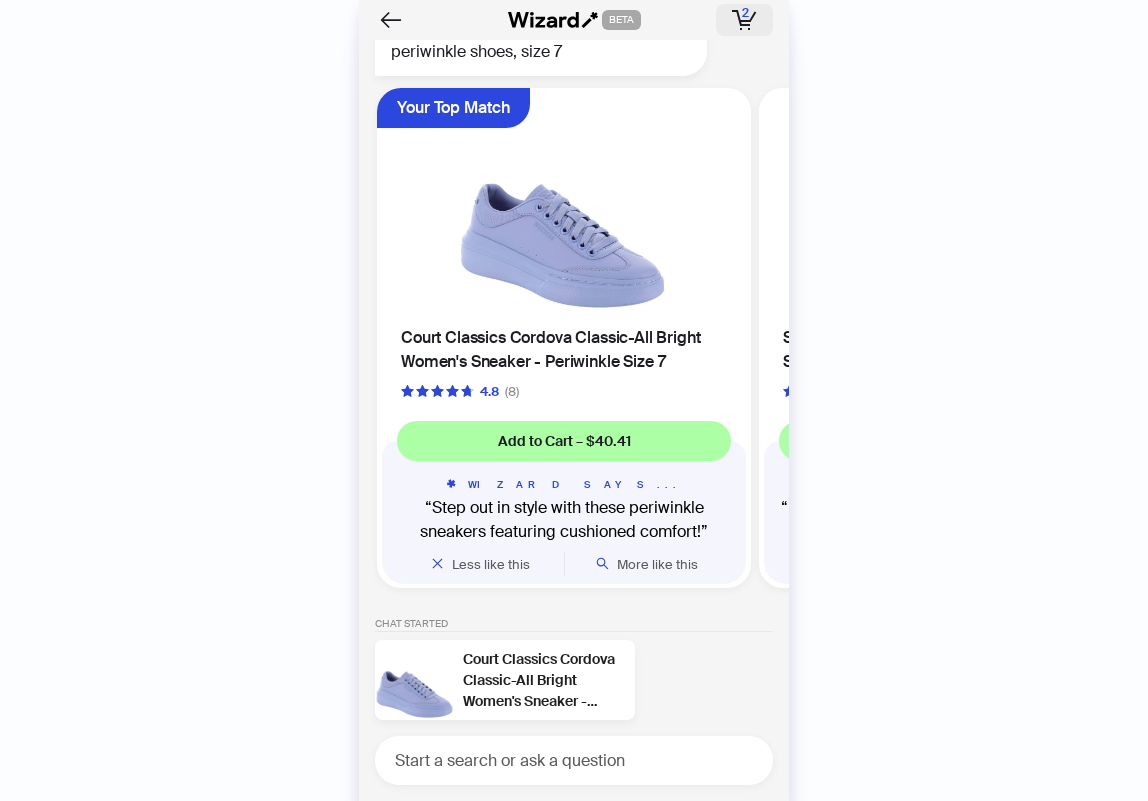 click on "2" at bounding box center [745, 13] 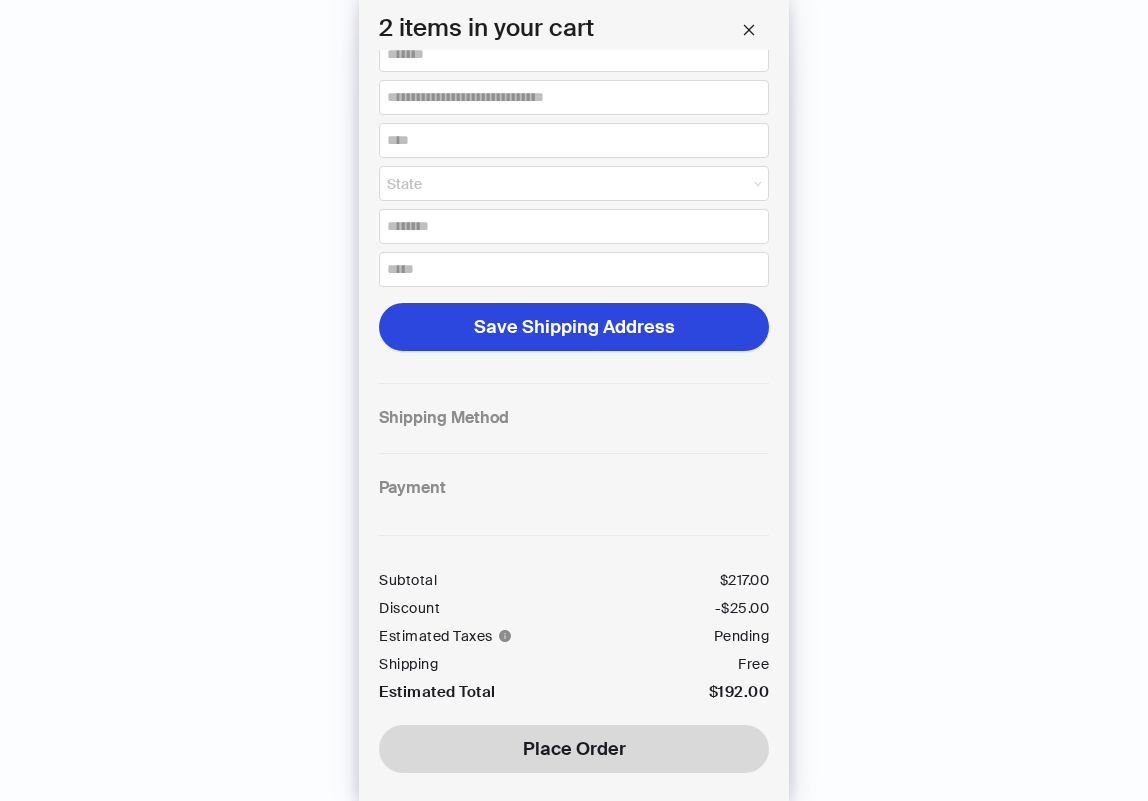scroll, scrollTop: 0, scrollLeft: 0, axis: both 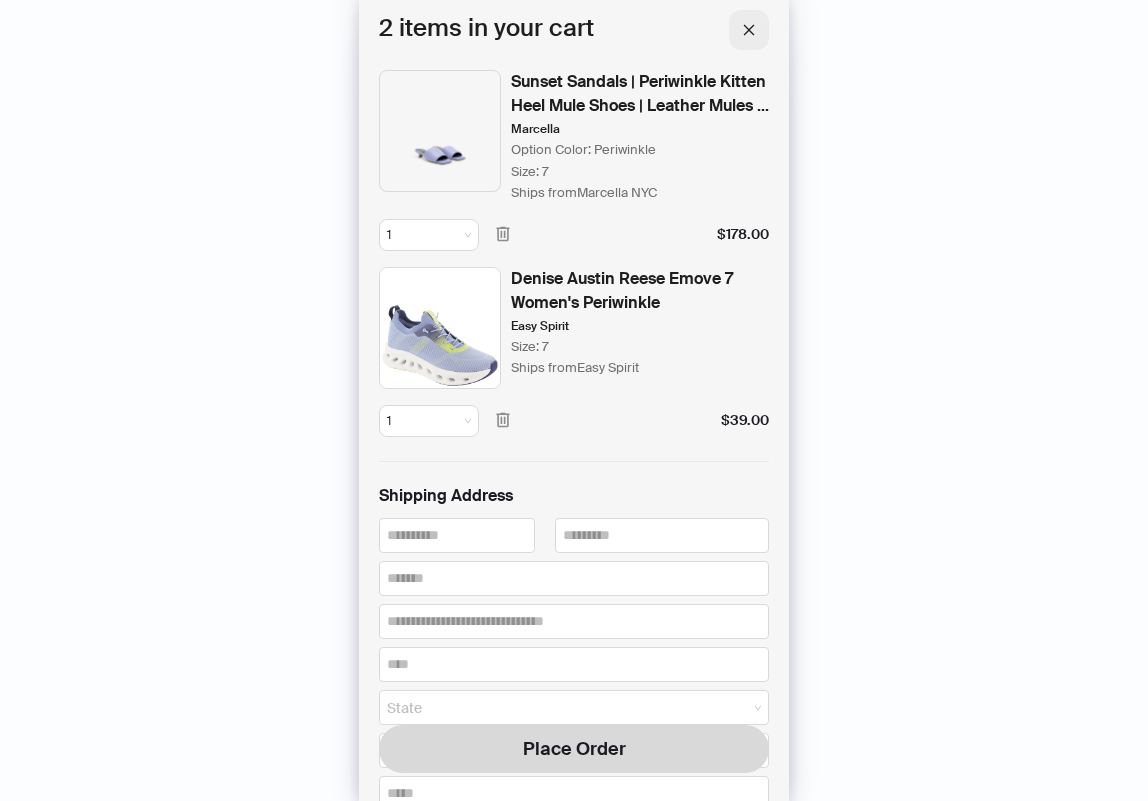 click at bounding box center [749, 30] 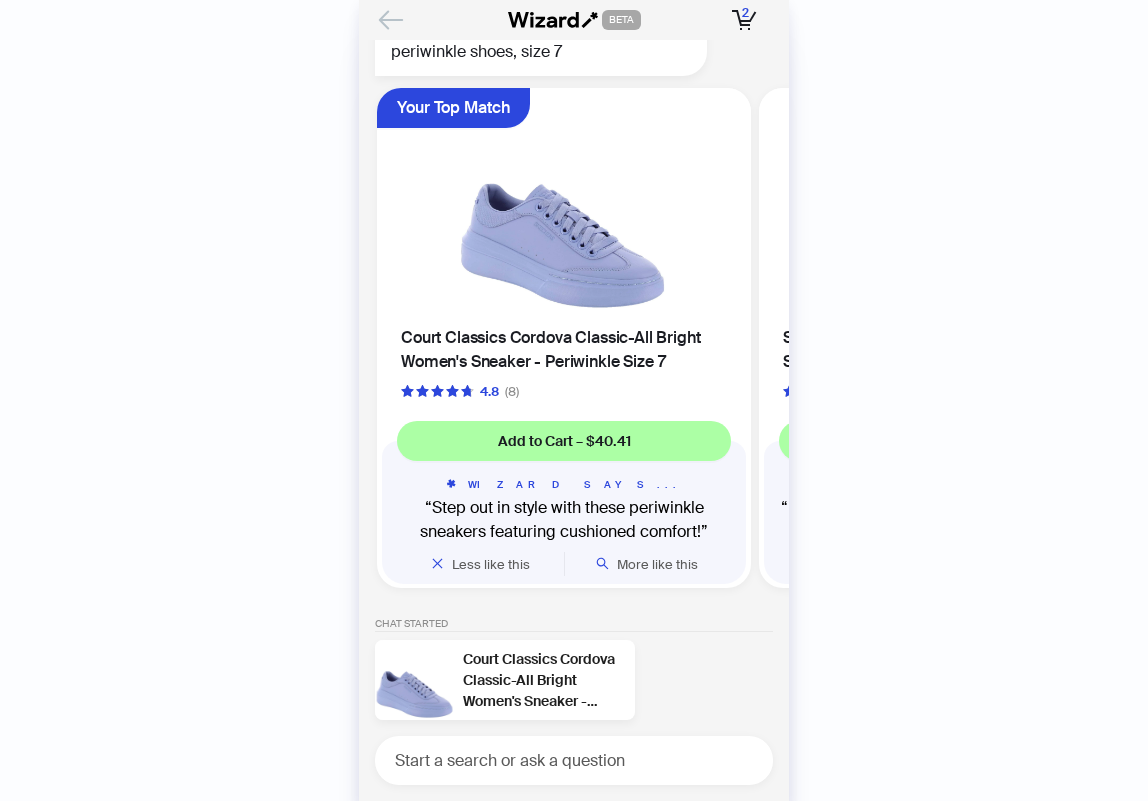 click at bounding box center (391, 20) 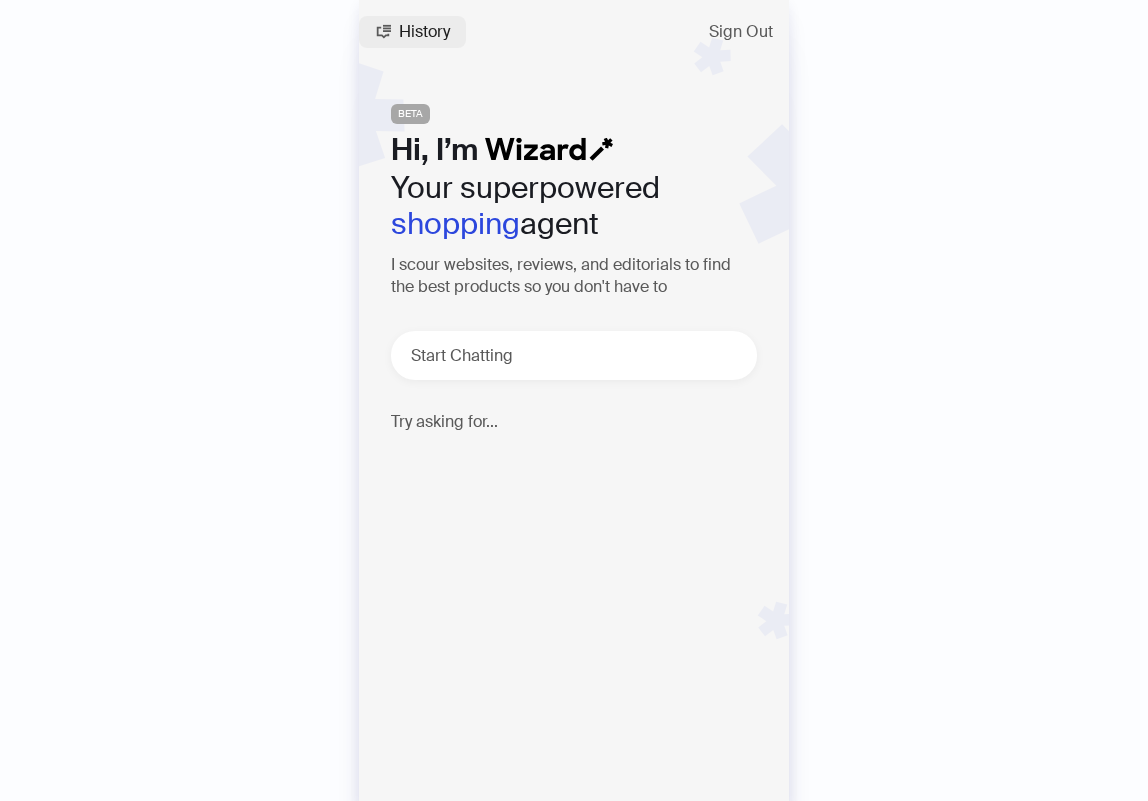 click on "History" at bounding box center [424, 32] 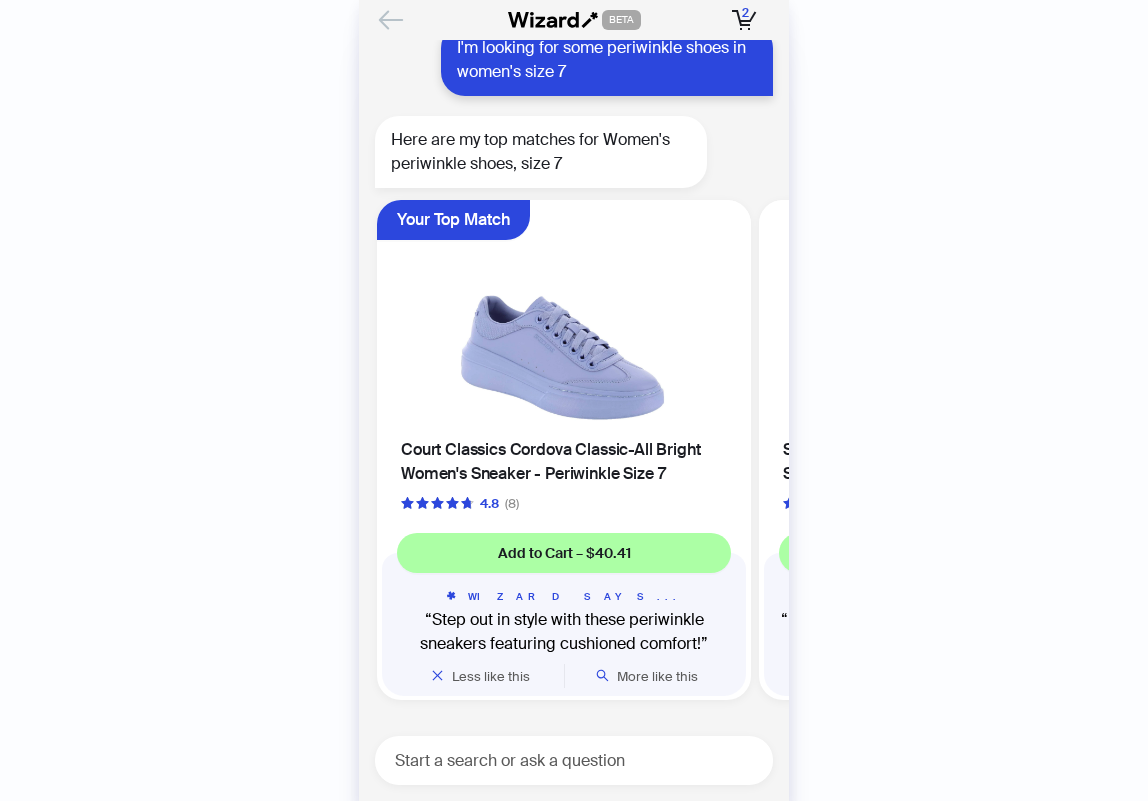 click at bounding box center (391, 19) 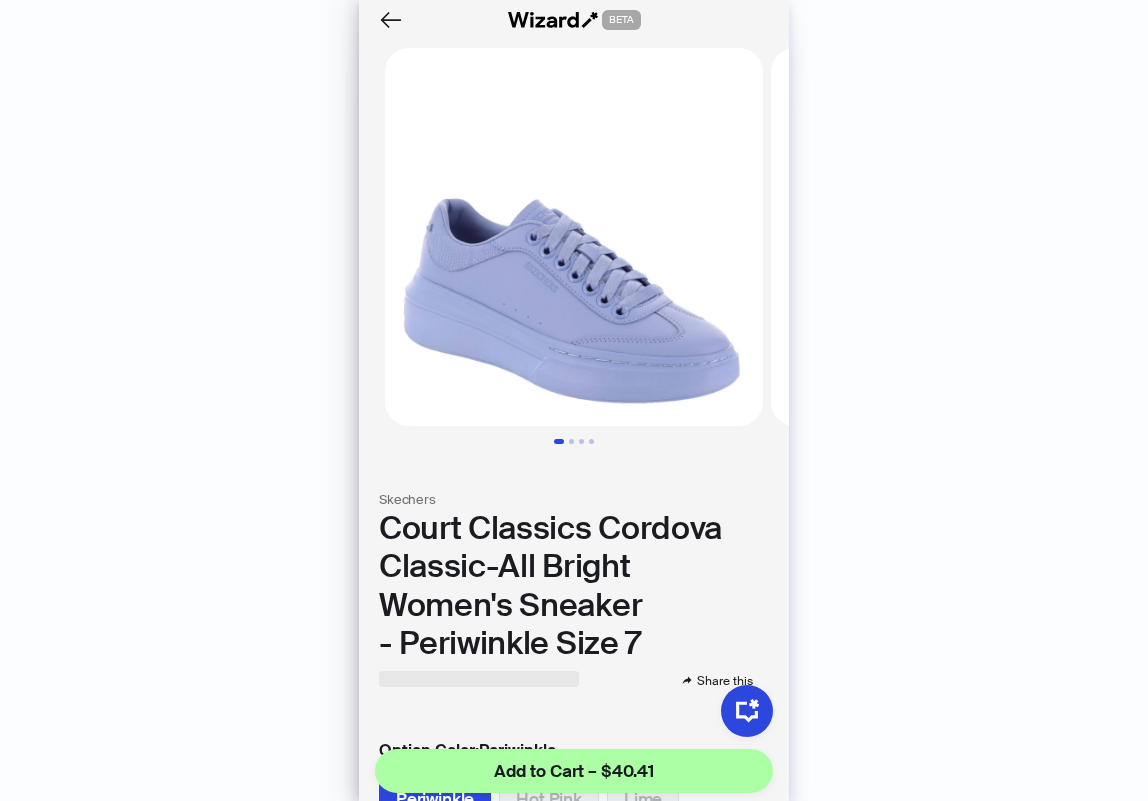 scroll, scrollTop: 0, scrollLeft: 0, axis: both 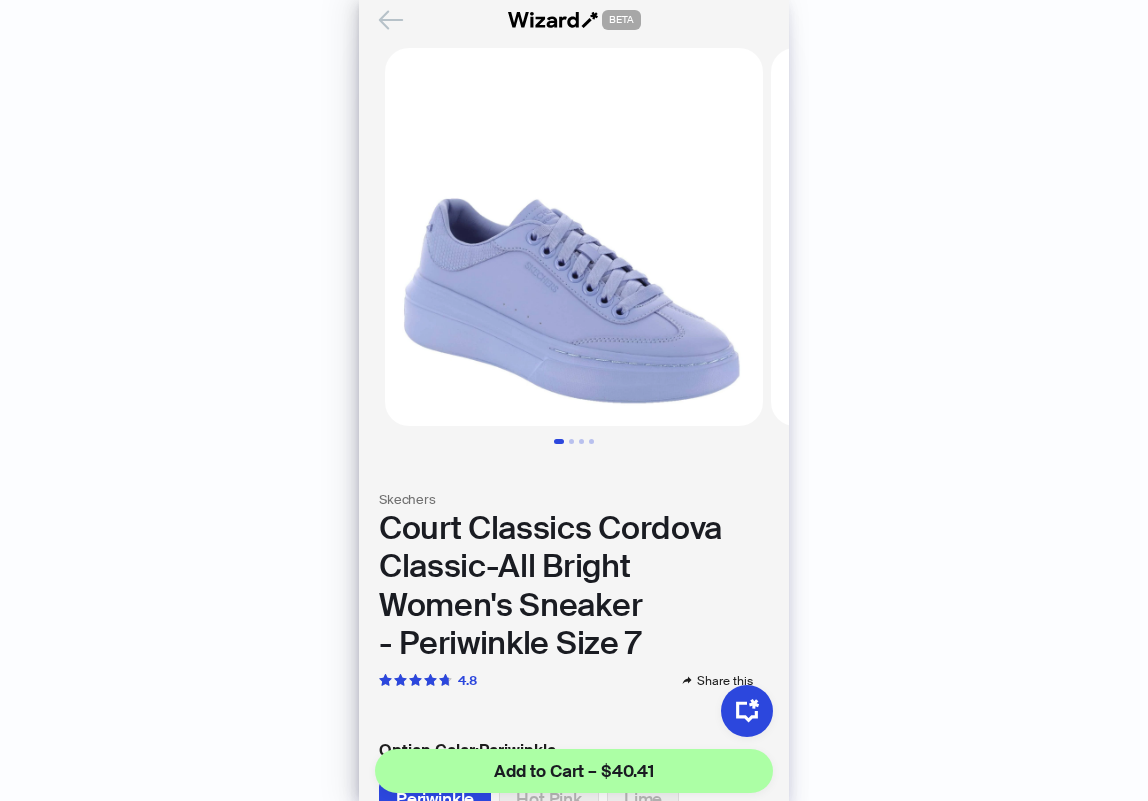 click at bounding box center (391, 20) 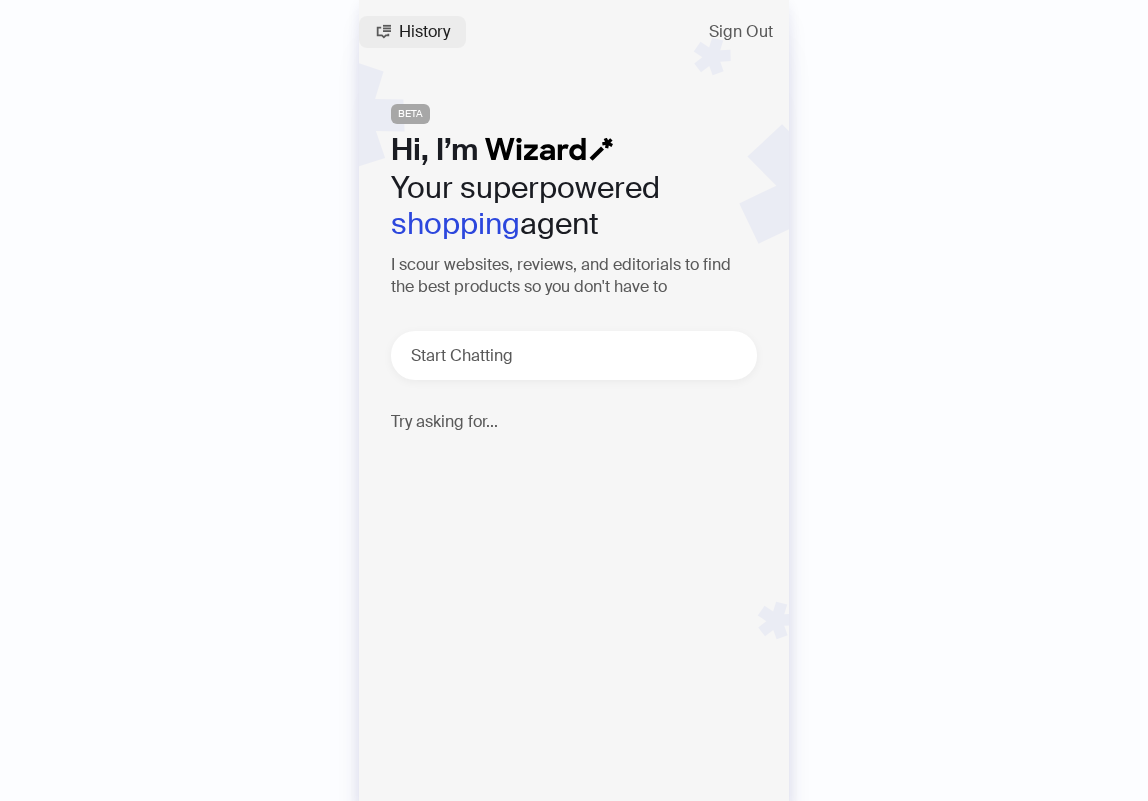 click on "History" at bounding box center (424, 32) 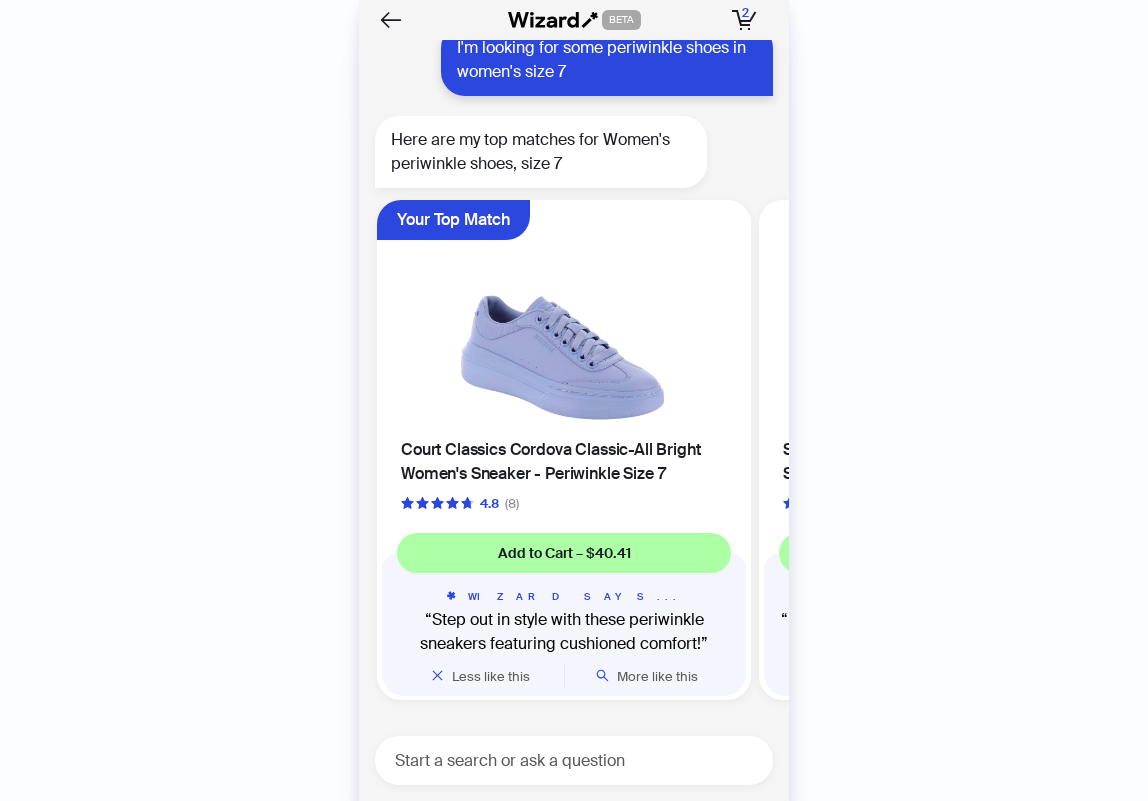 scroll, scrollTop: 4297, scrollLeft: 0, axis: vertical 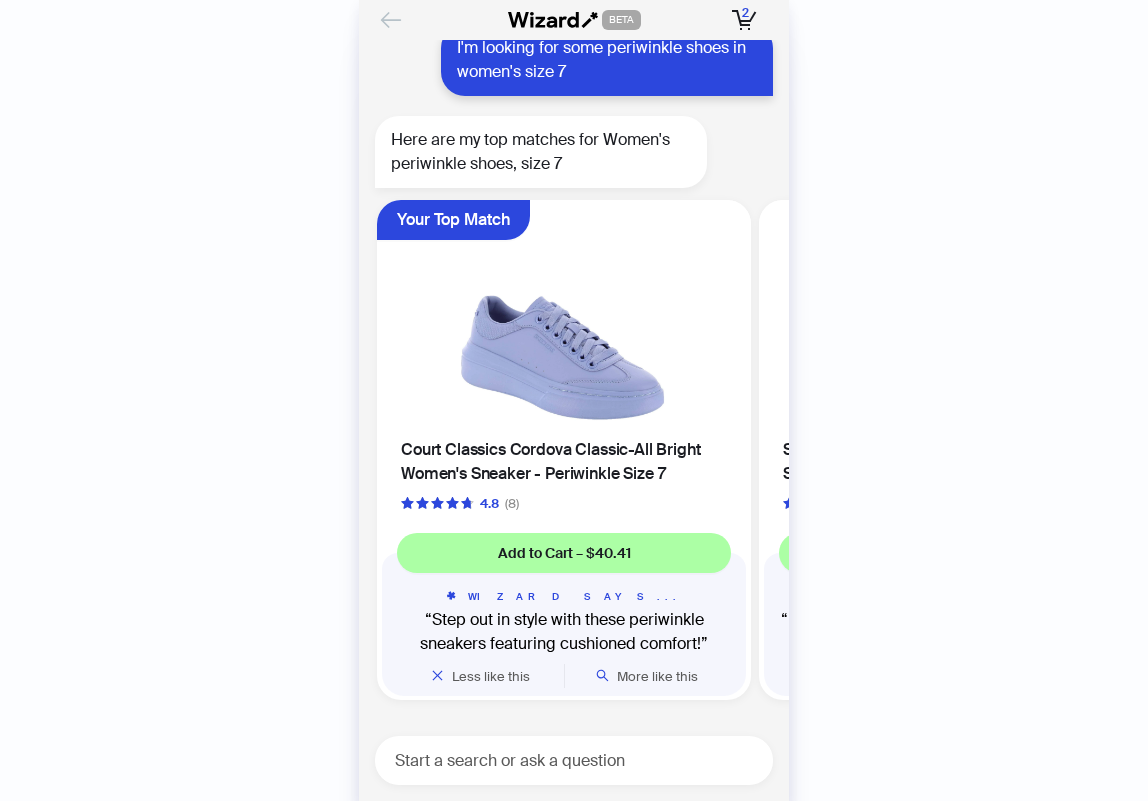 click at bounding box center (391, 20) 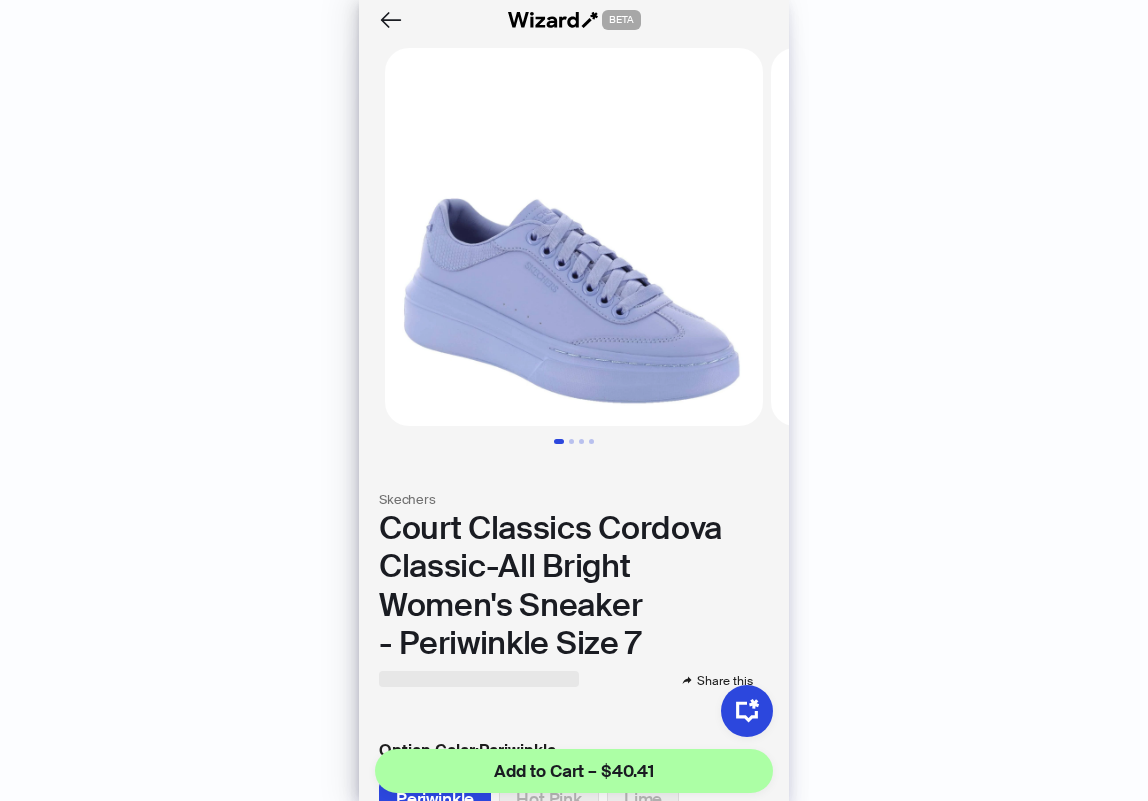 scroll, scrollTop: 0, scrollLeft: 0, axis: both 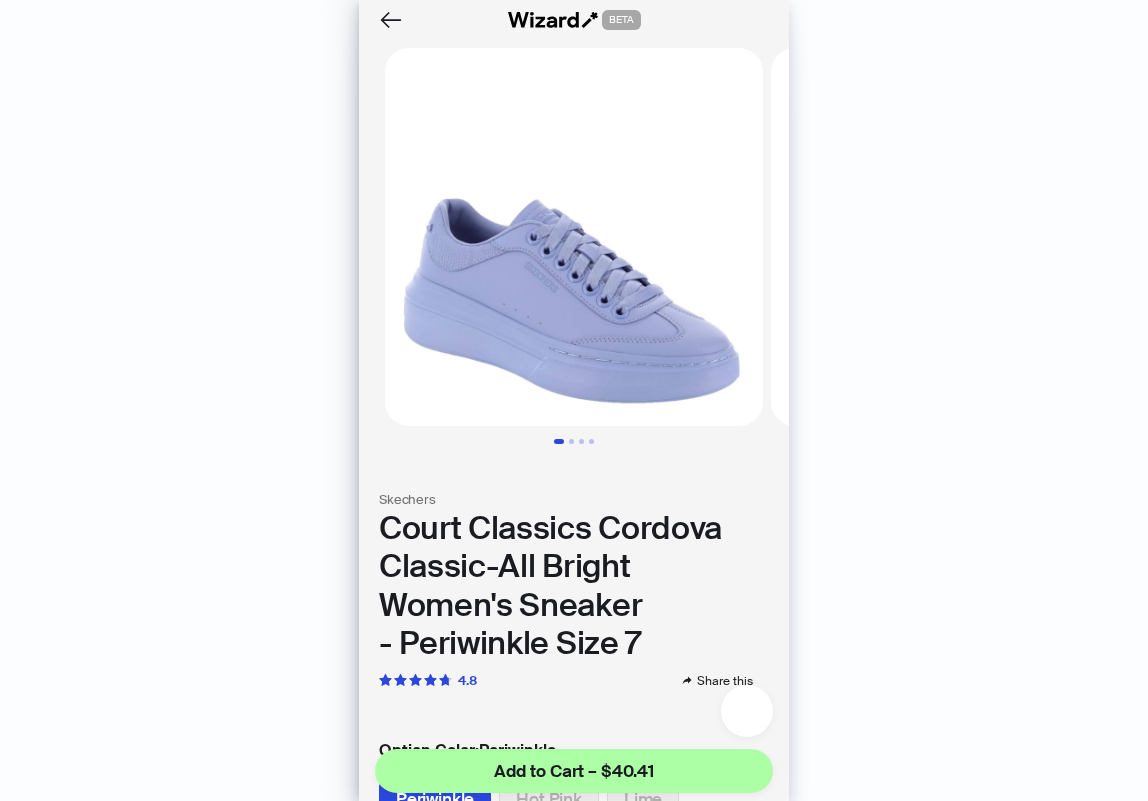 click at bounding box center (747, 711) 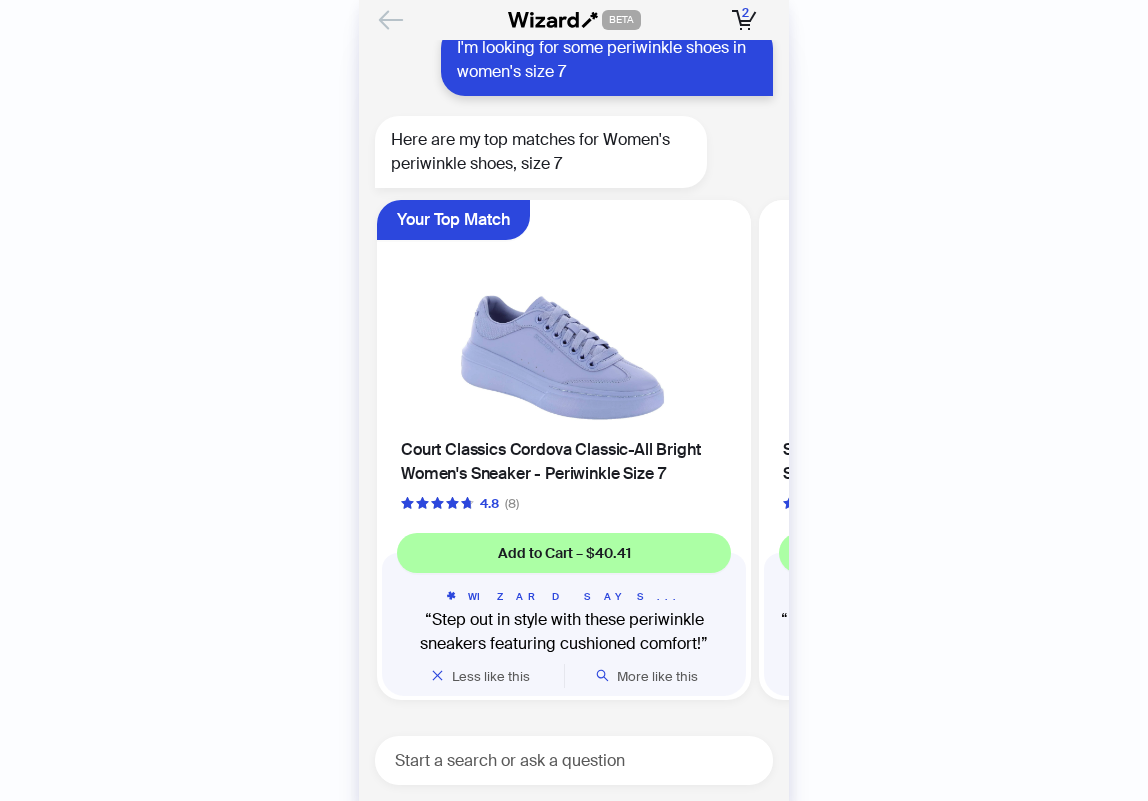 click at bounding box center (391, 20) 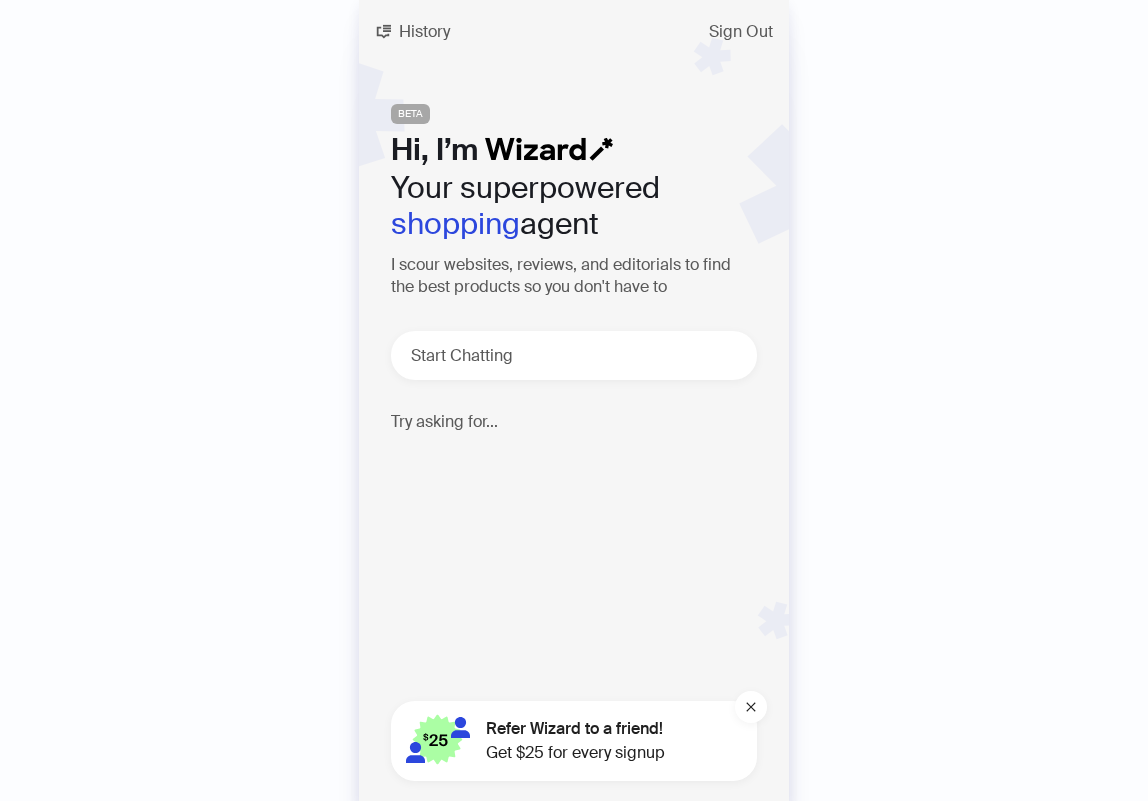 scroll, scrollTop: 0, scrollLeft: 0, axis: both 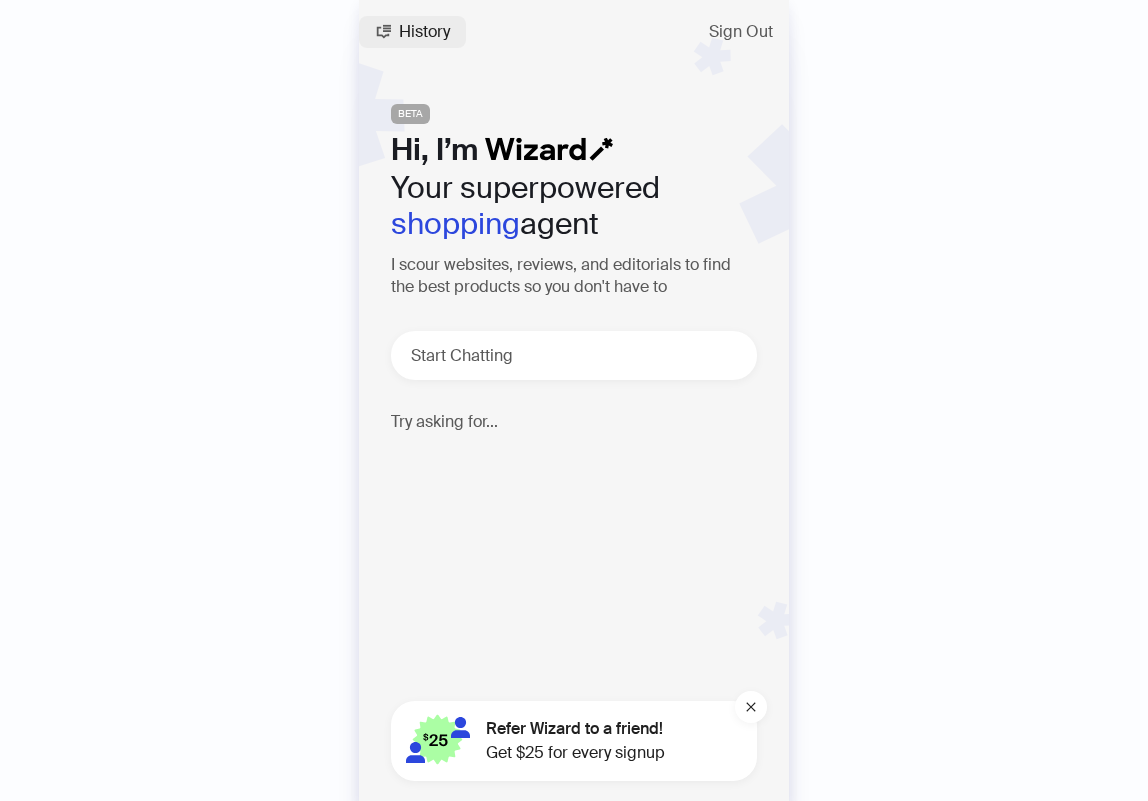 click on "History" at bounding box center [412, 32] 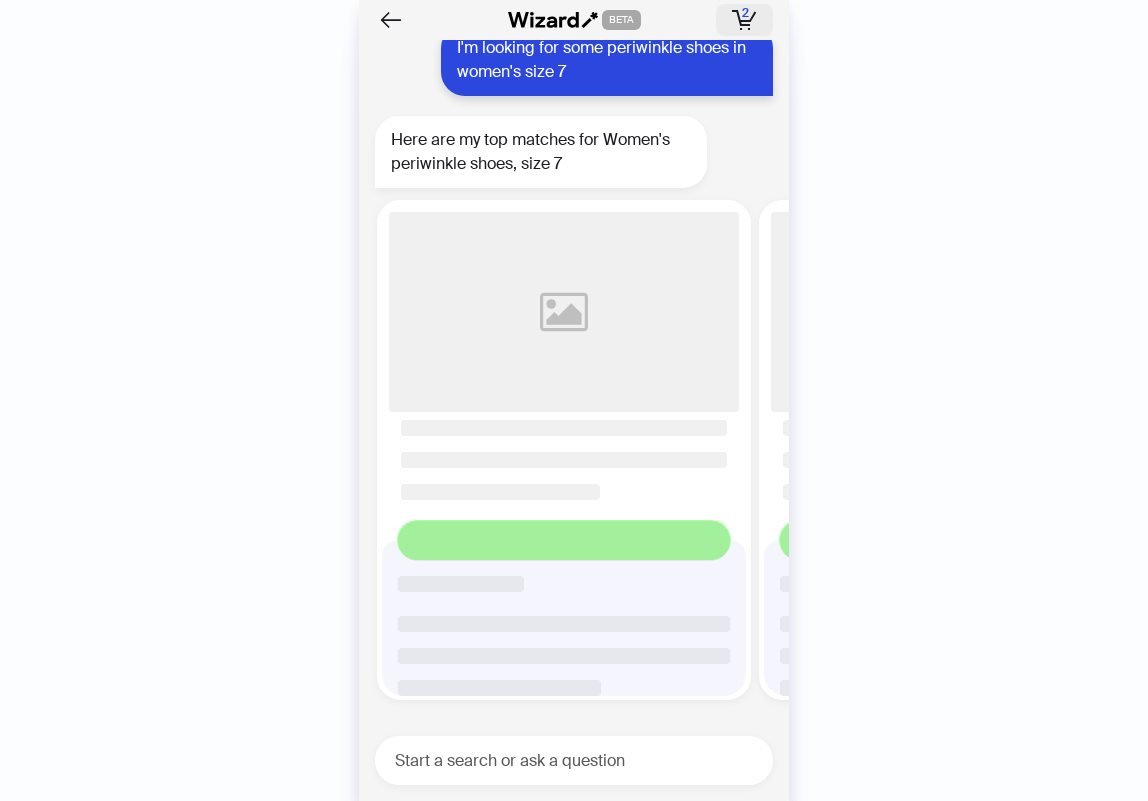 click at bounding box center [739, 18] 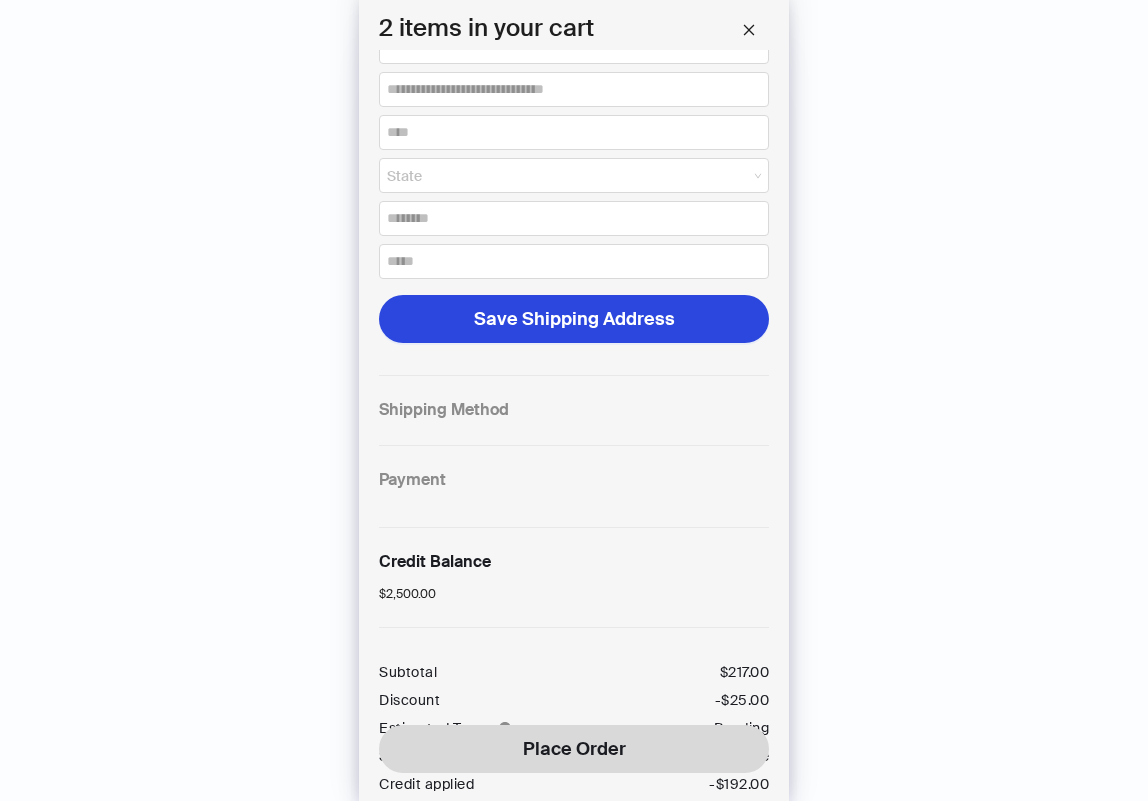 scroll, scrollTop: 651, scrollLeft: 0, axis: vertical 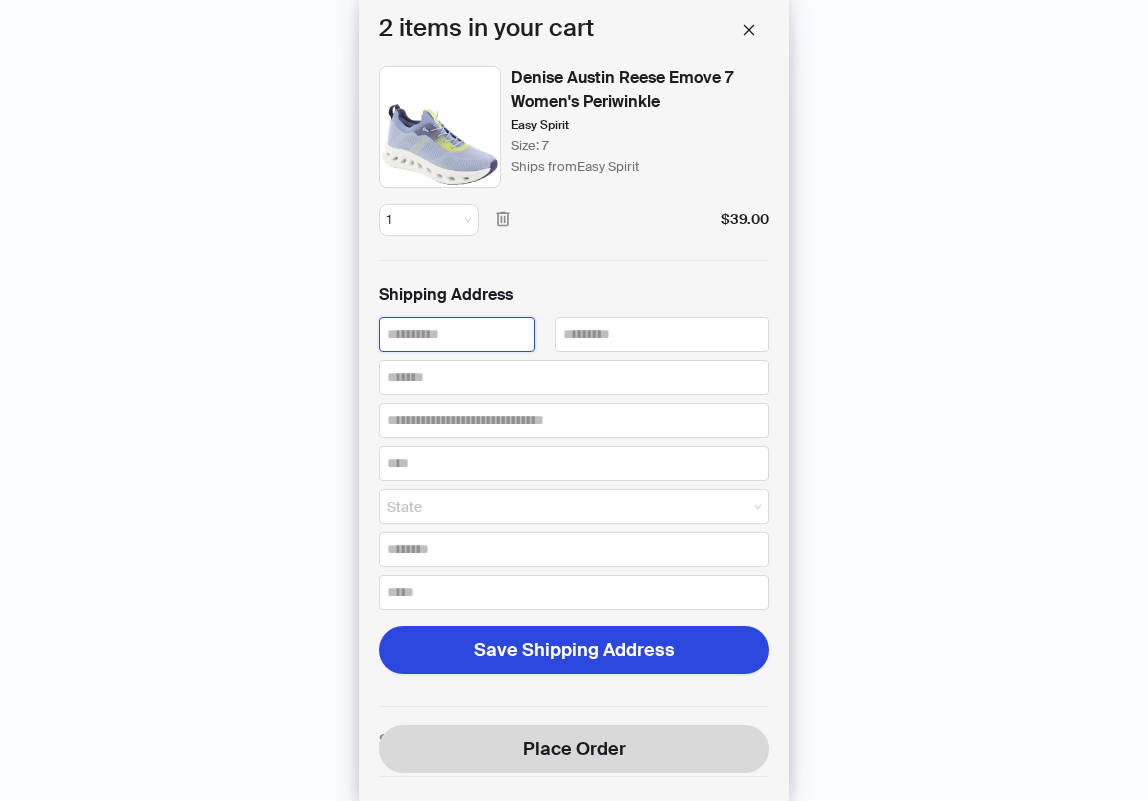 click at bounding box center (457, 334) 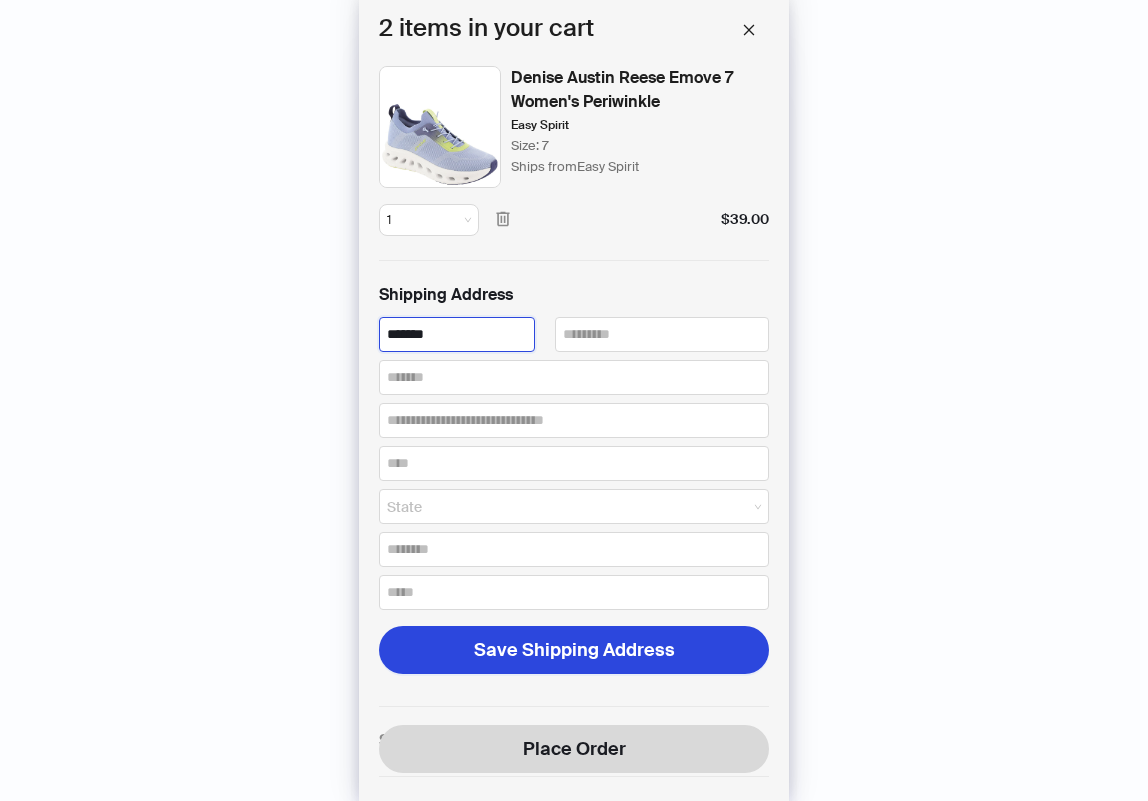 type on "*******" 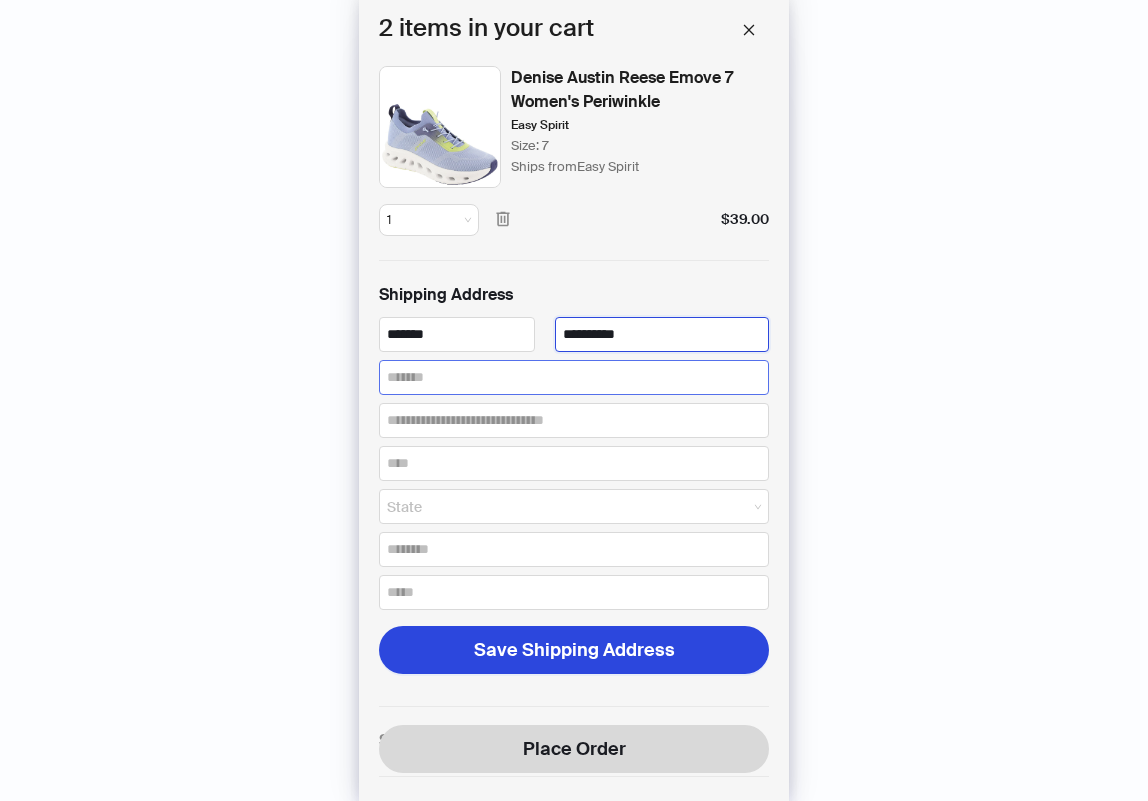 type on "**********" 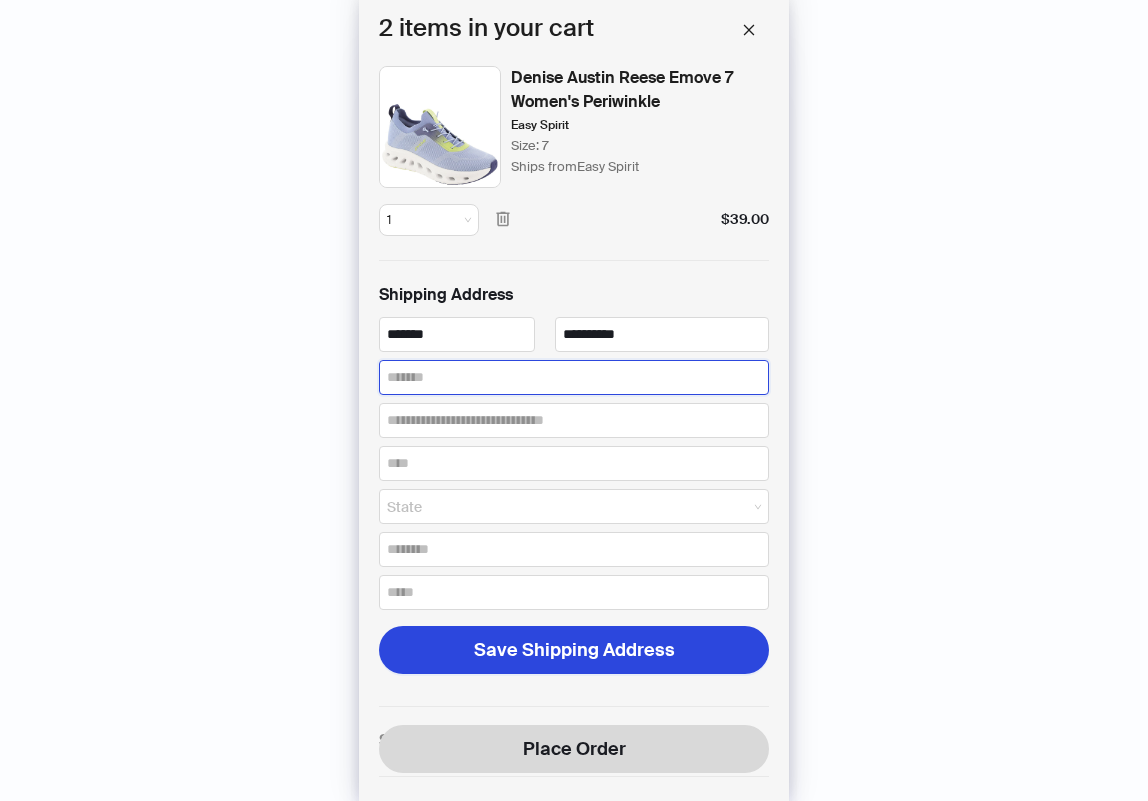 click at bounding box center [574, 377] 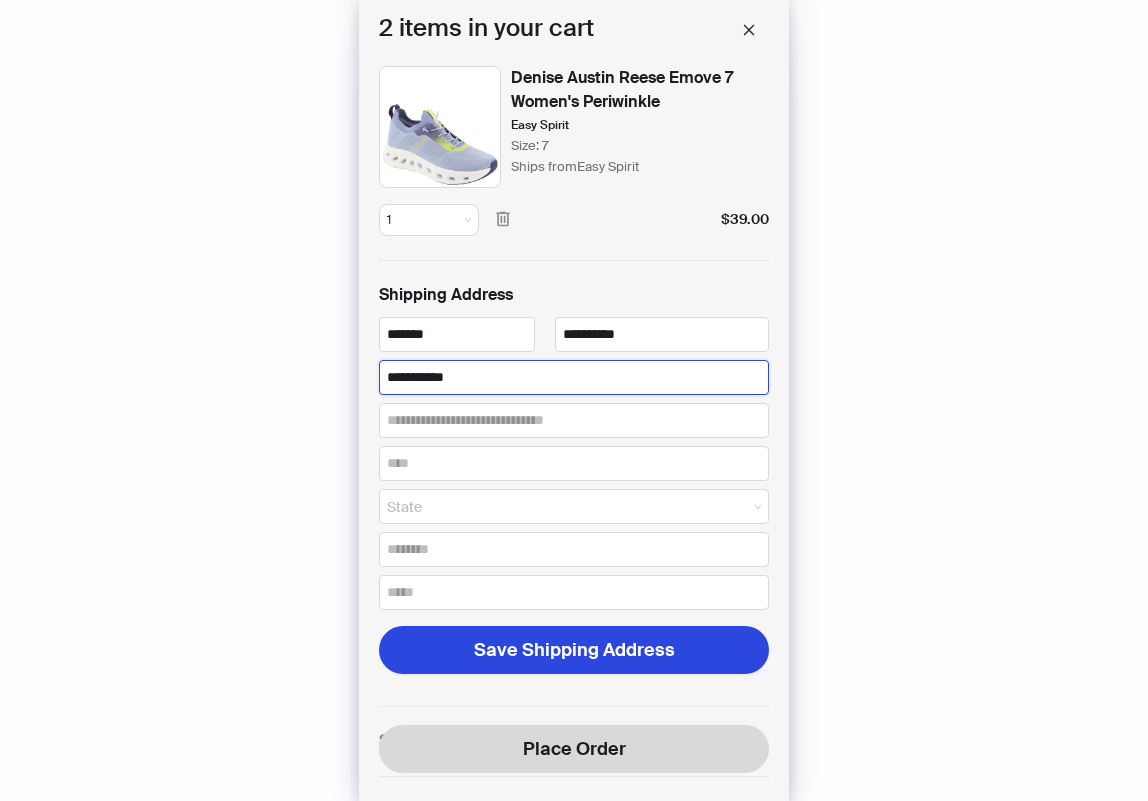 type on "**********" 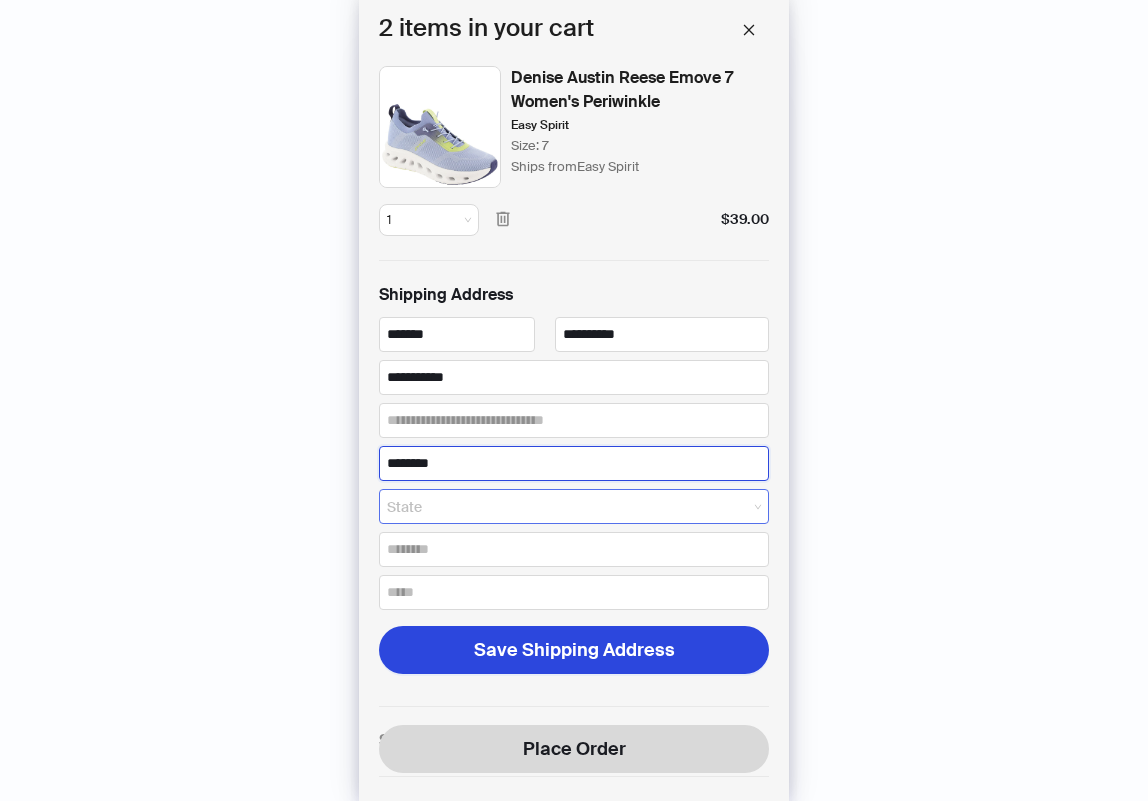 type on "********" 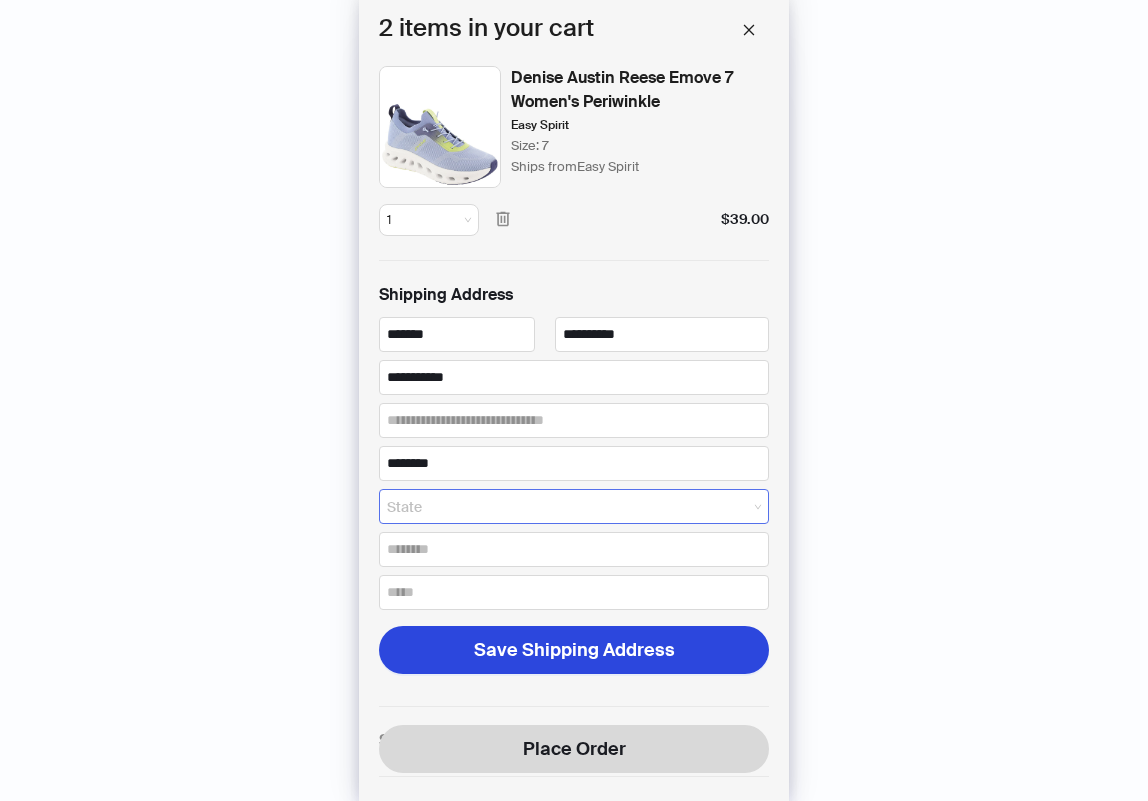 click at bounding box center (566, 508) 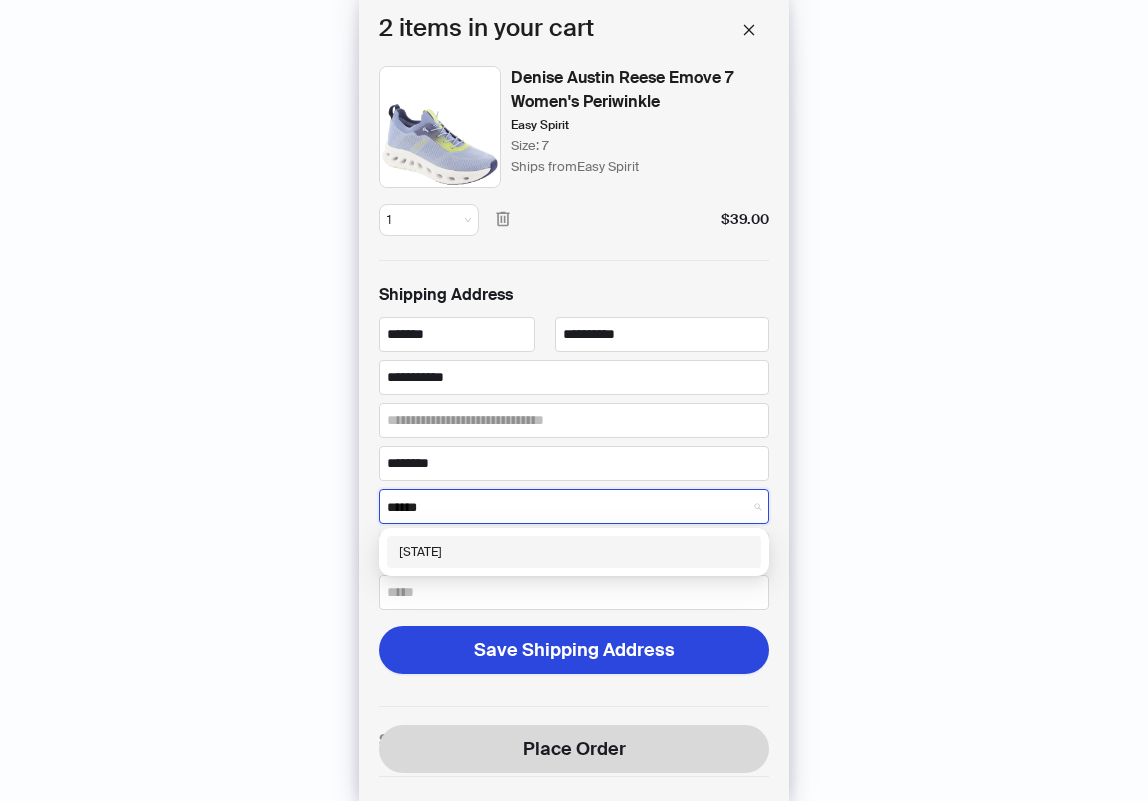 click on "New York" at bounding box center (574, 552) 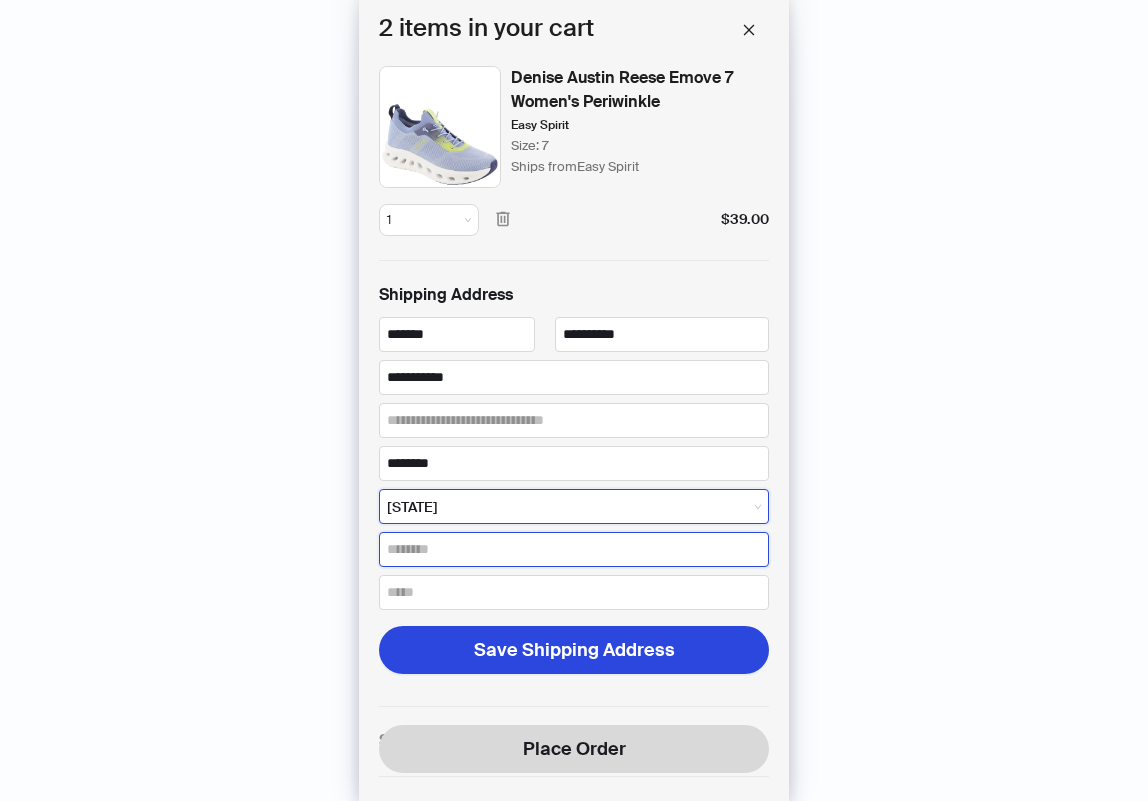 click at bounding box center [574, 549] 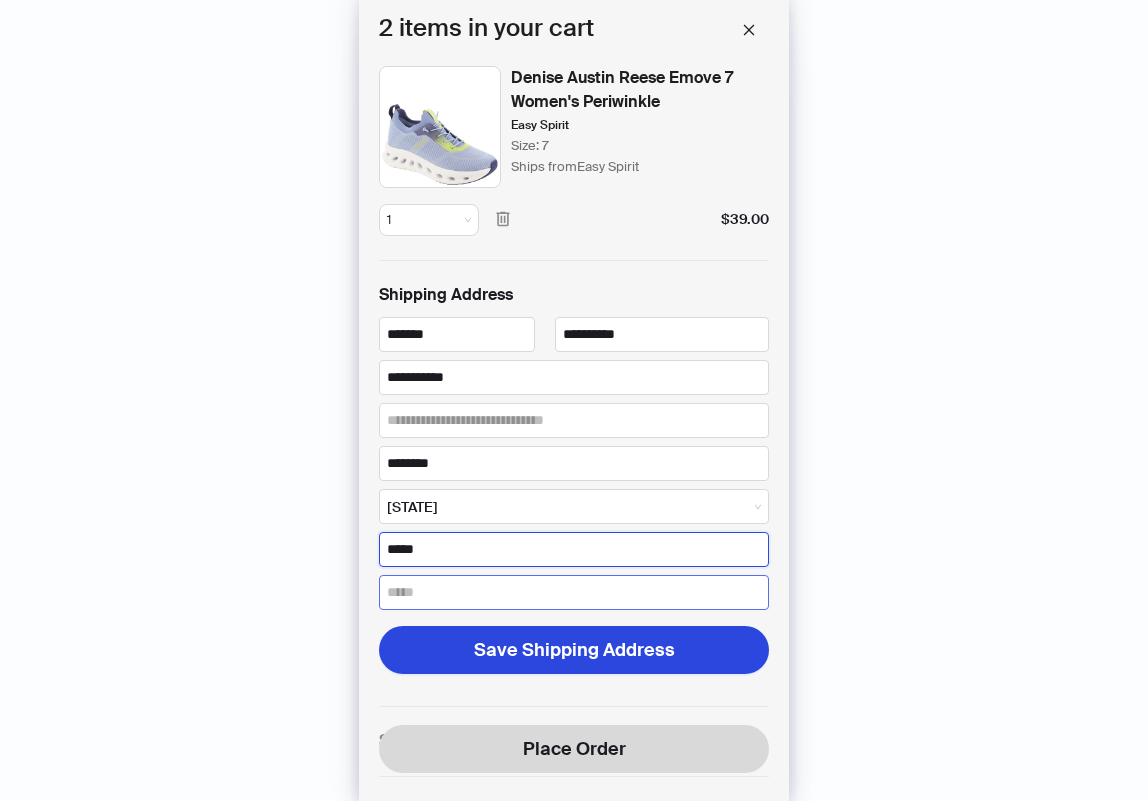 type on "*****" 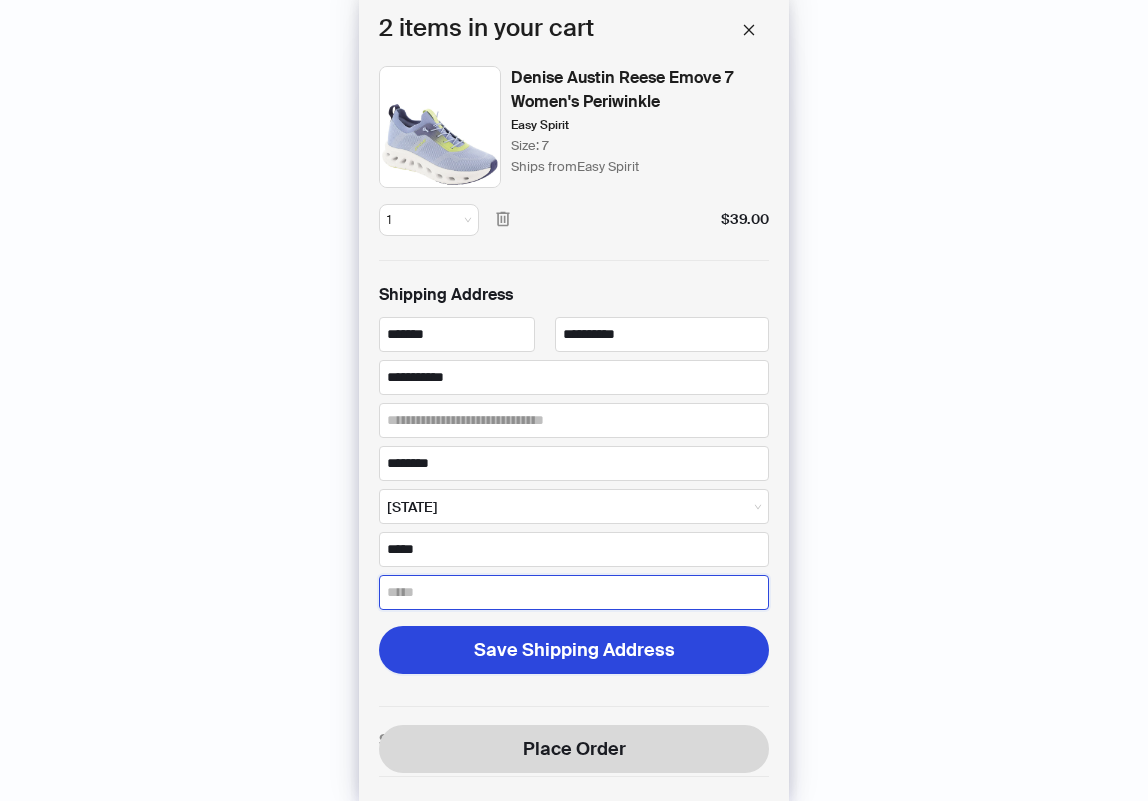 click at bounding box center (574, 592) 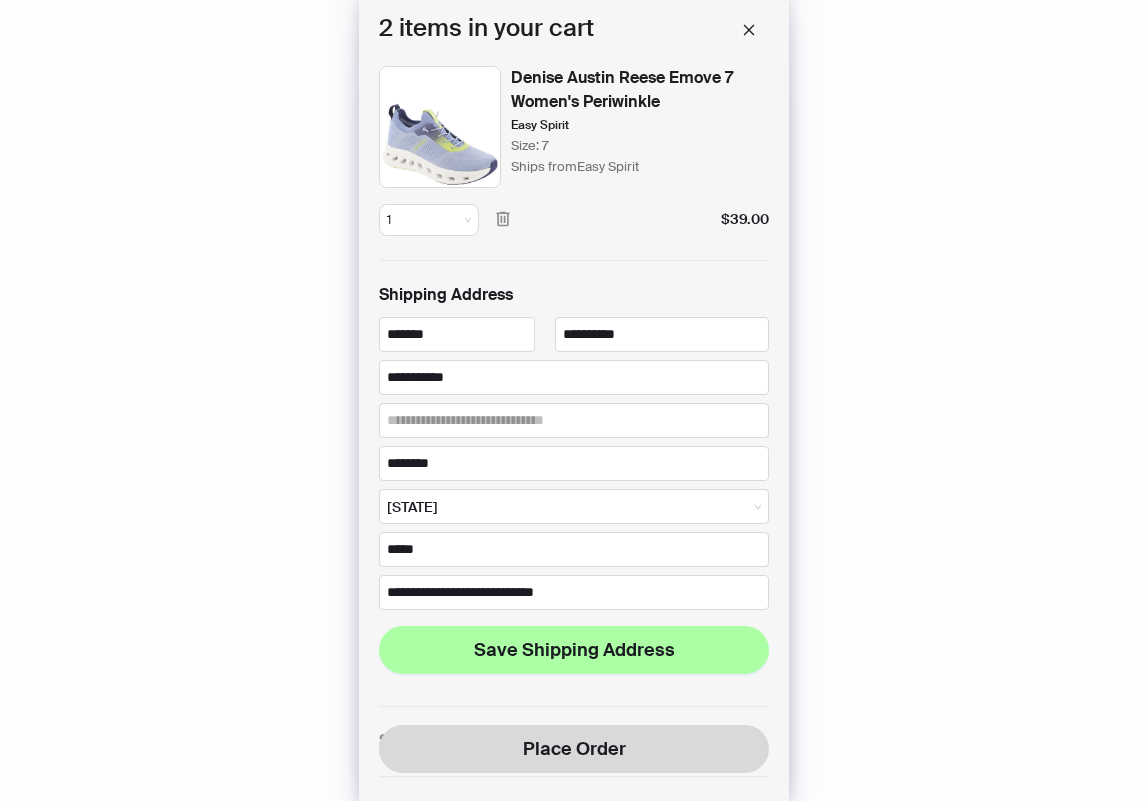 click on "Save Shipping Address" at bounding box center [574, 650] 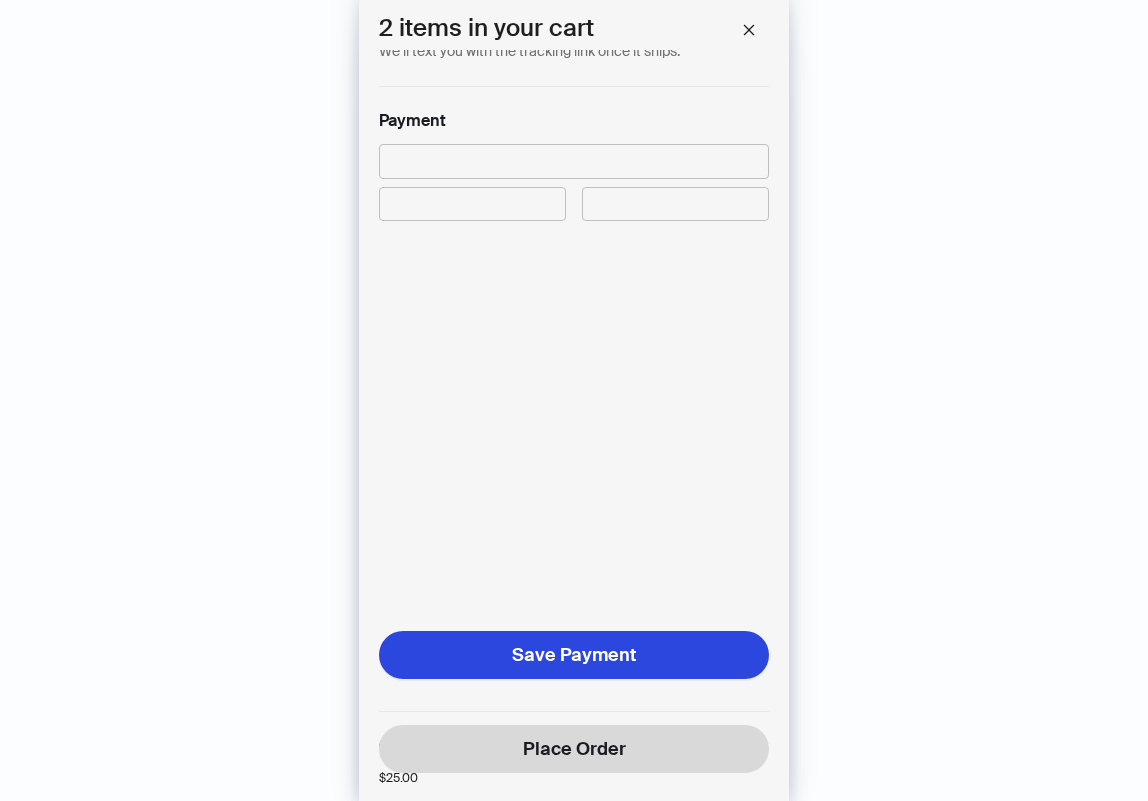 scroll, scrollTop: 779, scrollLeft: 0, axis: vertical 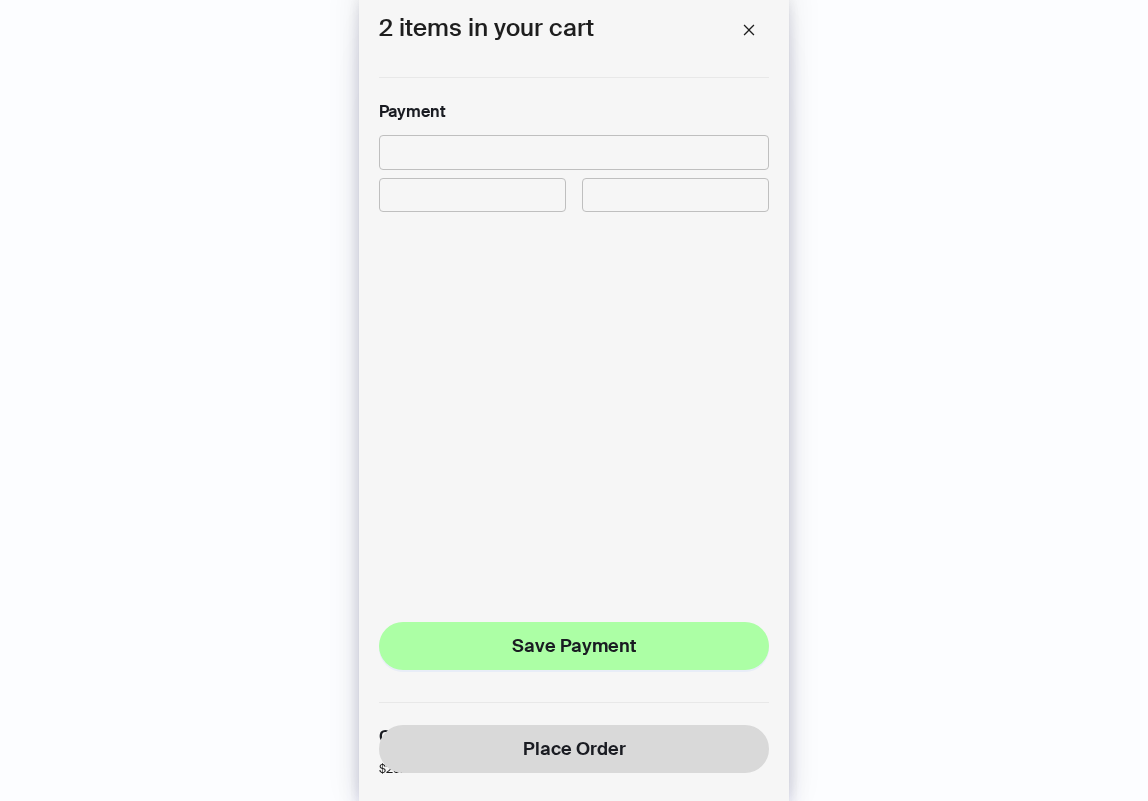 click on "Save Payment" at bounding box center (574, 646) 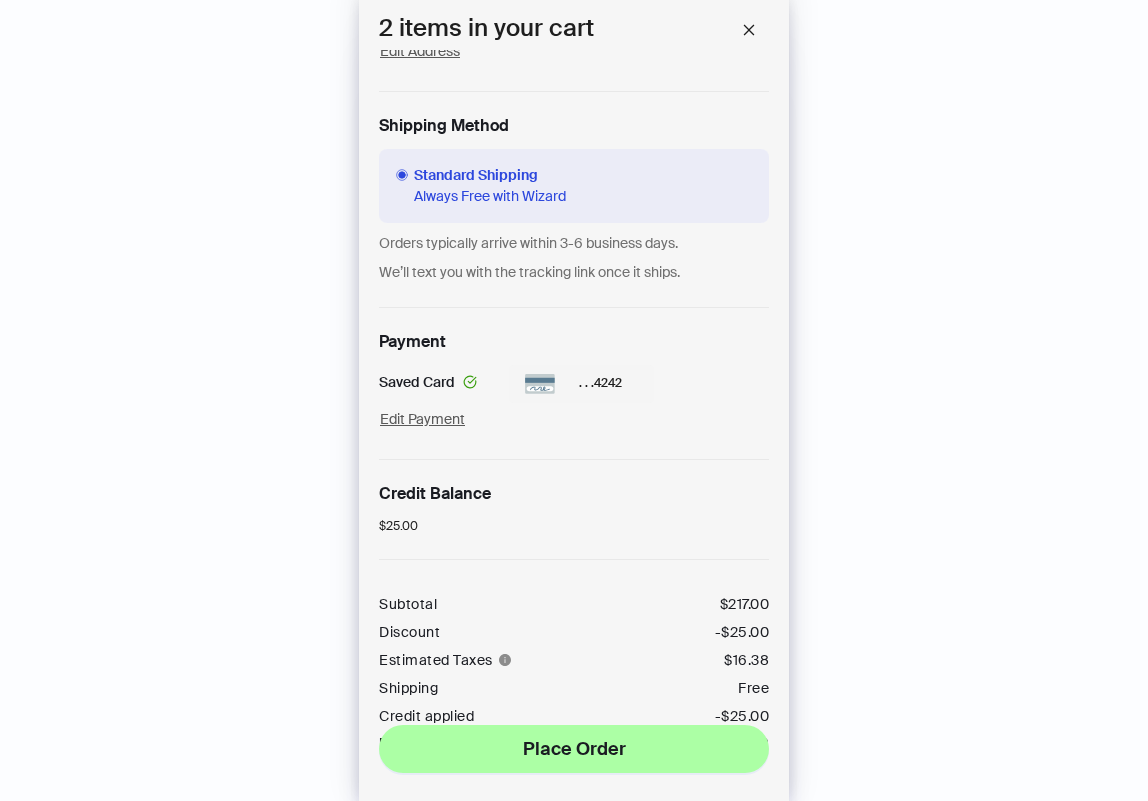 scroll, scrollTop: 600, scrollLeft: 0, axis: vertical 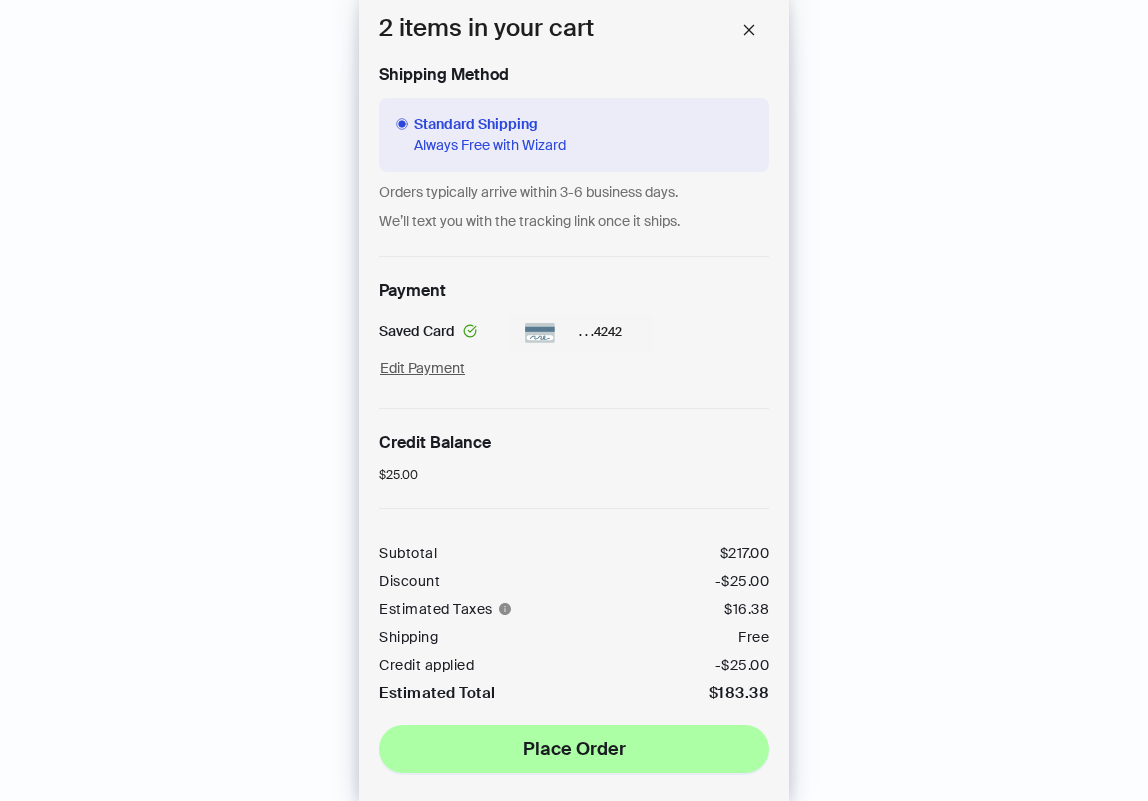 click on "History Sign Out BETA Hi, I’m Your superpowered shopping  agent I scour websites, reviews, and editorials to find the best products so you don't have to Start Chatting Try asking for... 🚗 Could you find me a lightweight convertible car-seat / stroller combo? 🍼 I am looking for the best baby bottle for a 6 month old 🍹 Find me a powerful blender around $100 🍄 Can you find a toy for a toddler who likes Super Mario? 🚘 Find me the best toy car set for an 8 year old 🤠 What toys do you suggest for a 2 year old who wants to be cowboy? 🪞 I want a movable attachable mirror for rear facing infant 🍗 Need a top of the line air fryer with large capacity 👶 Need a bib to keep food off baby clothes 🧴 I need some retinol body cream for dry skin 🌊 What’s the best waterproof mascara? 🍱 Looking for glass food storage containers that can go in the oven 🔆 I need a good skin product to lighten my dark spots 🐭 Find me a wireless mouse for gaming 🦴 I need a dog toy for excessive chewing" at bounding box center [574, 400] 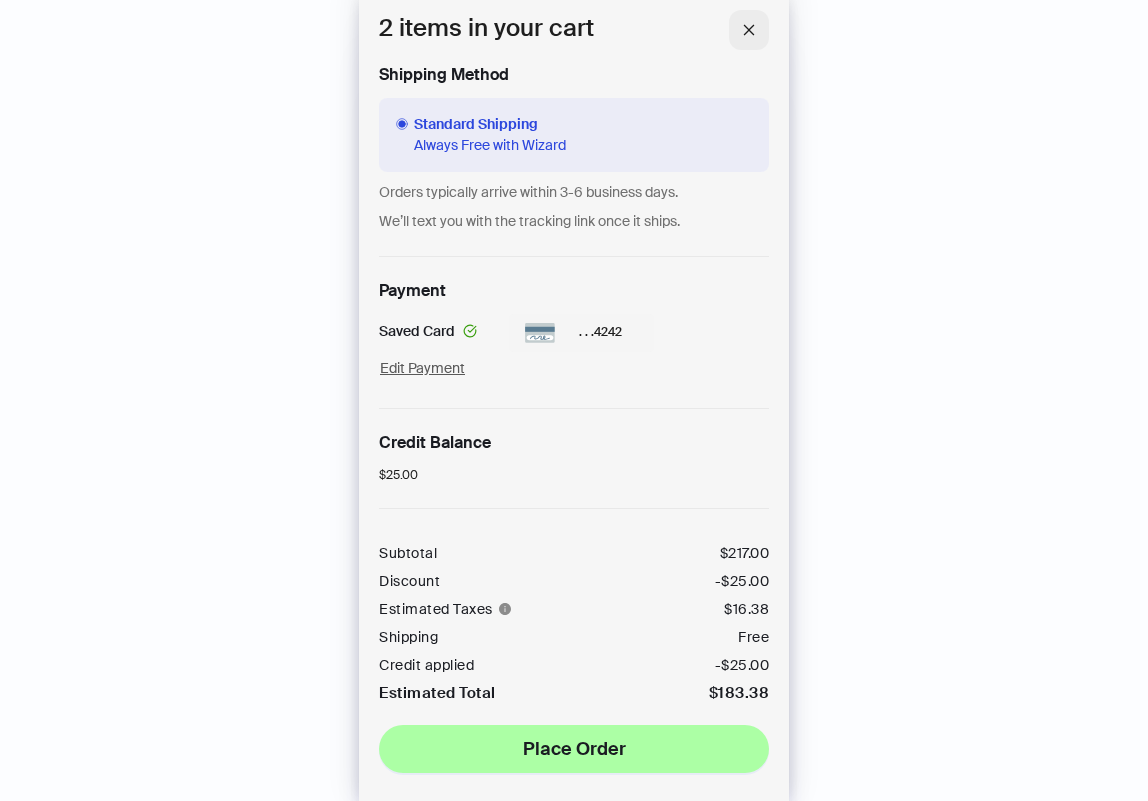 click at bounding box center [749, 30] 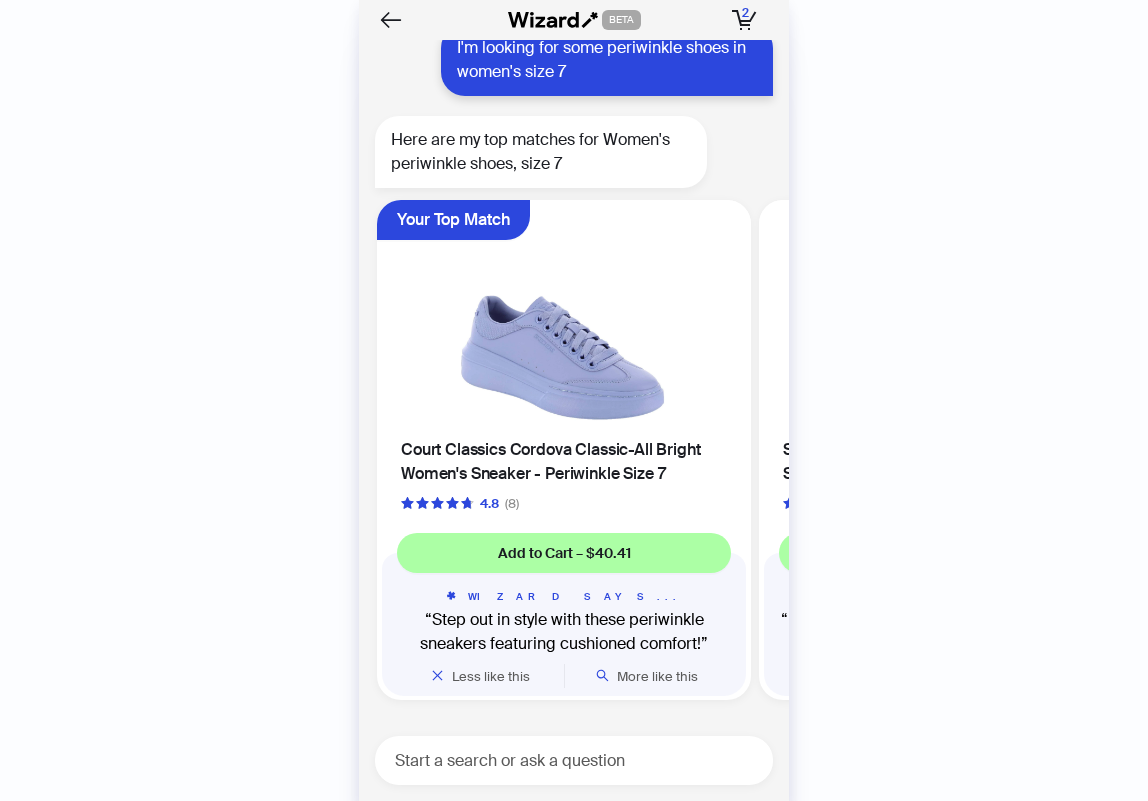 scroll, scrollTop: 4297, scrollLeft: 0, axis: vertical 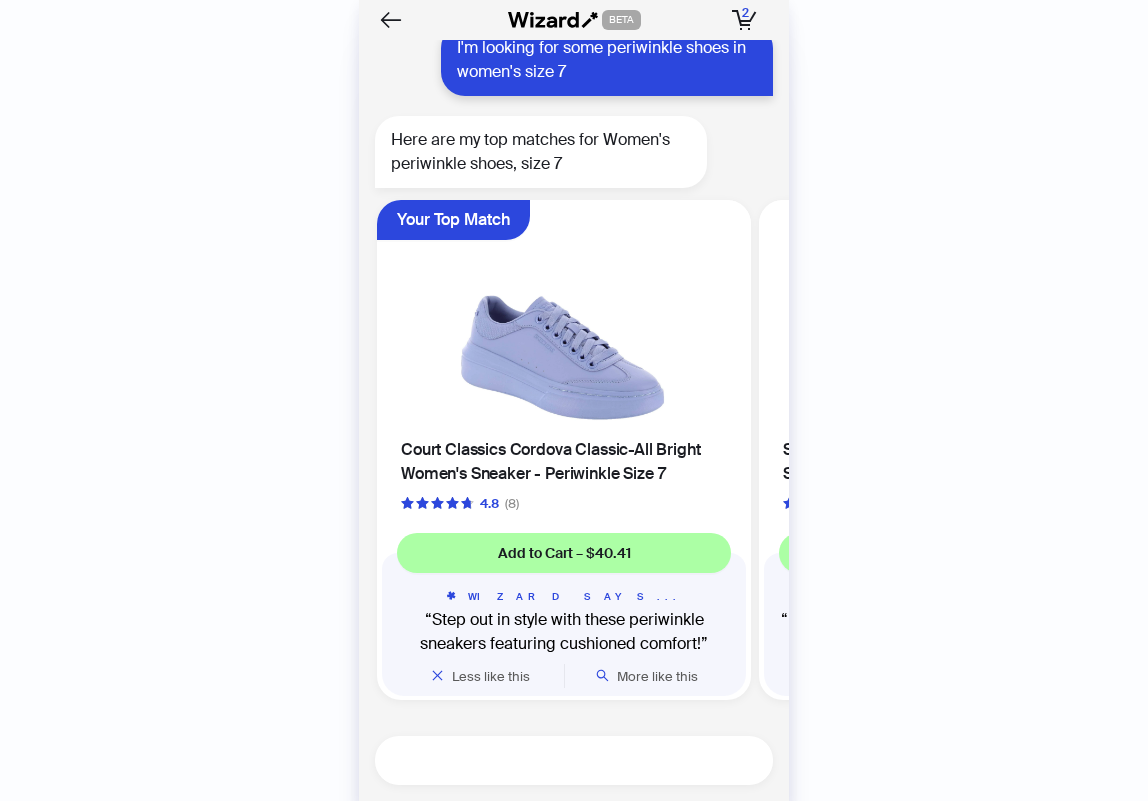 click at bounding box center (582, 760) 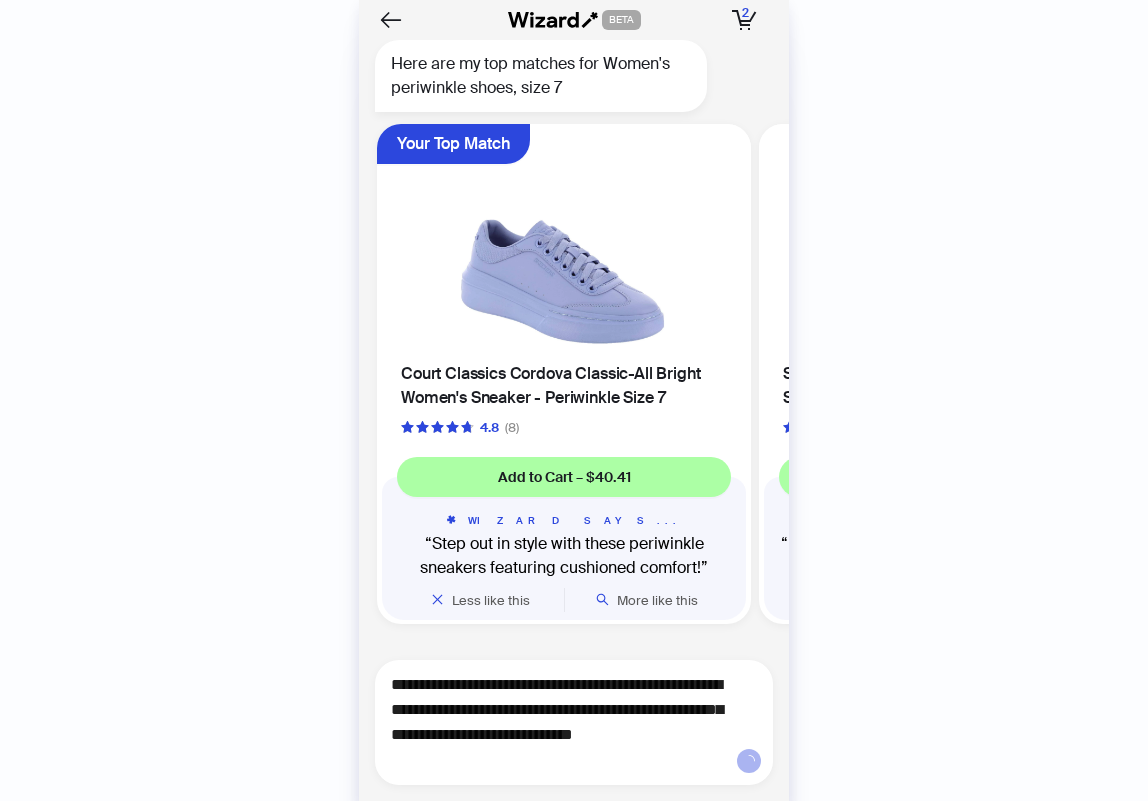 type on "**********" 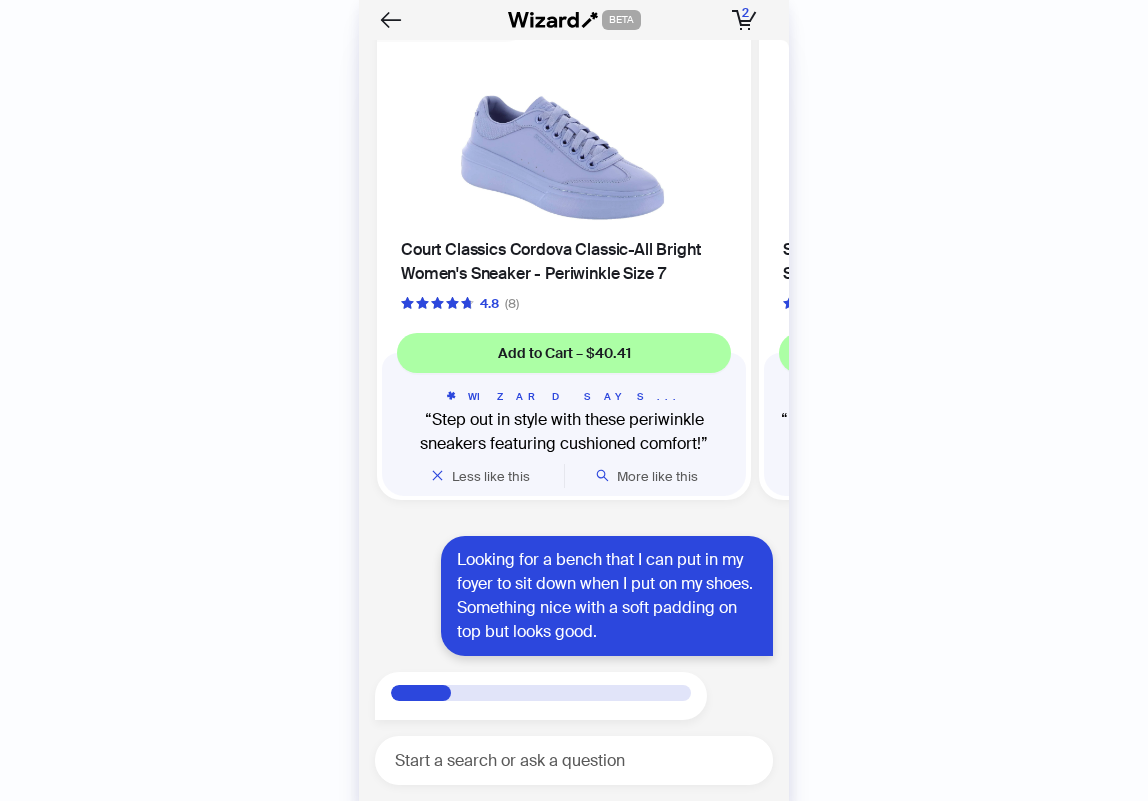 scroll, scrollTop: 4513, scrollLeft: 0, axis: vertical 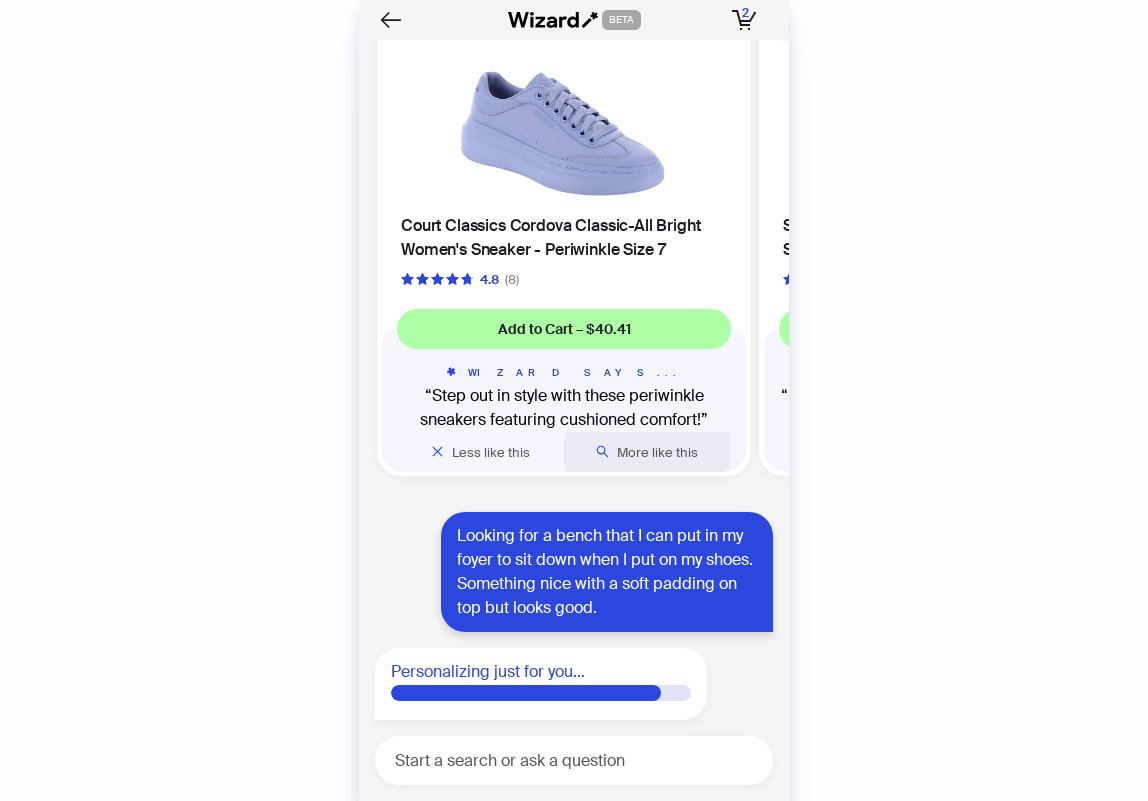 click on "More like this" at bounding box center [657, 452] 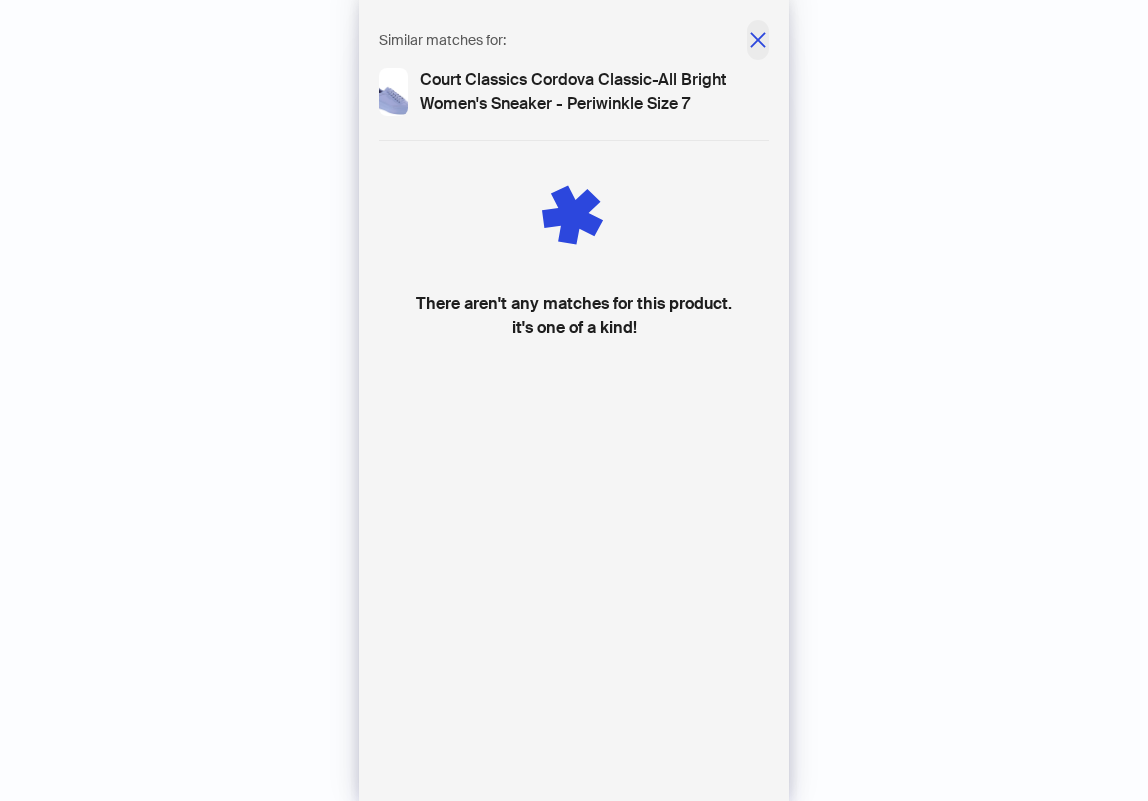 click at bounding box center (758, 40) 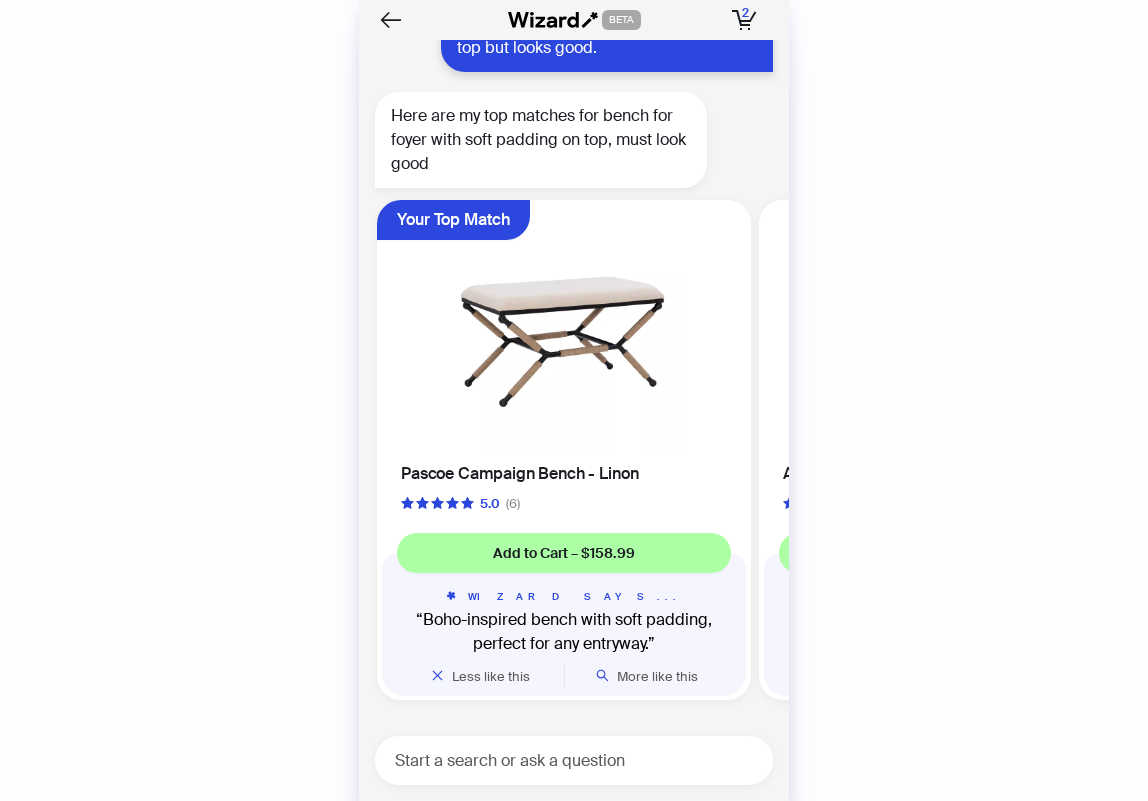 scroll, scrollTop: 5081, scrollLeft: 0, axis: vertical 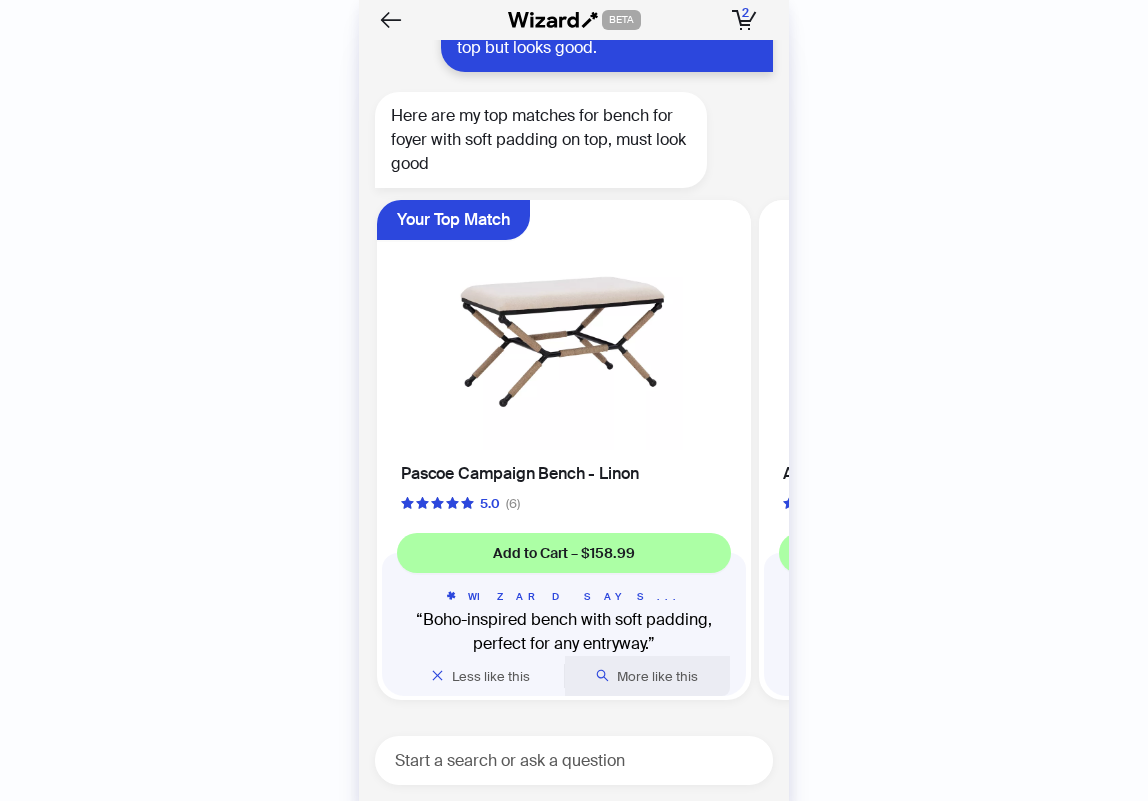 click on "More like this" at bounding box center (657, 676) 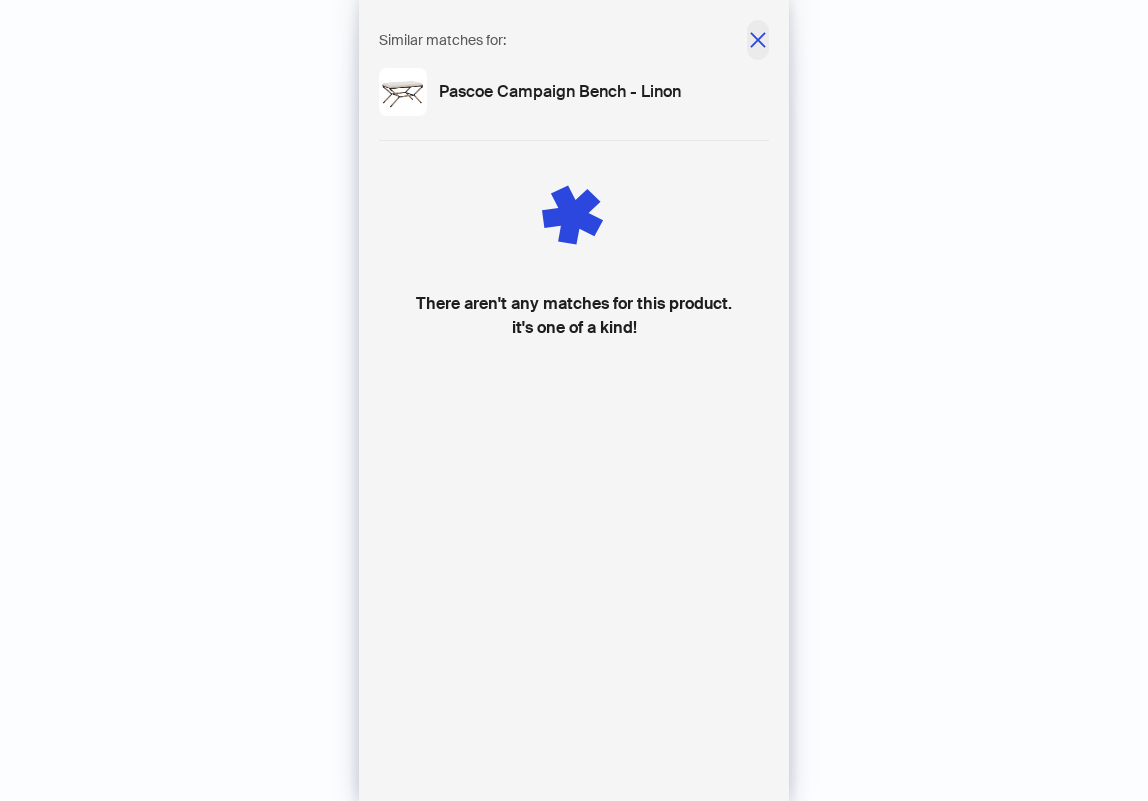 click at bounding box center (758, 40) 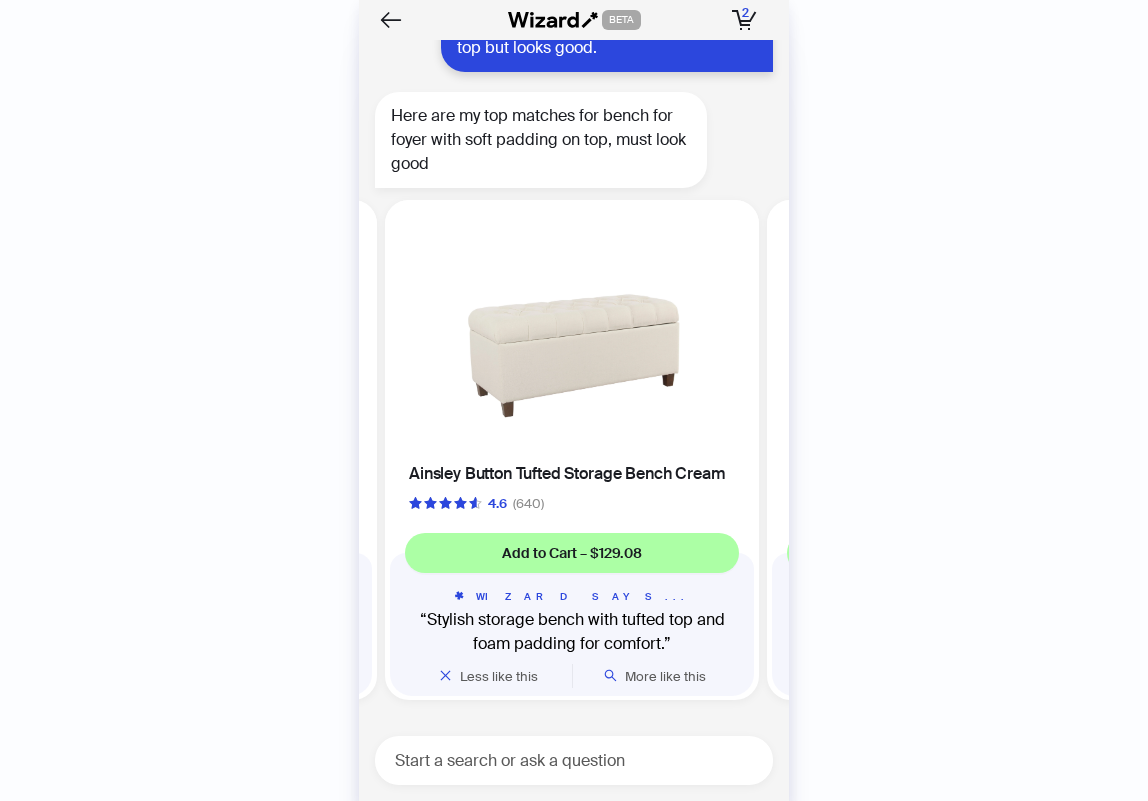 scroll, scrollTop: 0, scrollLeft: 377, axis: horizontal 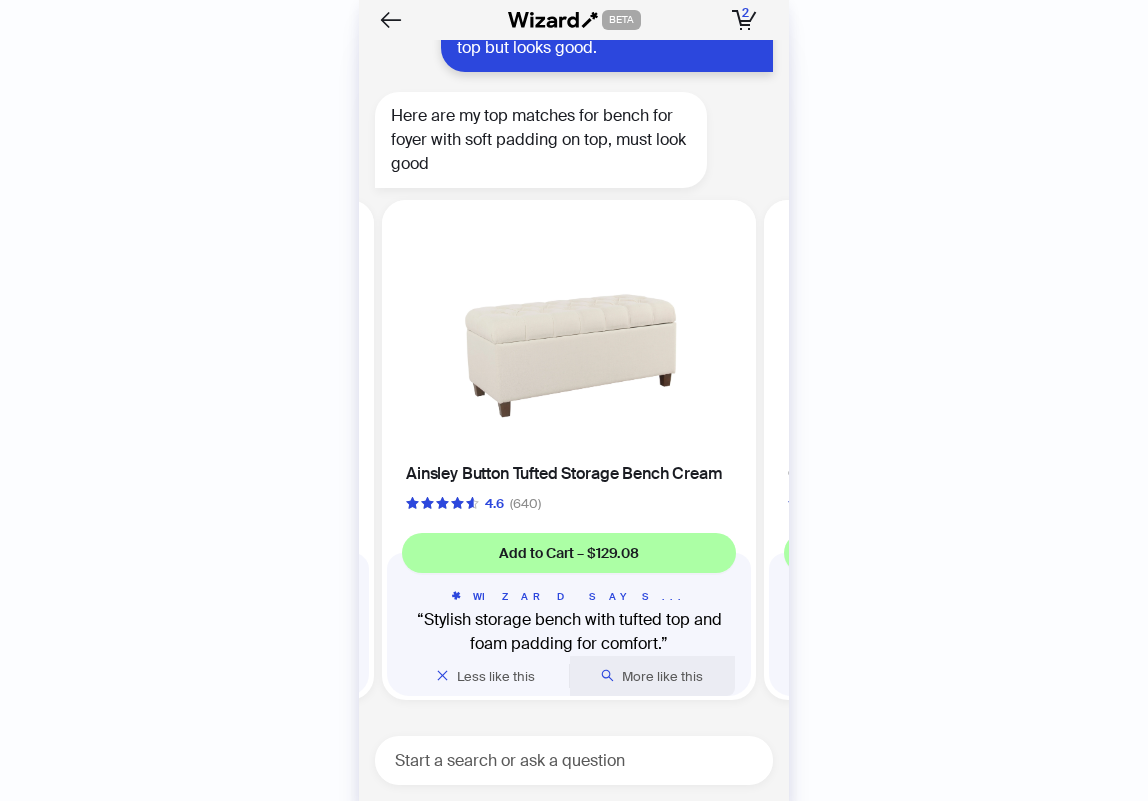 click on "More like this" at bounding box center [662, 676] 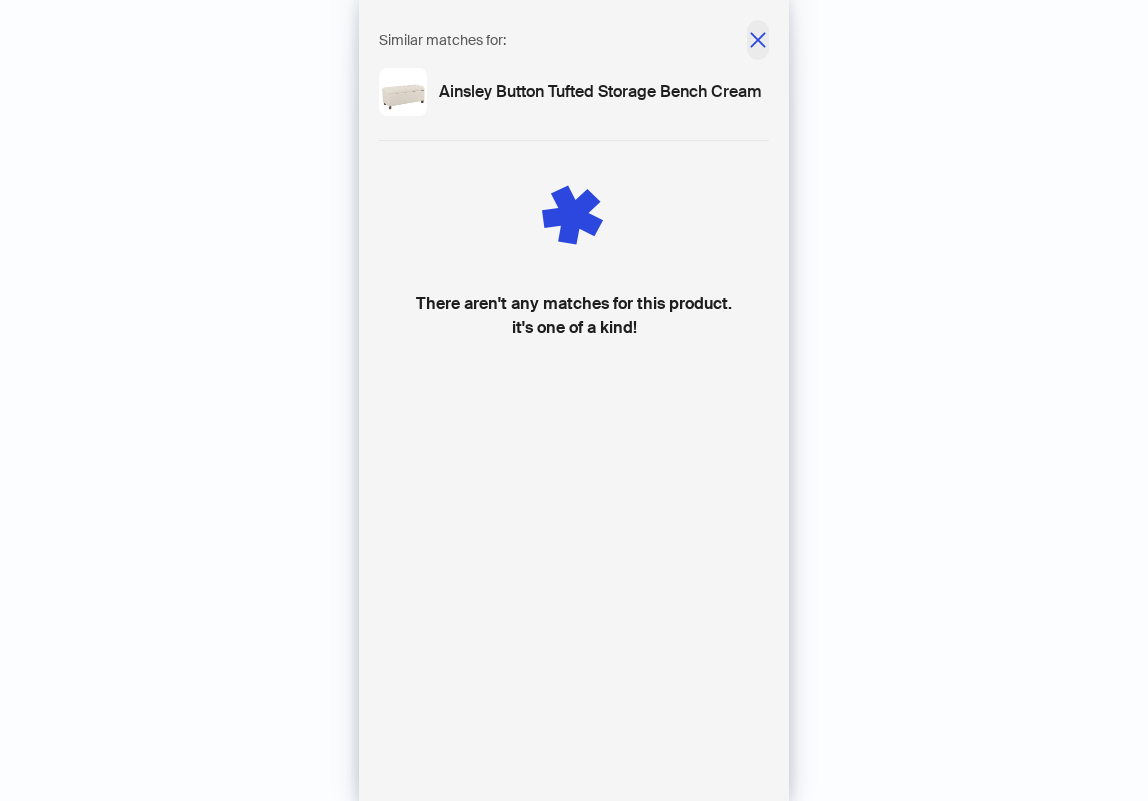 click at bounding box center [758, 40] 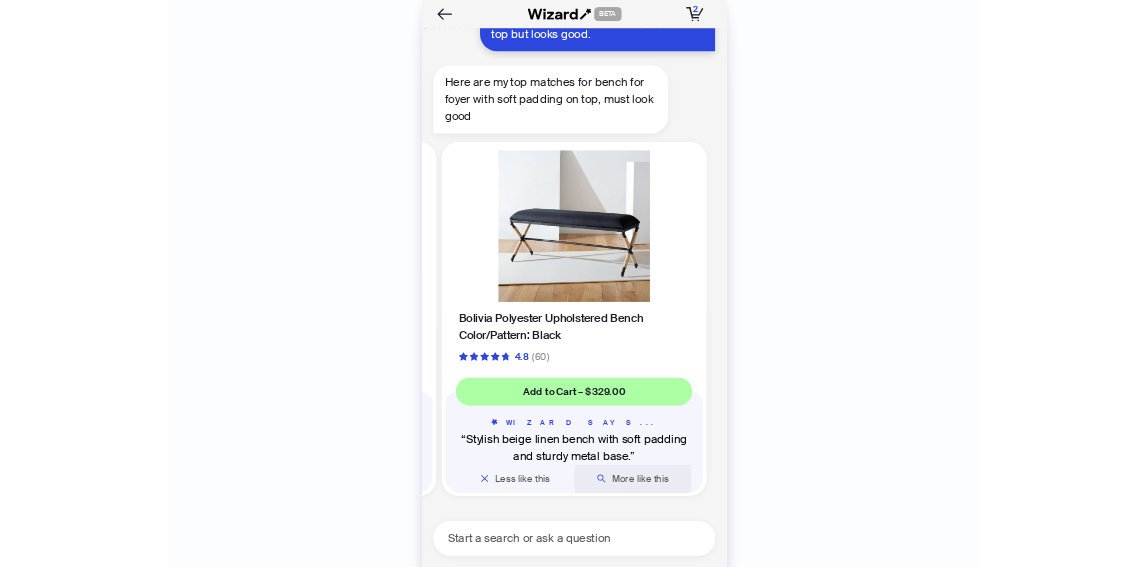 scroll, scrollTop: 0, scrollLeft: 759, axis: horizontal 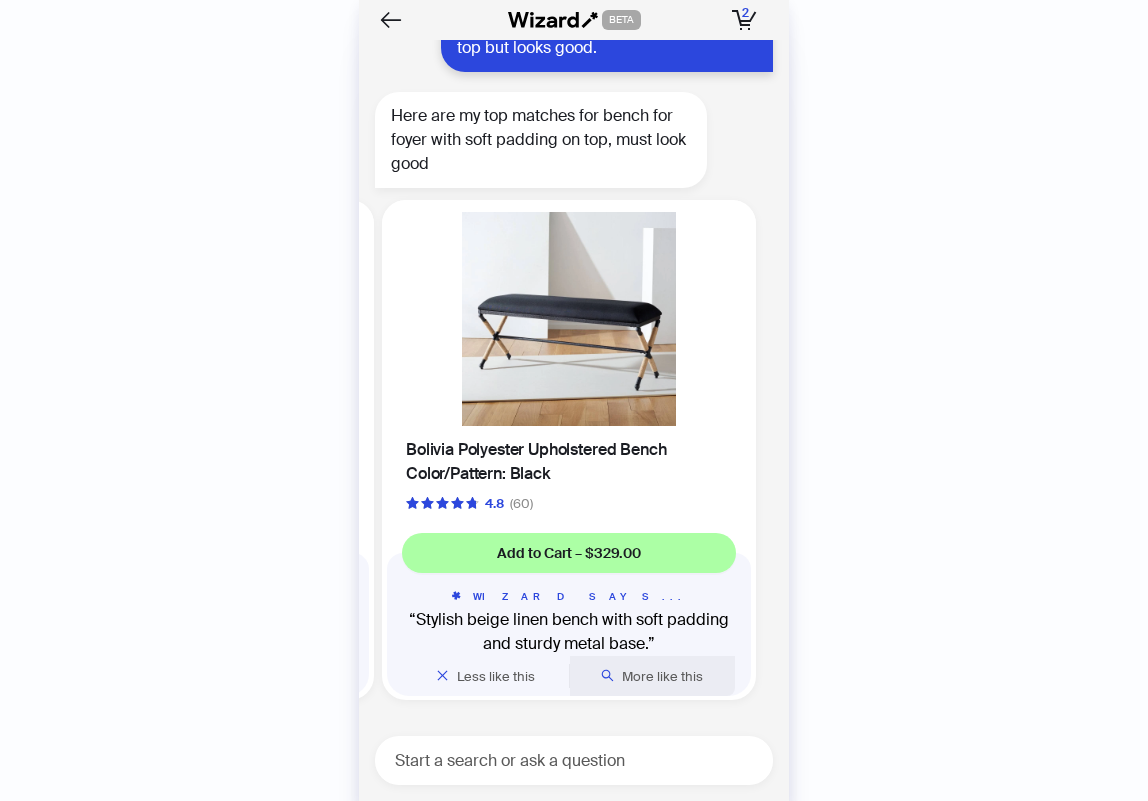 click on "More like this" at bounding box center (662, 676) 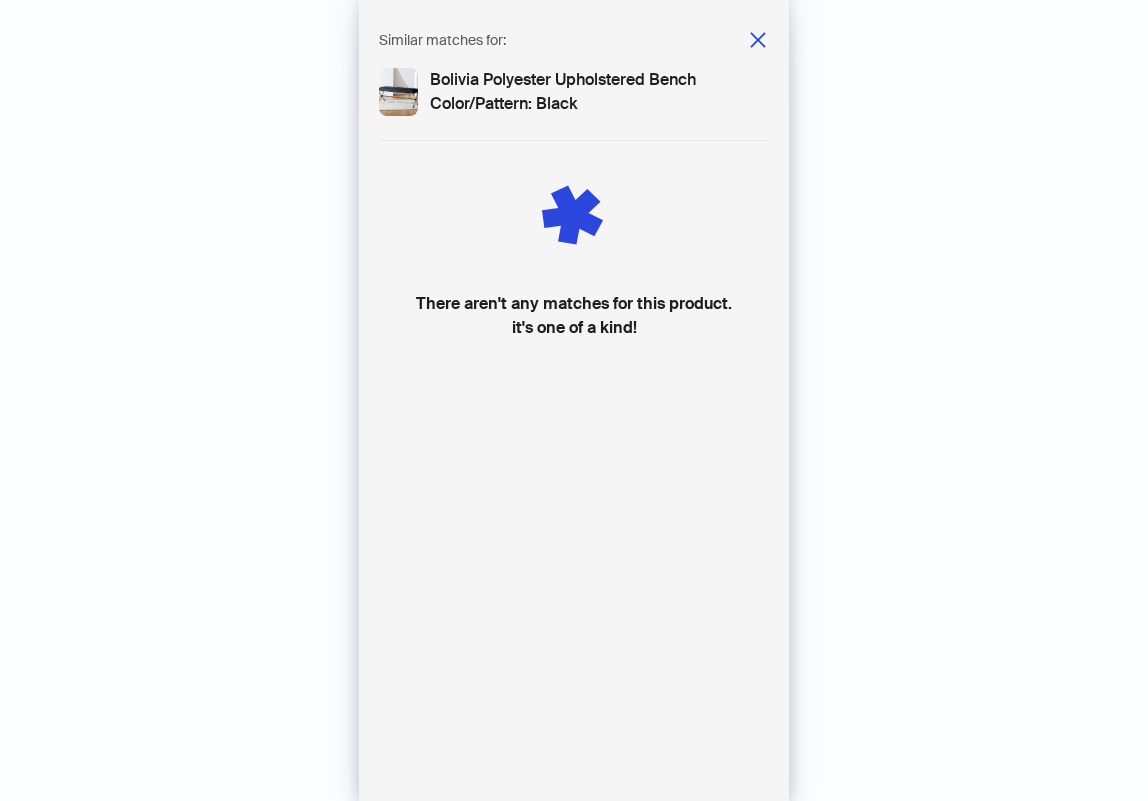 click on "History Sign Out BETA Hi, I’m Your superpowered shopping  agent I scour websites, reviews, and editorials to find the best products so you don't have to Start Chatting Try asking for... 🚗 Could you find me a lightweight convertible car-seat / stroller combo? 🍼 I am looking for the best baby bottle for a 6 month old 🍹 Find me a powerful blender around $100 🍄 Can you find a toy for a toddler who likes Super Mario? 🚘 Find me the best toy car set for an 8 year old 🤠 What toys do you suggest for a 2 year old who wants to be cowboy? 🪞 I want a movable attachable mirror for rear facing infant 🍗 Need a top of the line air fryer with large capacity 👶 Need a bib to keep food off baby clothes 🧴 I need some retinol body cream for dry skin 🌊 What’s the best waterproof mascara? 🍱 Looking for glass food storage containers that can go in the oven 🔆 I need a good skin product to lighten my dark spots 🐭 Find me a wireless mouse for gaming 🦴 I need a dog toy for excessive chewing" at bounding box center [574, 400] 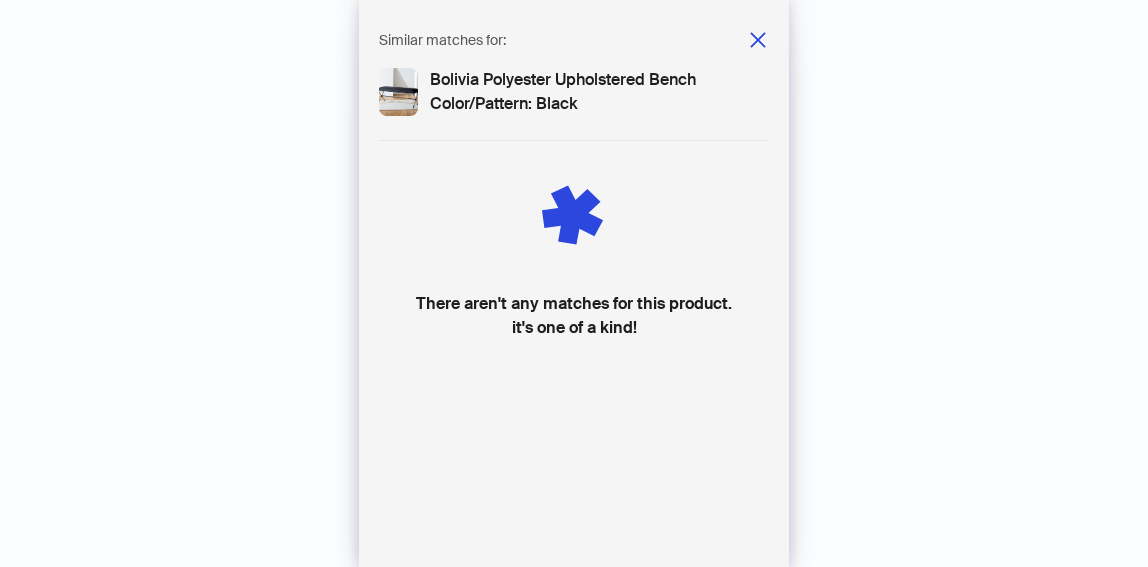 click on "History Sign Out BETA Hi, I’m Your superpowered shopping  agent I scour websites, reviews, and editorials to find the best products so you don't have to Start Chatting Try asking for... 🚗 Could you find me a lightweight convertible car-seat / stroller combo? 🍼 I am looking for the best baby bottle for a 6 month old 🍹 Find me a powerful blender around $100 🍄 Can you find a toy for a toddler who likes Super Mario? 🚘 Find me the best toy car set for an 8 year old 🤠 What toys do you suggest for a 2 year old who wants to be cowboy? 🪞 I want a movable attachable mirror for rear facing infant 🍗 Need a top of the line air fryer with large capacity 👶 Need a bib to keep food off baby clothes 🧴 I need some retinol body cream for dry skin 🌊 What’s the best waterproof mascara? 🍱 Looking for glass food storage containers that can go in the oven 🔆 I need a good skin product to lighten my dark spots 🐭 Find me a wireless mouse for gaming 🦴 I need a dog toy for excessive chewing" at bounding box center (574, 283) 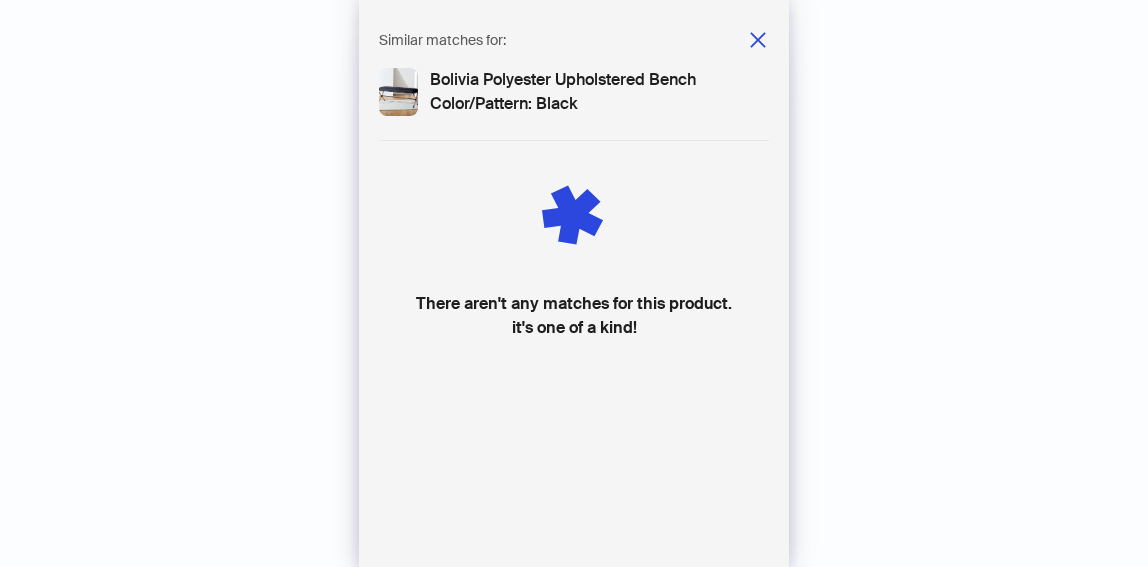 scroll, scrollTop: 0, scrollLeft: 0, axis: both 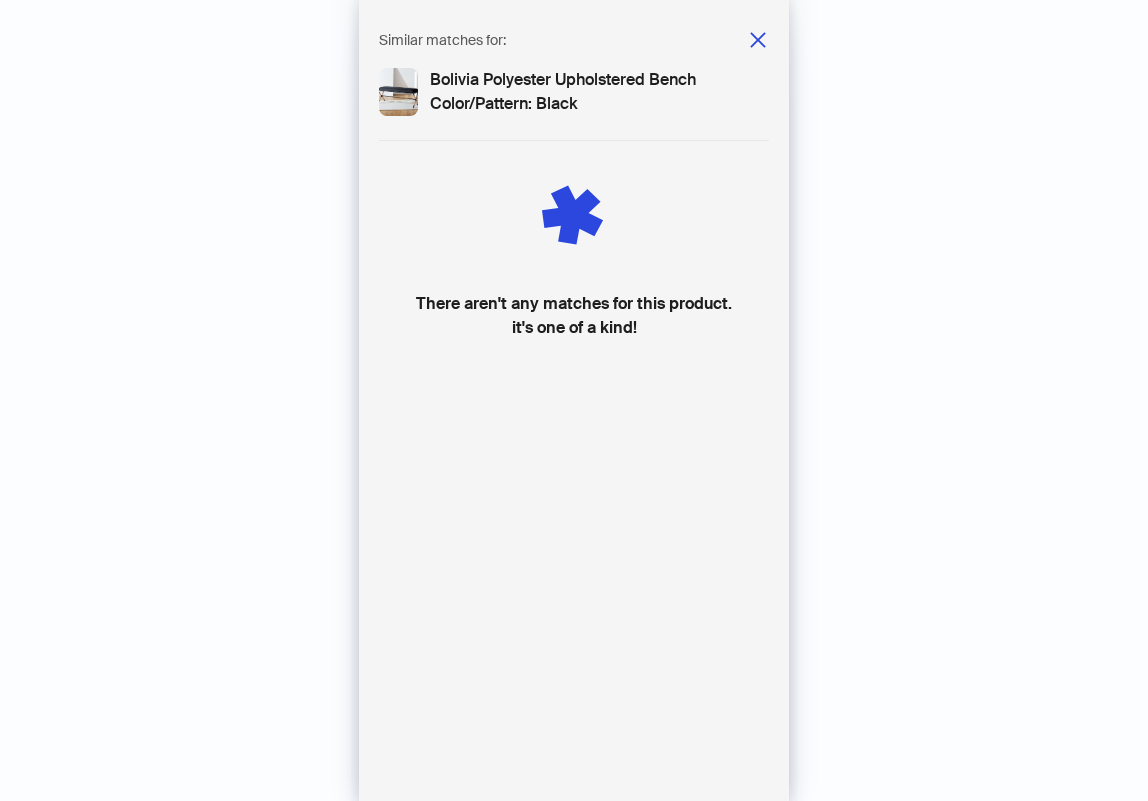 click on "Bolivia Polyester Upholstered Bench Color/Pattern: Black" at bounding box center [599, 92] 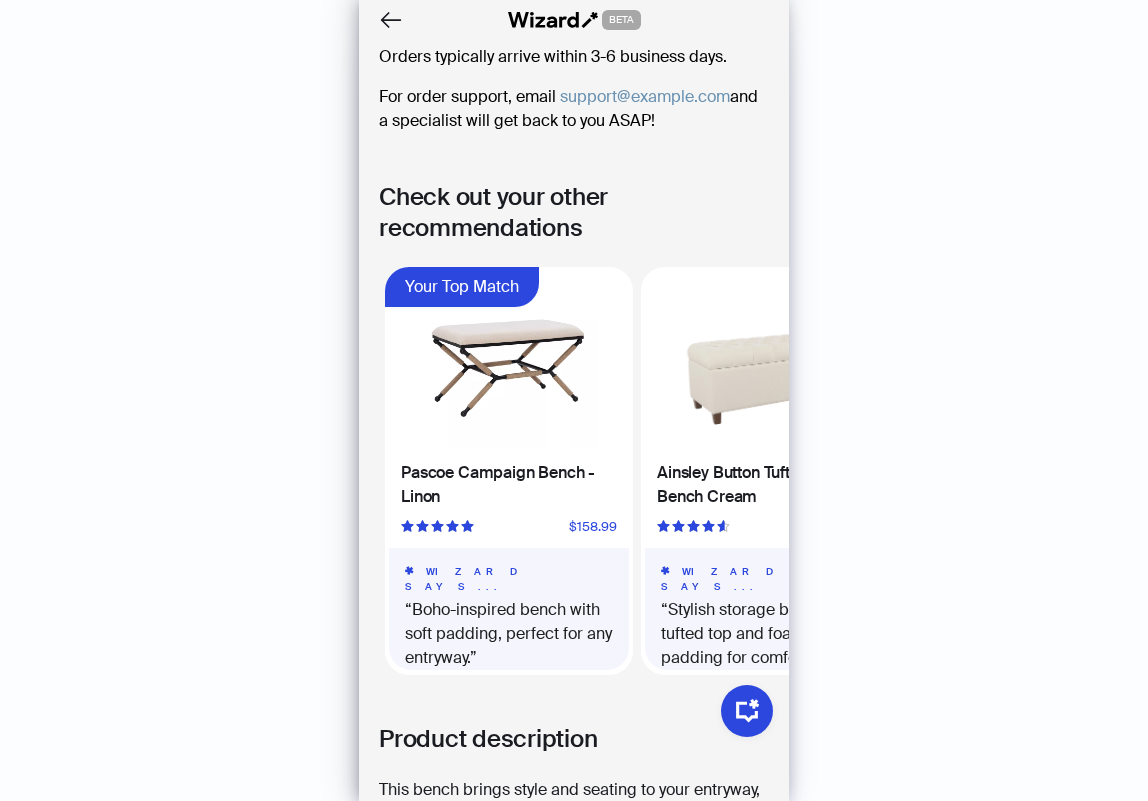 scroll, scrollTop: 1414, scrollLeft: 0, axis: vertical 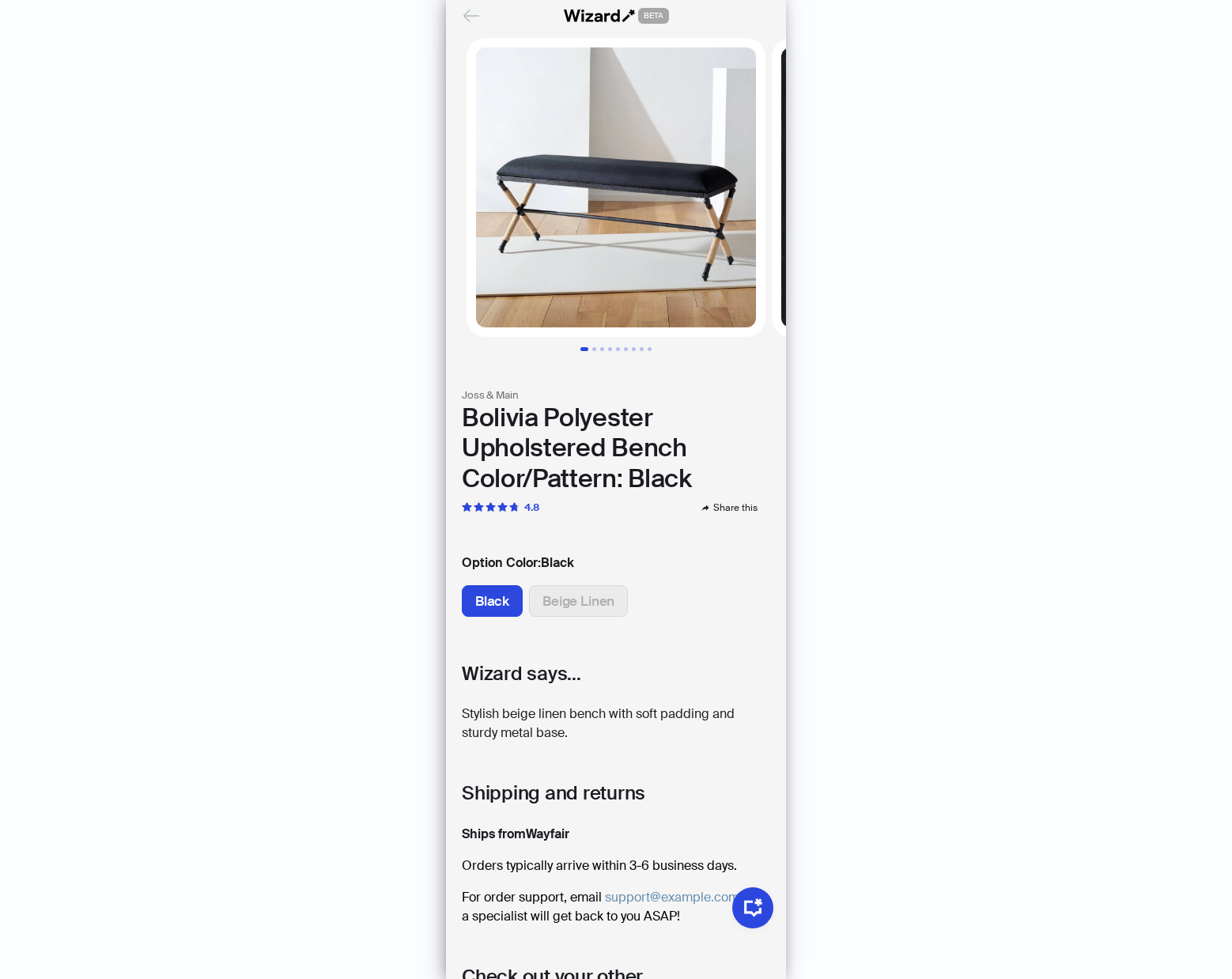click at bounding box center (471, 16) 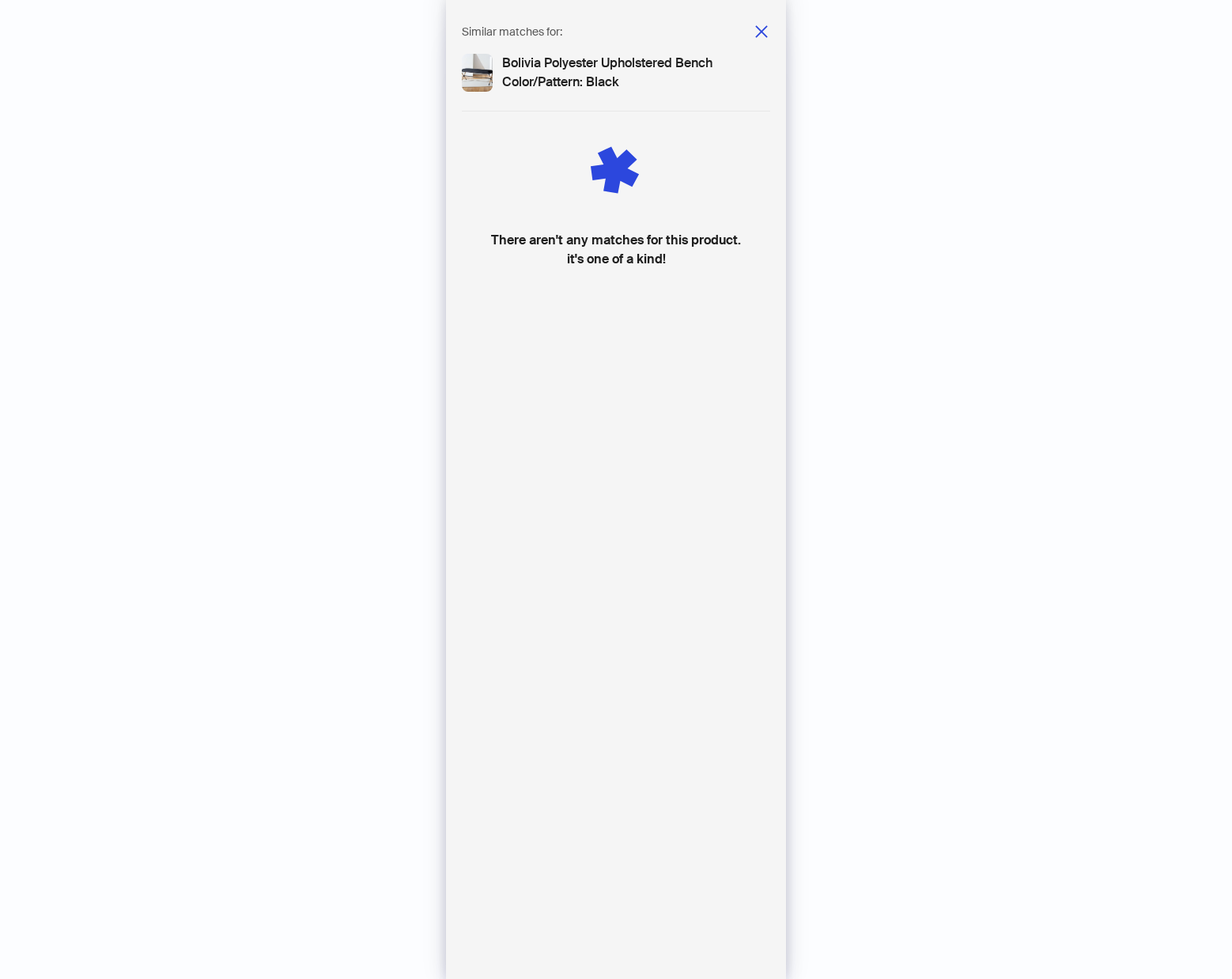 click on "Similar matches for: Bolivia Polyester Upholstered Bench Color/Pattern: Black There aren't any matches for this product. it's one of a kind!" at bounding box center [616, 489] 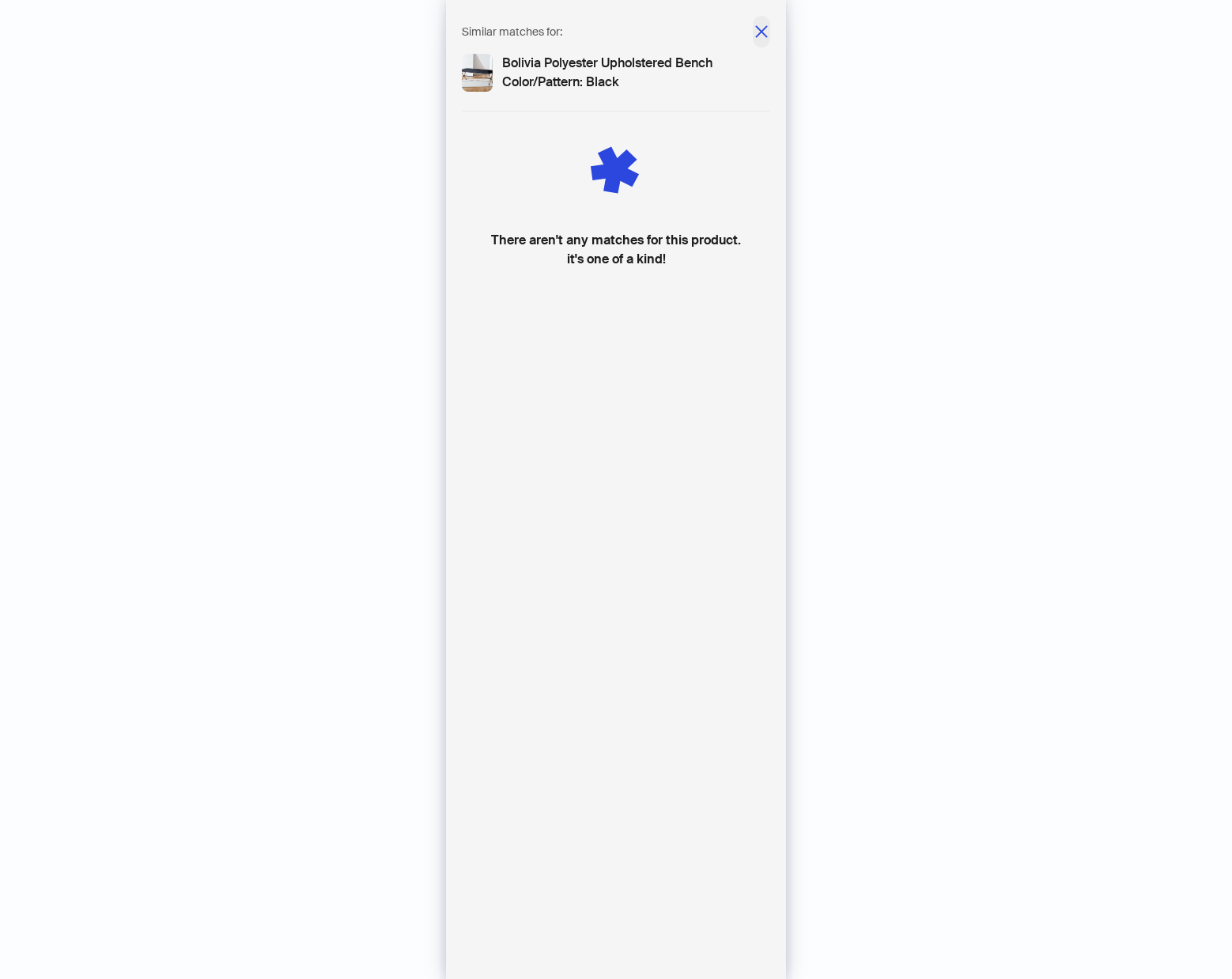 click at bounding box center (761, 32) 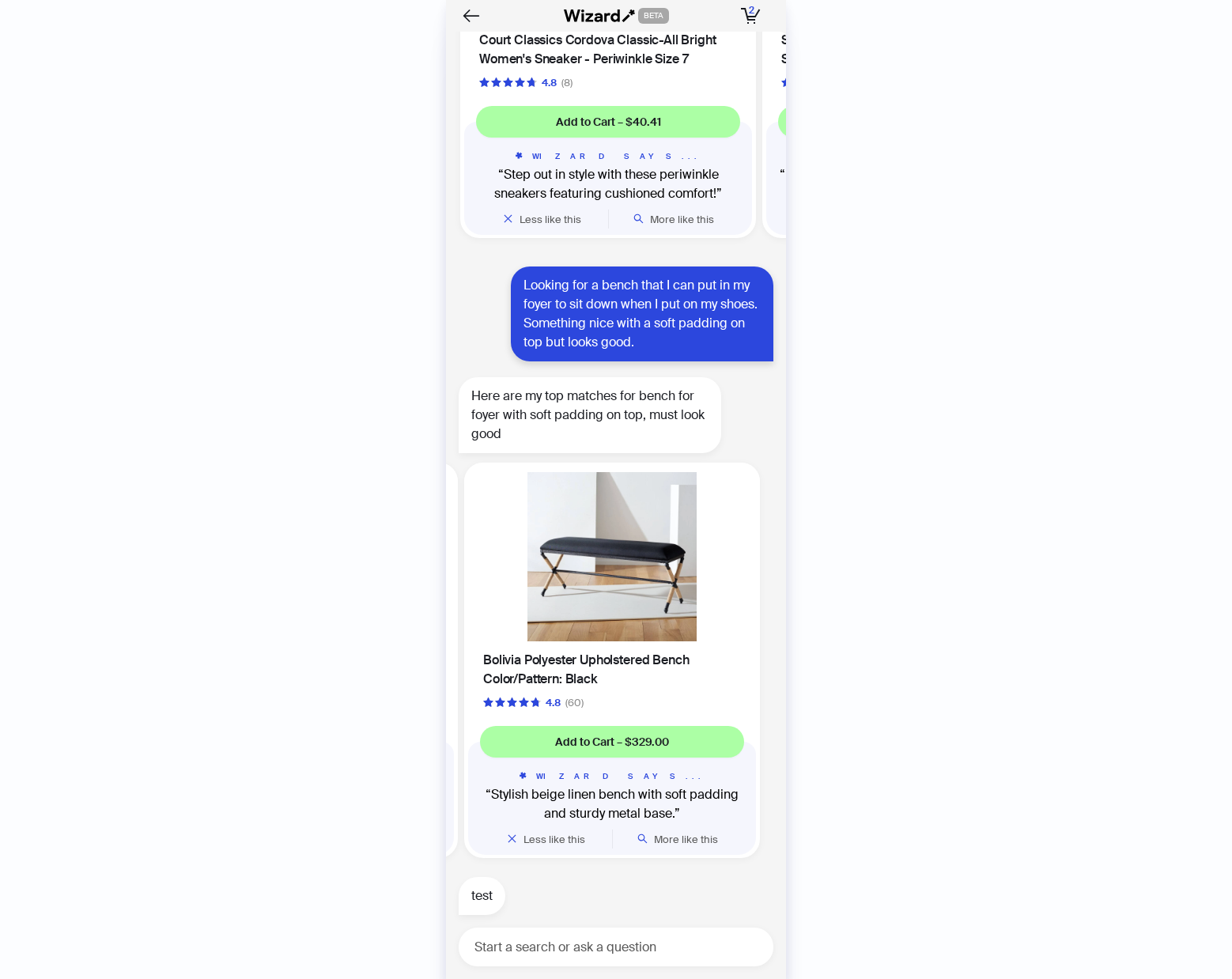 click at bounding box center [511, 16] 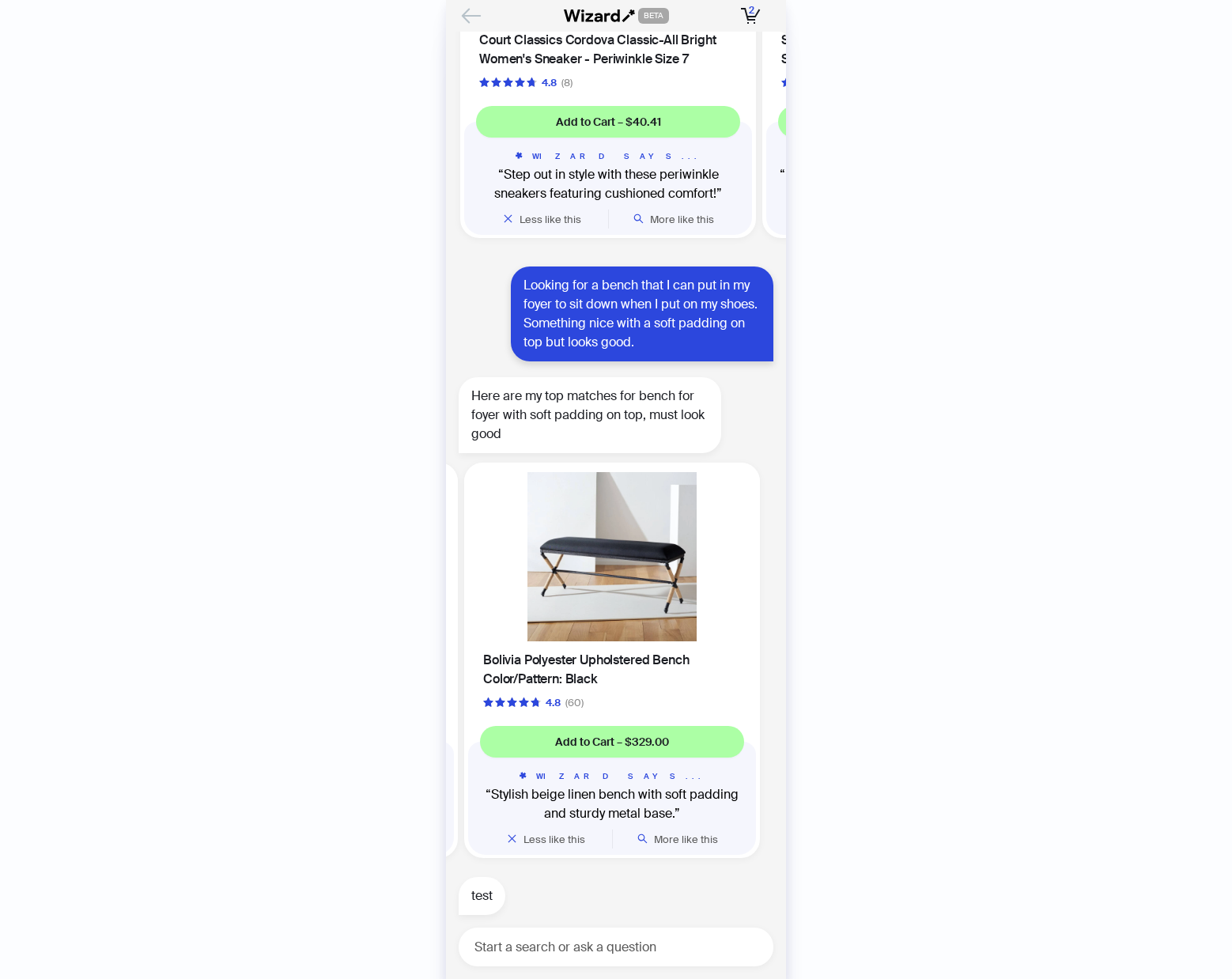 click at bounding box center [471, 16] 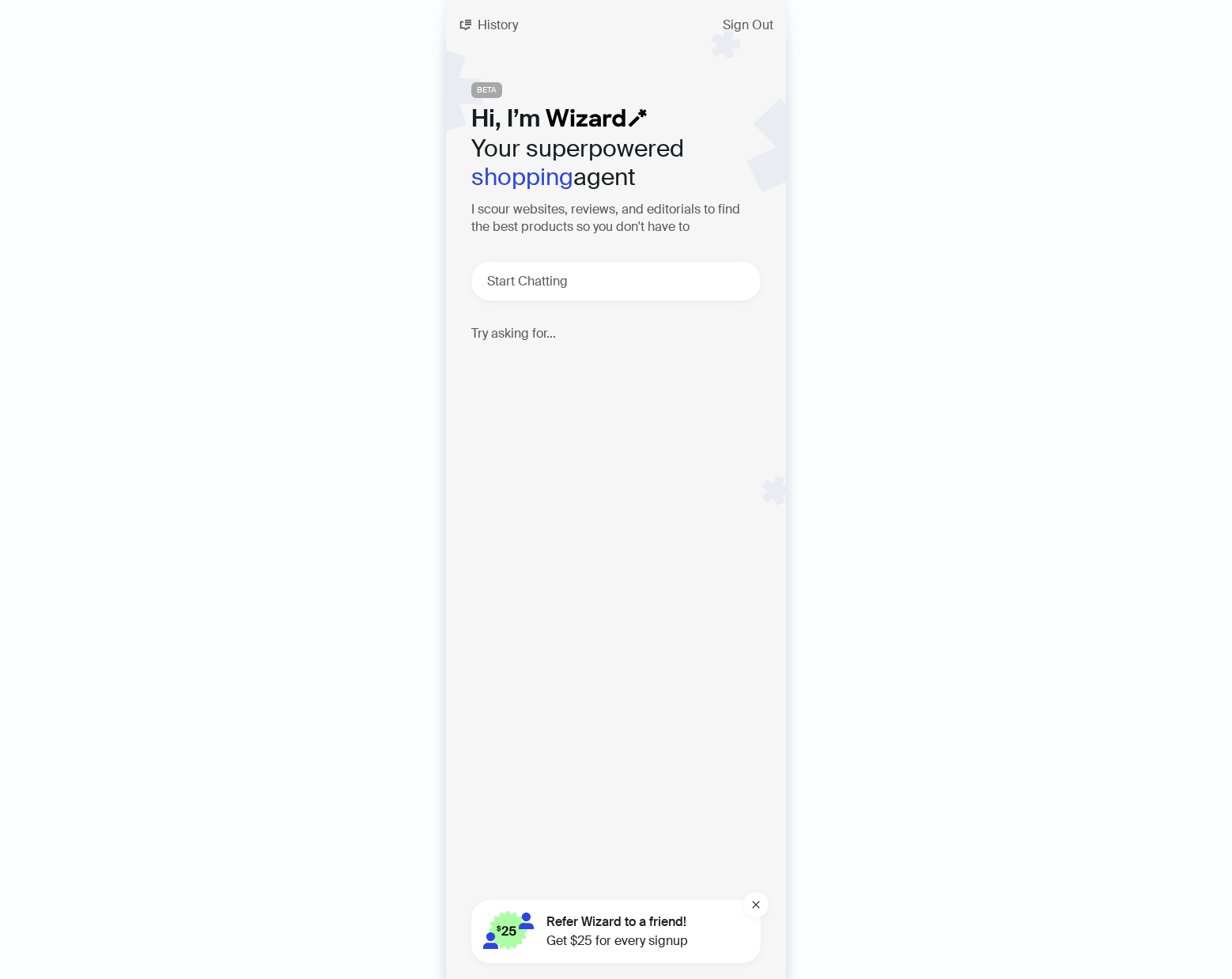 click on "Get $25 for every signup" at bounding box center (617, 941) 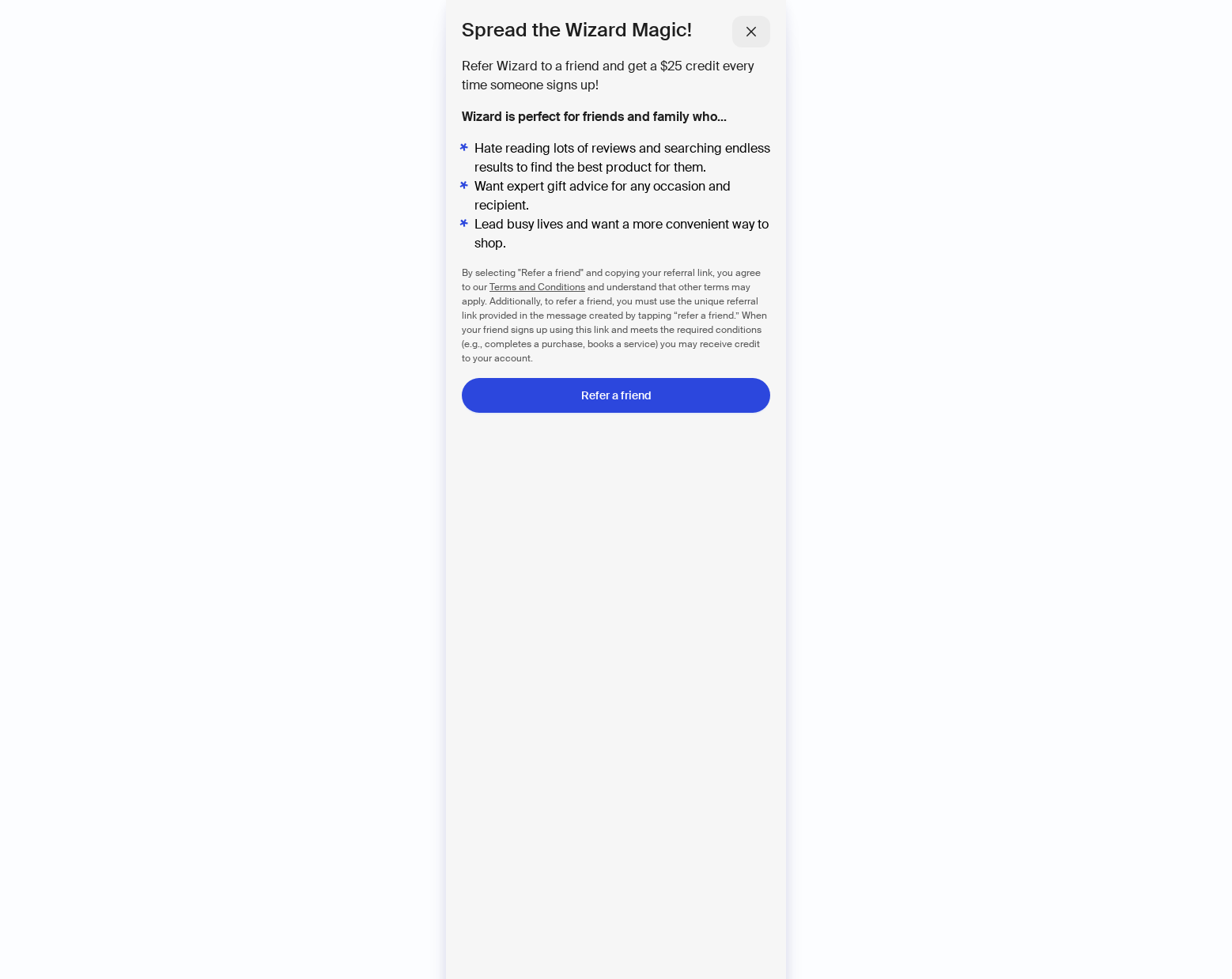 click at bounding box center (751, 32) 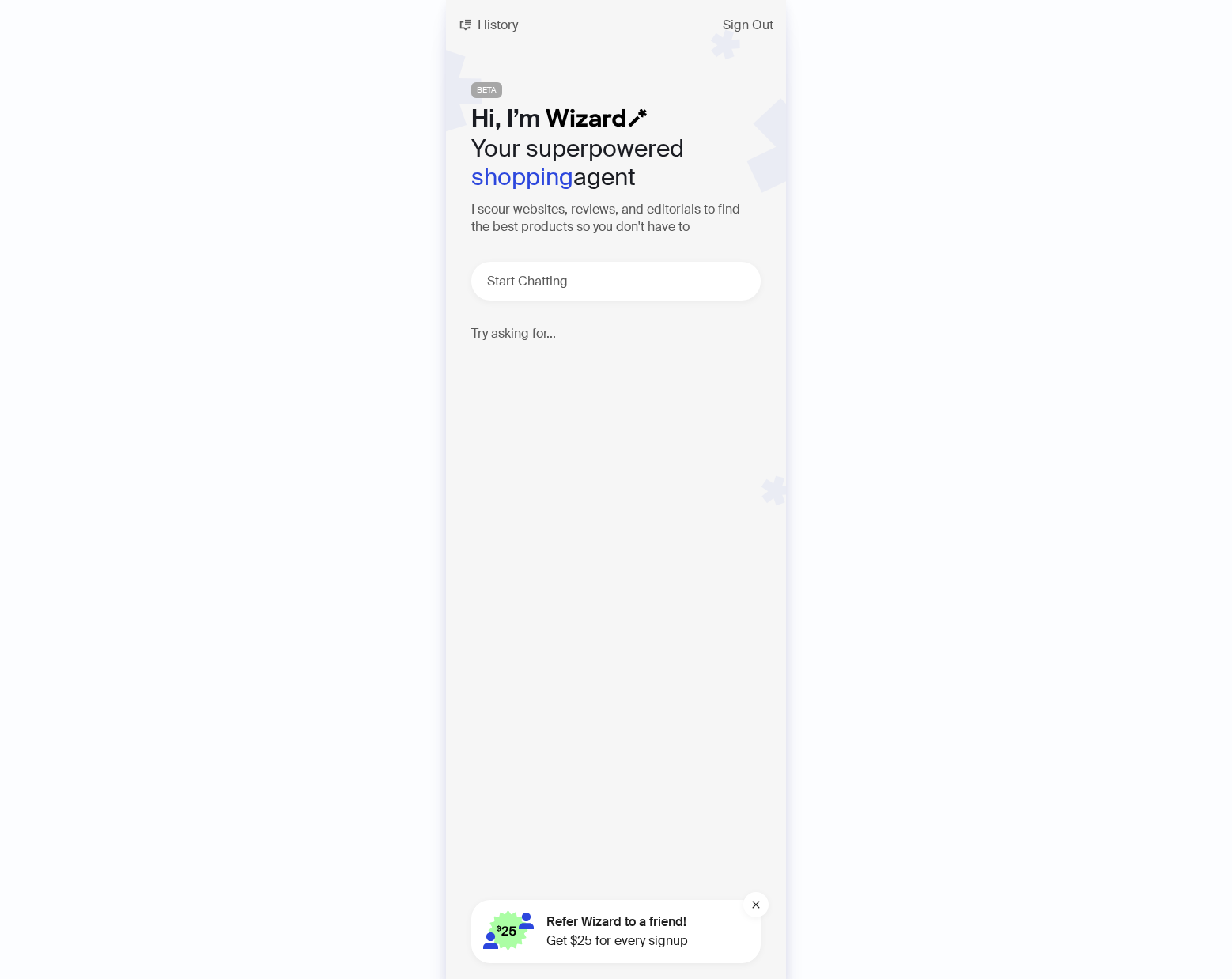click on "History Sign Out BETA Hi, I’m Your superpowered shopping  agent I scour websites, reviews, and editorials to find the best products so you don't have to Start Chatting Try asking for... 🦴 I need a dog toy for excessive chewing 🚗 Could you find me a lightweight convertible car-seat / stroller combo? 🍼 I am looking for the best baby bottle for a 6 month old 🍹 Find me a powerful blender around $100 🍄 Can you find a toy for a toddler who likes Super Mario? 🚘 Find me the best toy car set for an 8 year old 🤠 What toys do you suggest for a 2 year old who wants to be cowboy? 🪞 I want a movable attachable mirror for rear facing infant 🍗 Need a top of the line air fryer with large capacity 👶 Need a bib to keep food off baby clothes 🧴 I need some retinol body cream for dry skin 🌊 What’s the best waterproof mascara? 🍱 Looking for glass food storage containers that can go in the oven 🔆 I need a good skin product to lighten my dark spots 🐭 Find me a wireless mouse for gaming" at bounding box center (616, 489) 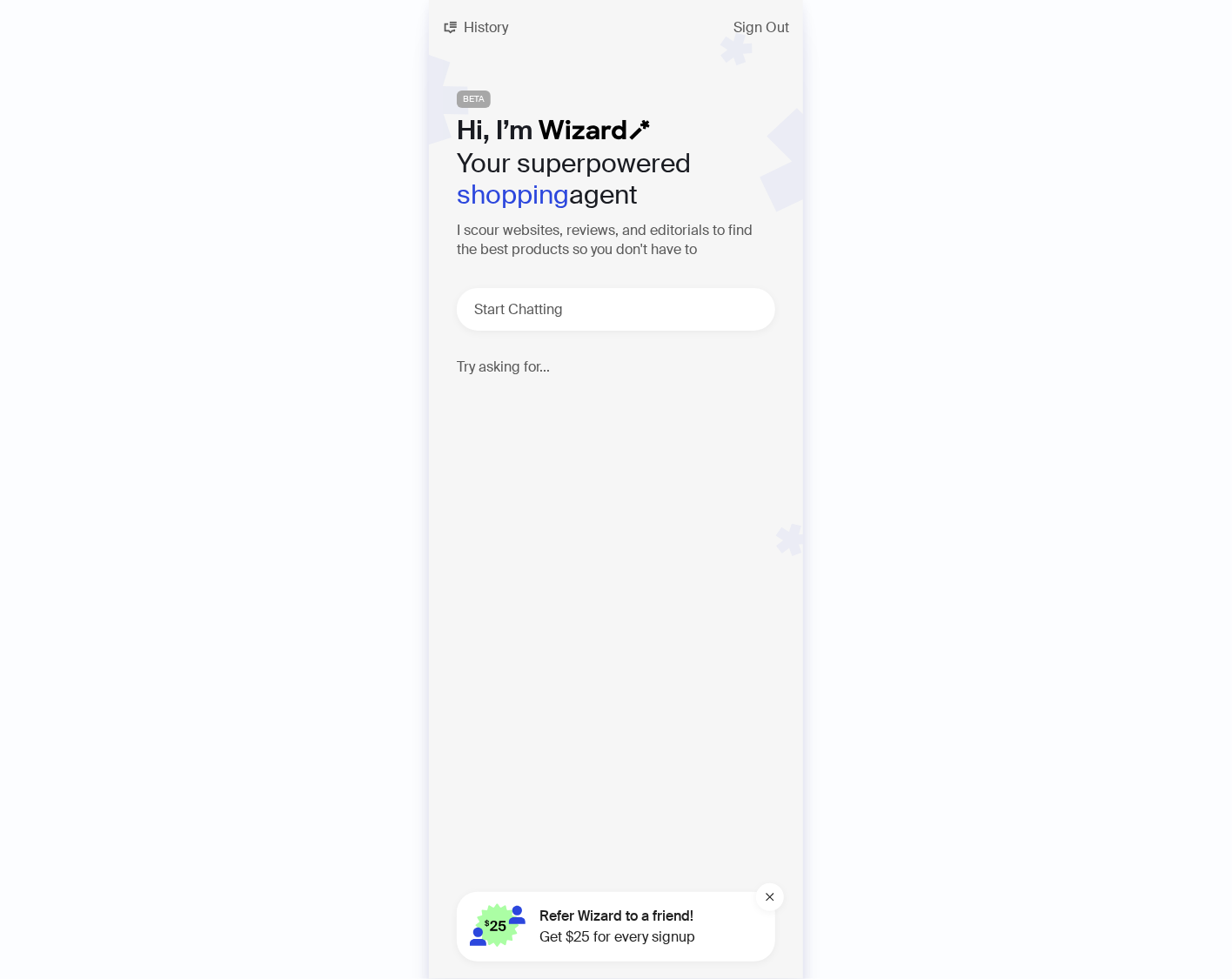 scroll, scrollTop: 3525, scrollLeft: 0, axis: vertical 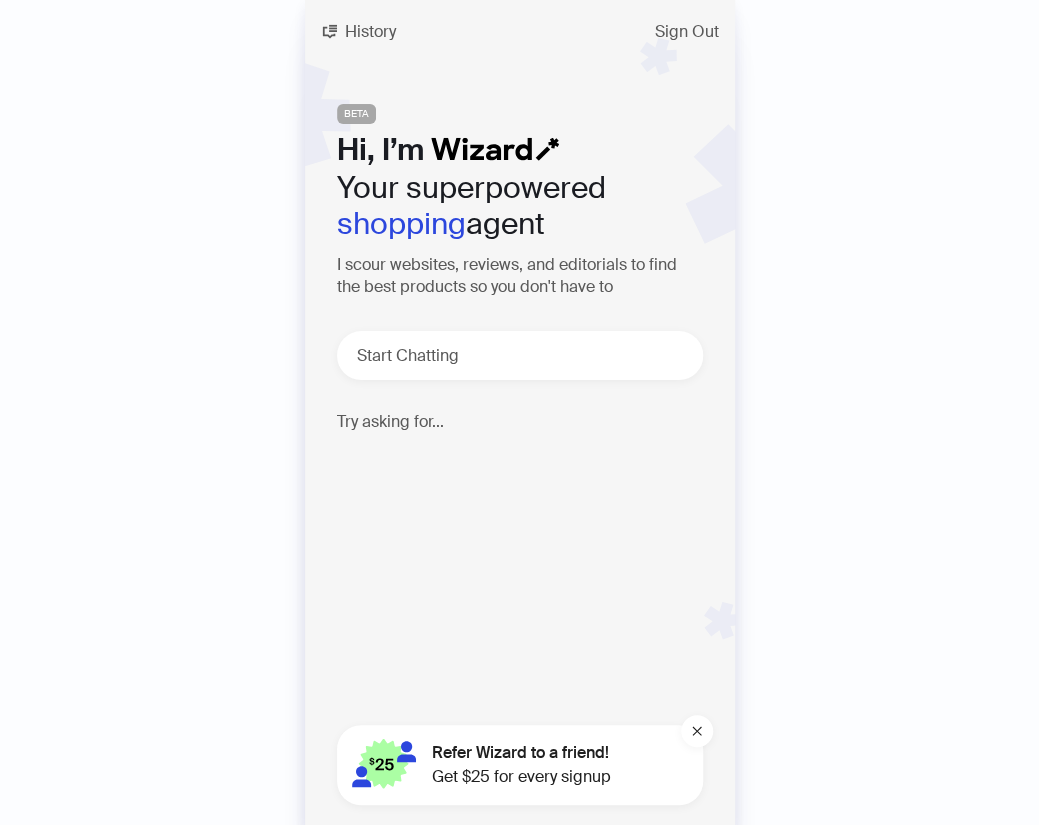 click on "History Sign Out BETA Hi, I’m Your superpowered shopping agent I scour websites, reviews, and editorials to find the best products so you don't have to Start Chatting Try asking for... 🧴 I need some retinol body cream for dry skin 🌊 What’s the best waterproof mascara? 🍱 Looking for glass food storage containers that can go in the oven 🔆 I need a good skin product to lighten my dark spots 🐭 Find me a wireless mouse for gaming 📱 Please find me a durable but good looking case for my iPhone SE 🎧 I need good sound quality, noise canceling headphones that are ear buds 🐾 What’s the best scoopable cat litter? 🐶 Please find me a gray slow feeder dog bowl 🦴 I need a dog toy for excessive chewing 🚗 Could you find me a lightweight convertible car-seat / stroller combo? 🍼 I am looking for the best baby bottle for a 6 month old 🍹 Find me a powerful blender around $100 🍄 Can you find a toy for a toddler who likes Super Mario? 👶 Need a bib to keep food off baby clothes" at bounding box center [520, 412] 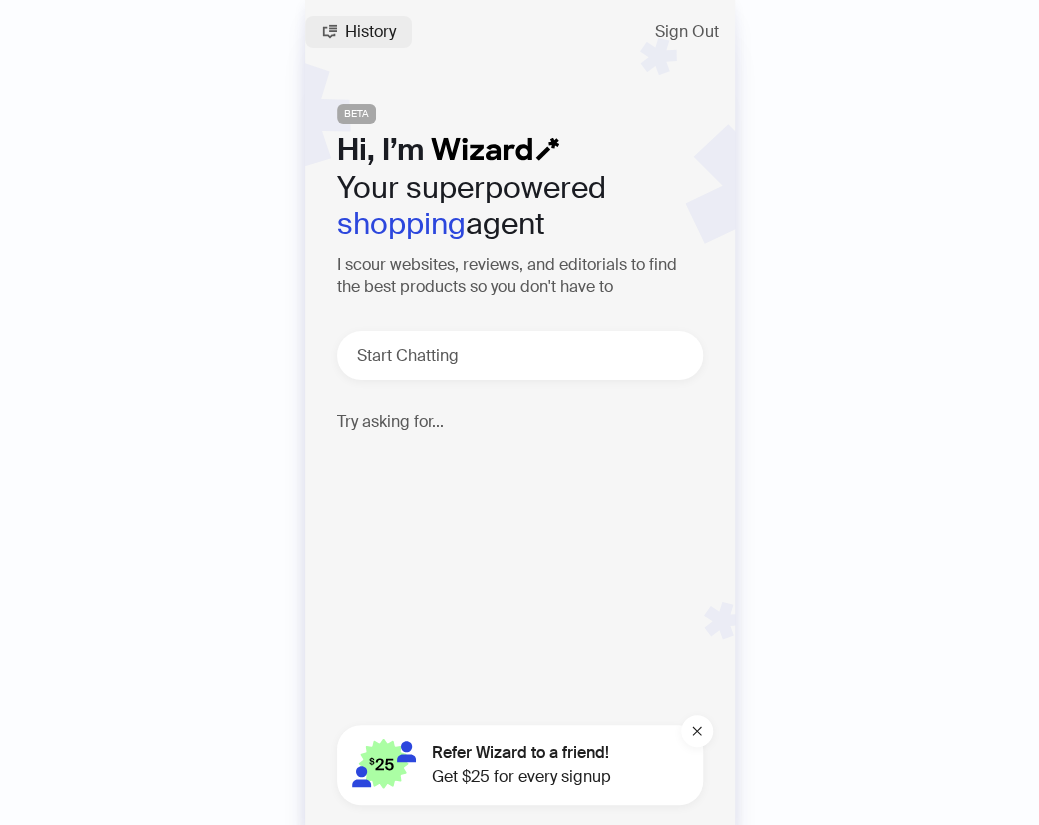click on "History" at bounding box center (370, 32) 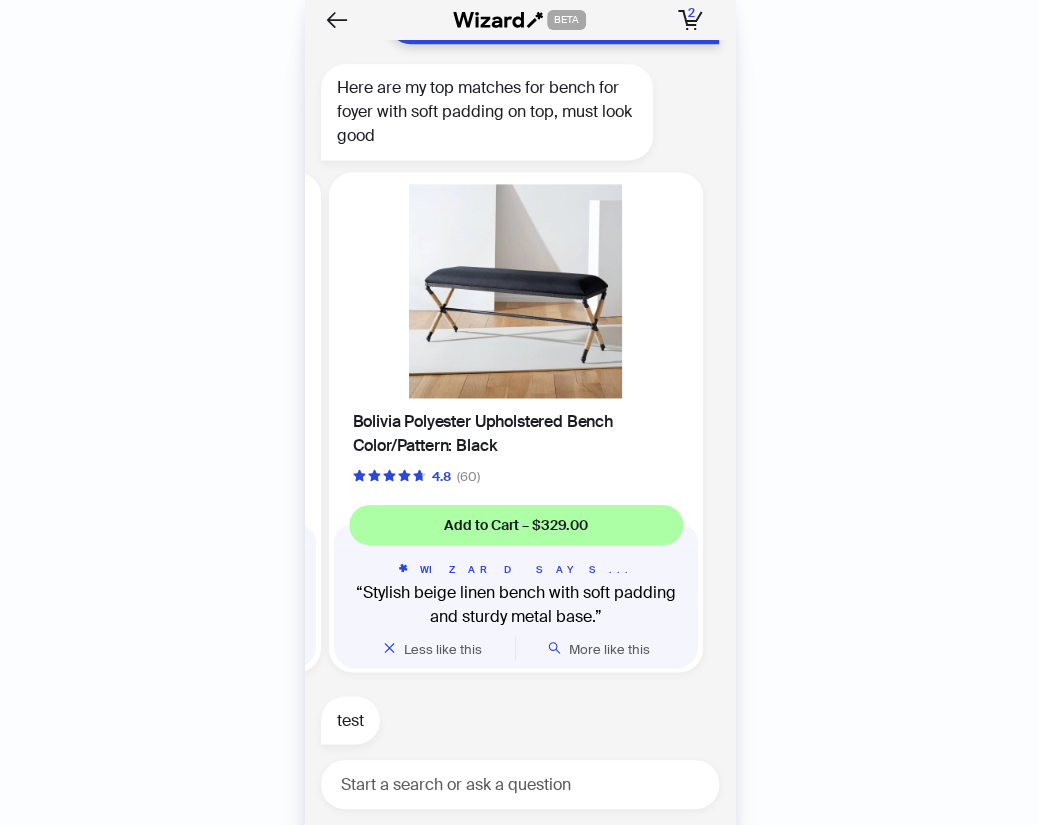 scroll, scrollTop: 4284, scrollLeft: 0, axis: vertical 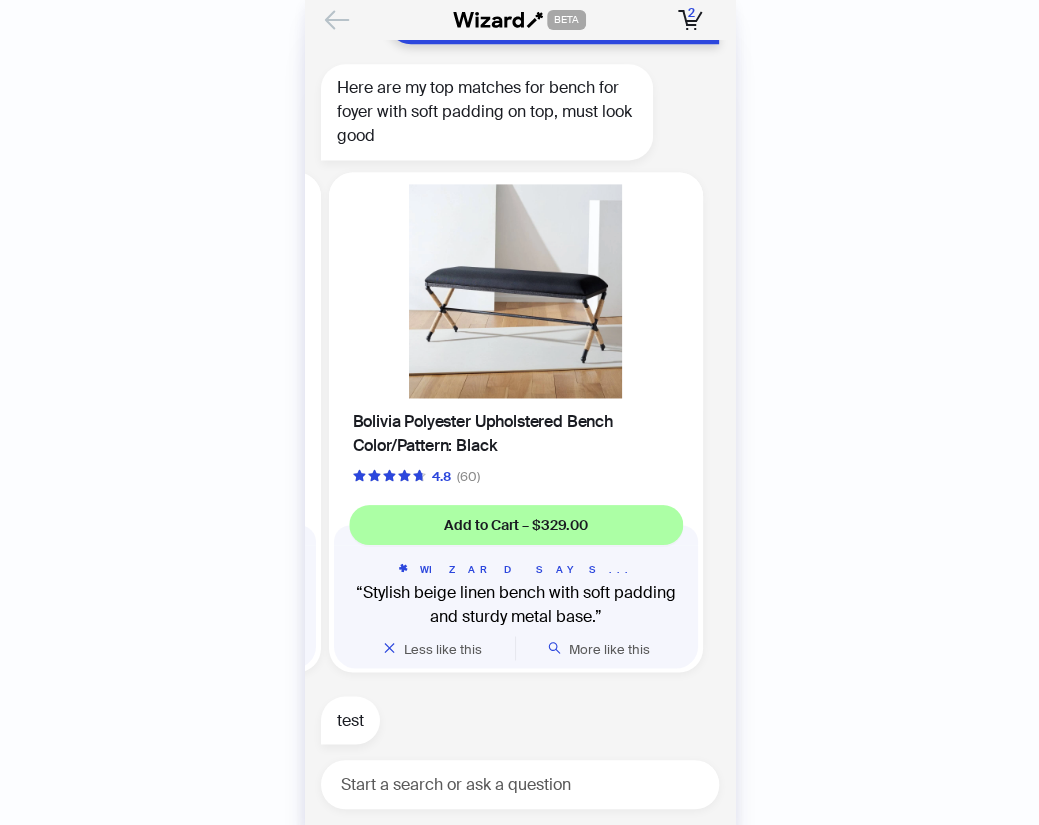 click at bounding box center [337, 20] 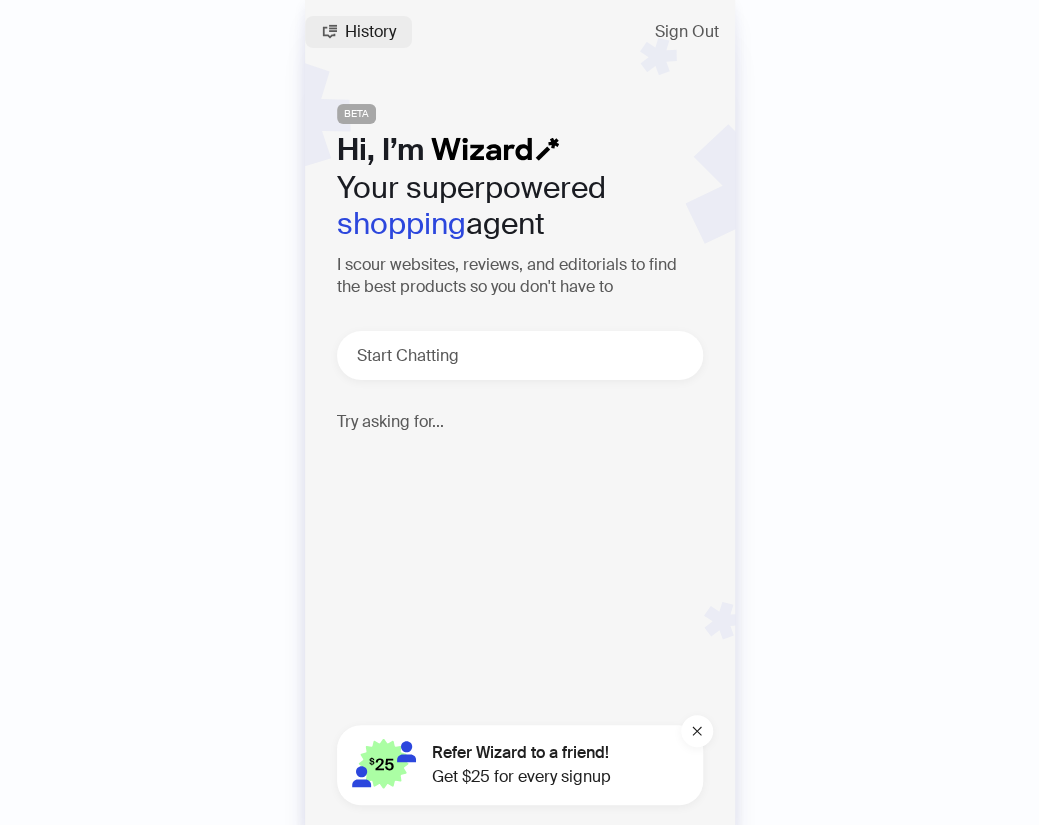 click on "History" at bounding box center (370, 32) 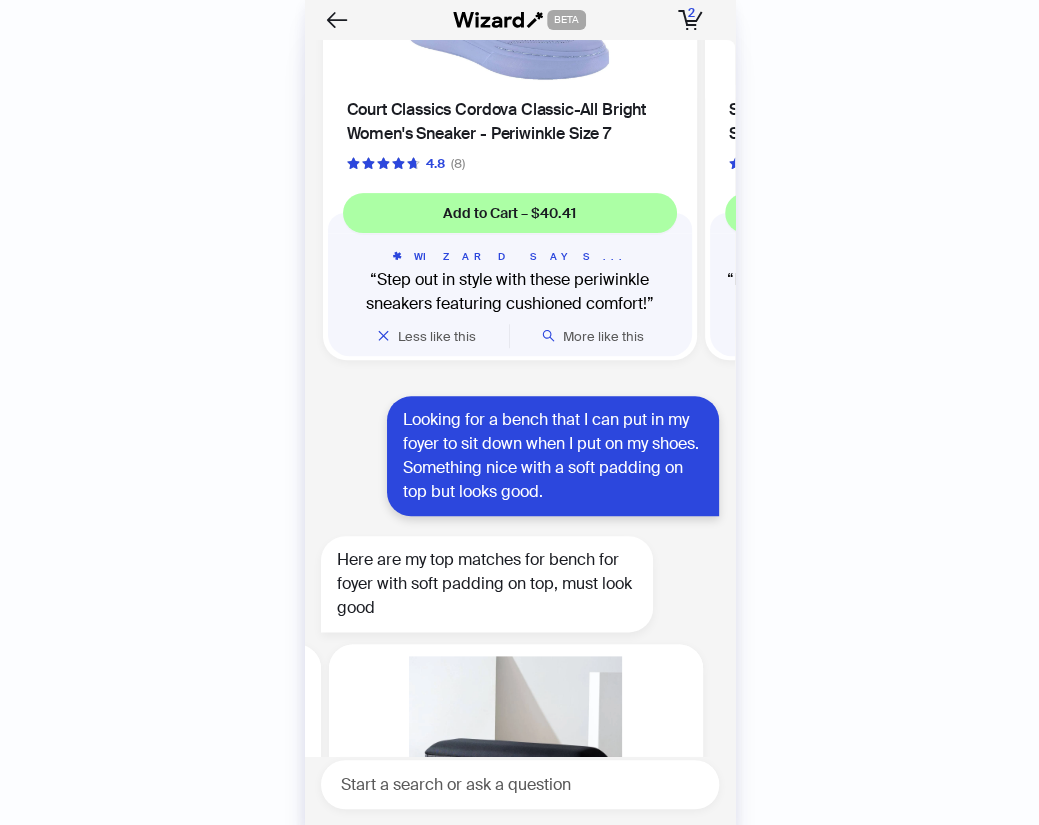 scroll, scrollTop: 3758, scrollLeft: 0, axis: vertical 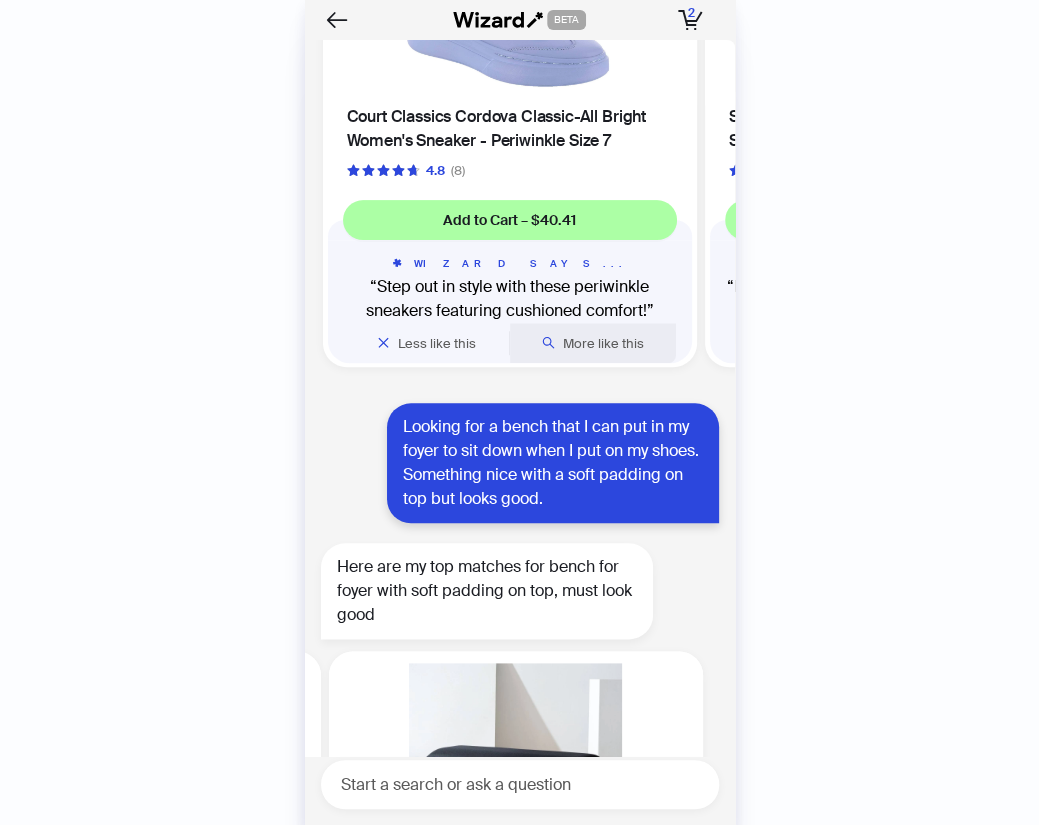 click on "More like this" at bounding box center [593, 343] 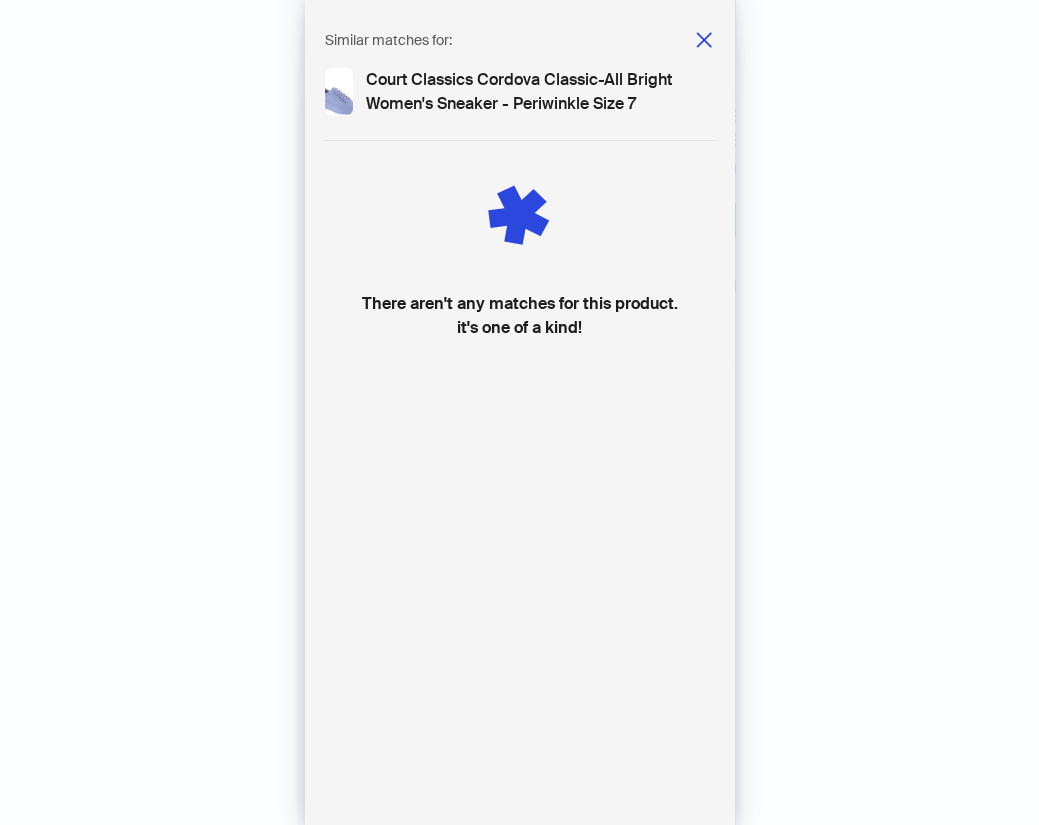 click on "Similar matches for:" at bounding box center (520, 40) 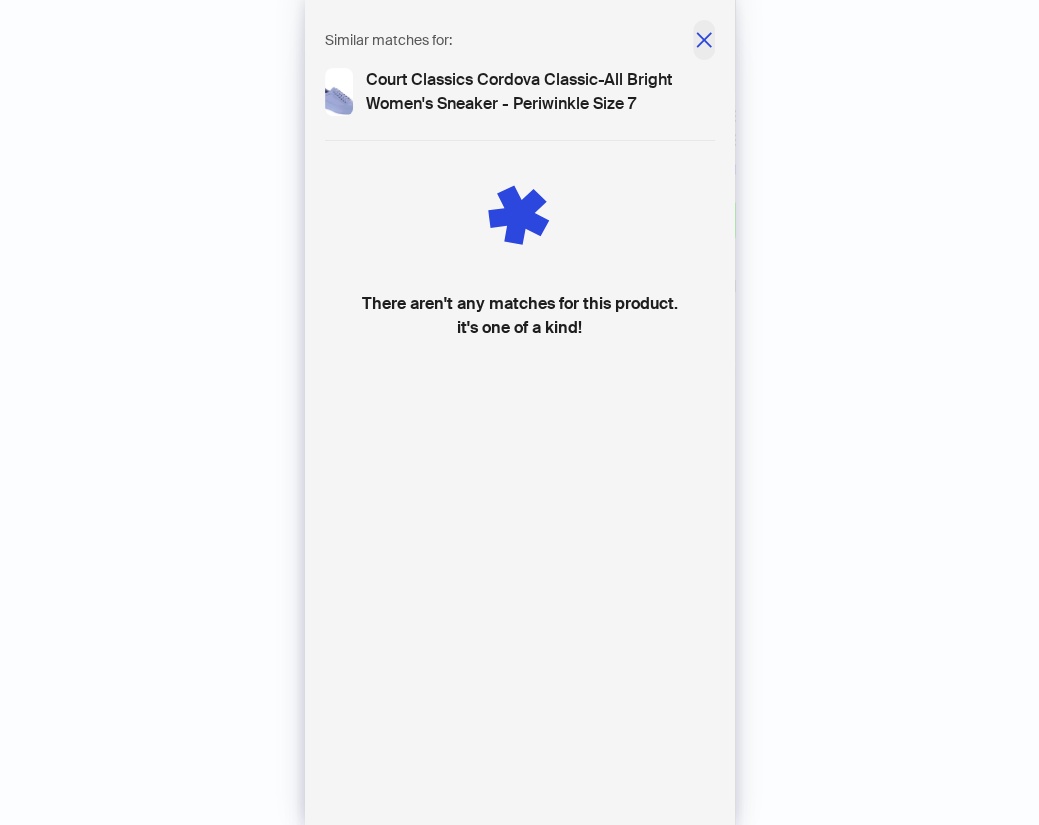 click at bounding box center [704, 40] 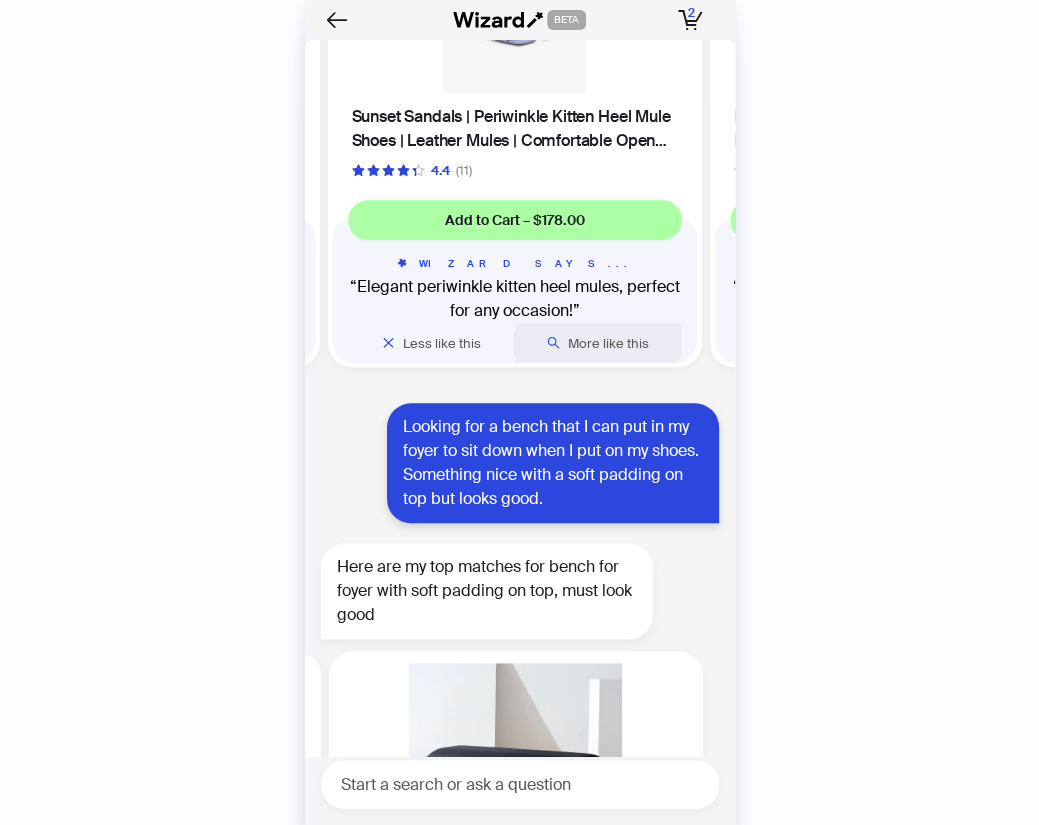 click on "More like this" at bounding box center (608, 343) 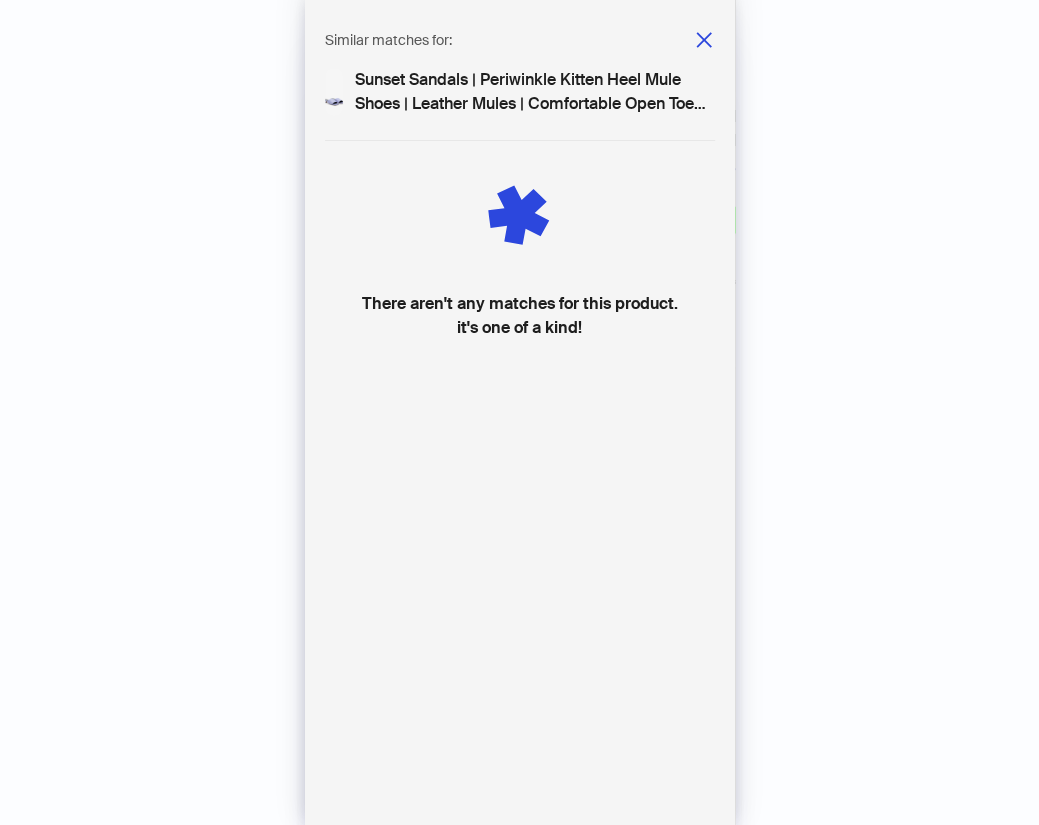 scroll, scrollTop: 0, scrollLeft: 376, axis: horizontal 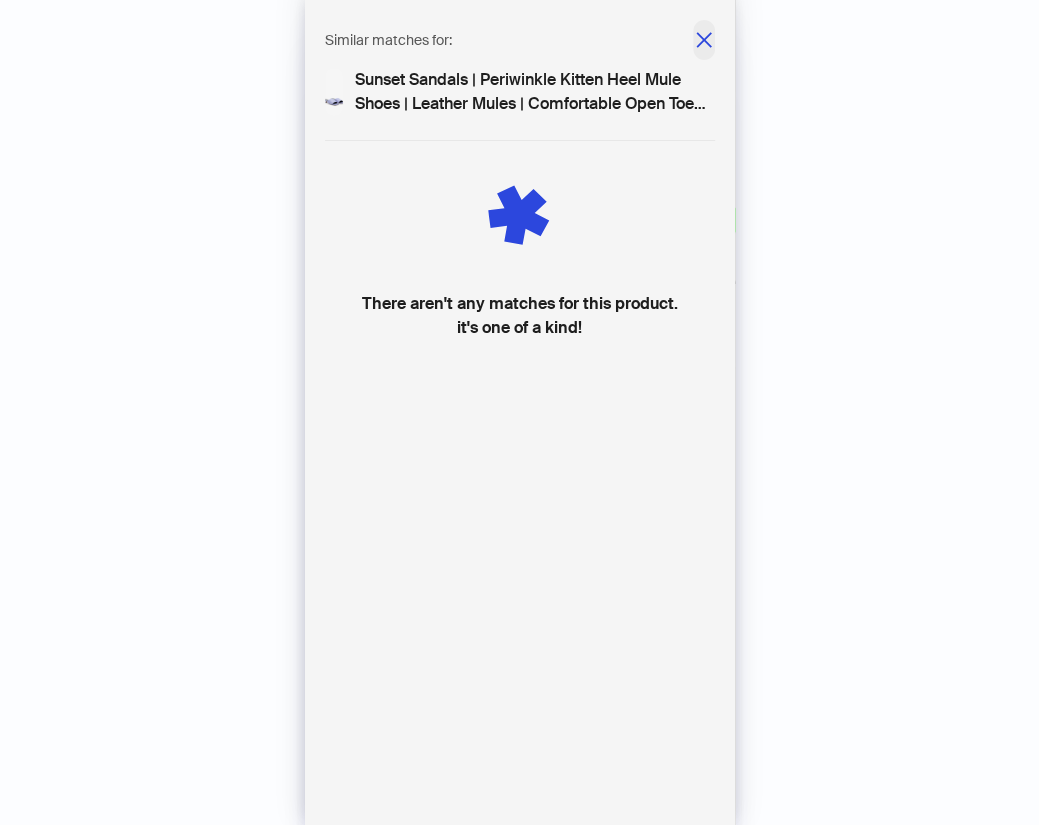 click at bounding box center [704, 40] 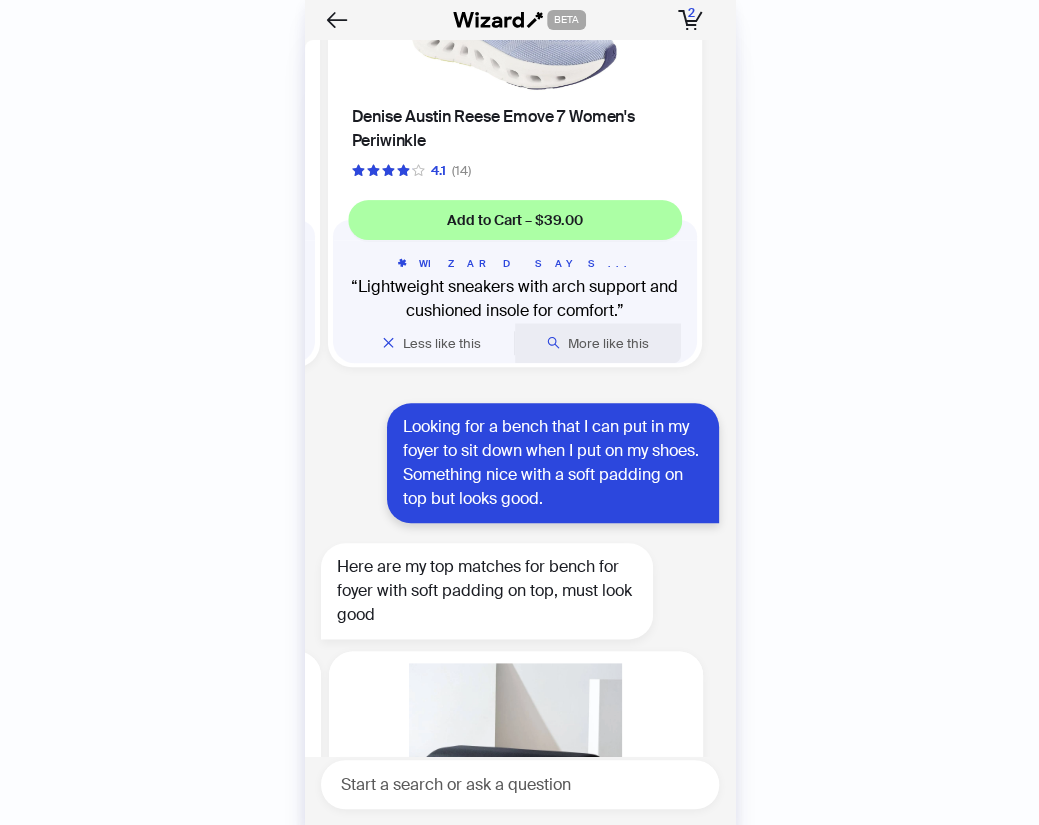 click on "More like this" at bounding box center [608, 343] 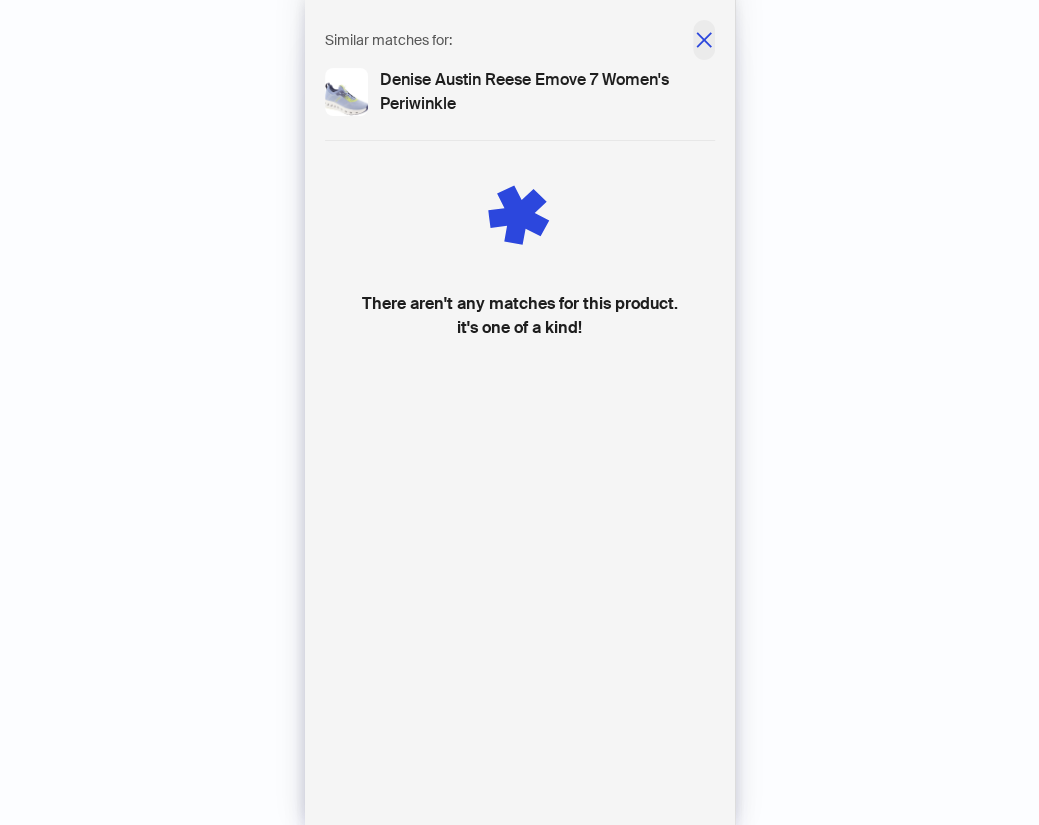 click at bounding box center [704, 40] 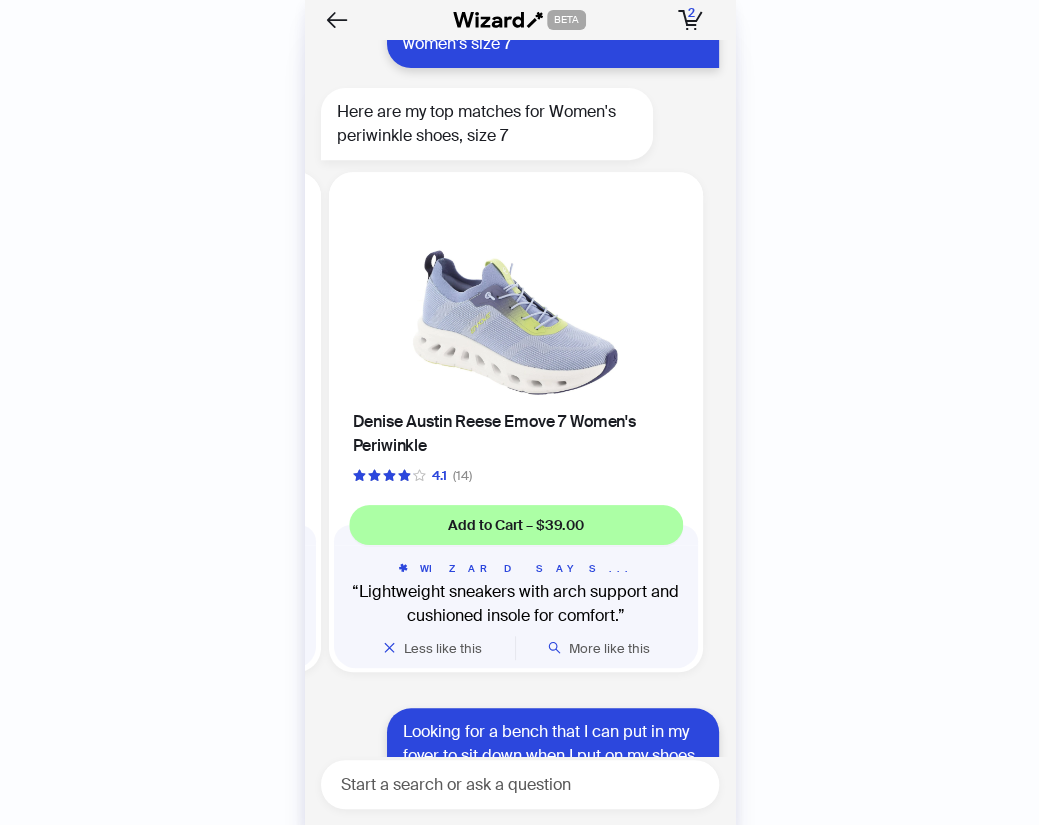 scroll, scrollTop: 3447, scrollLeft: 0, axis: vertical 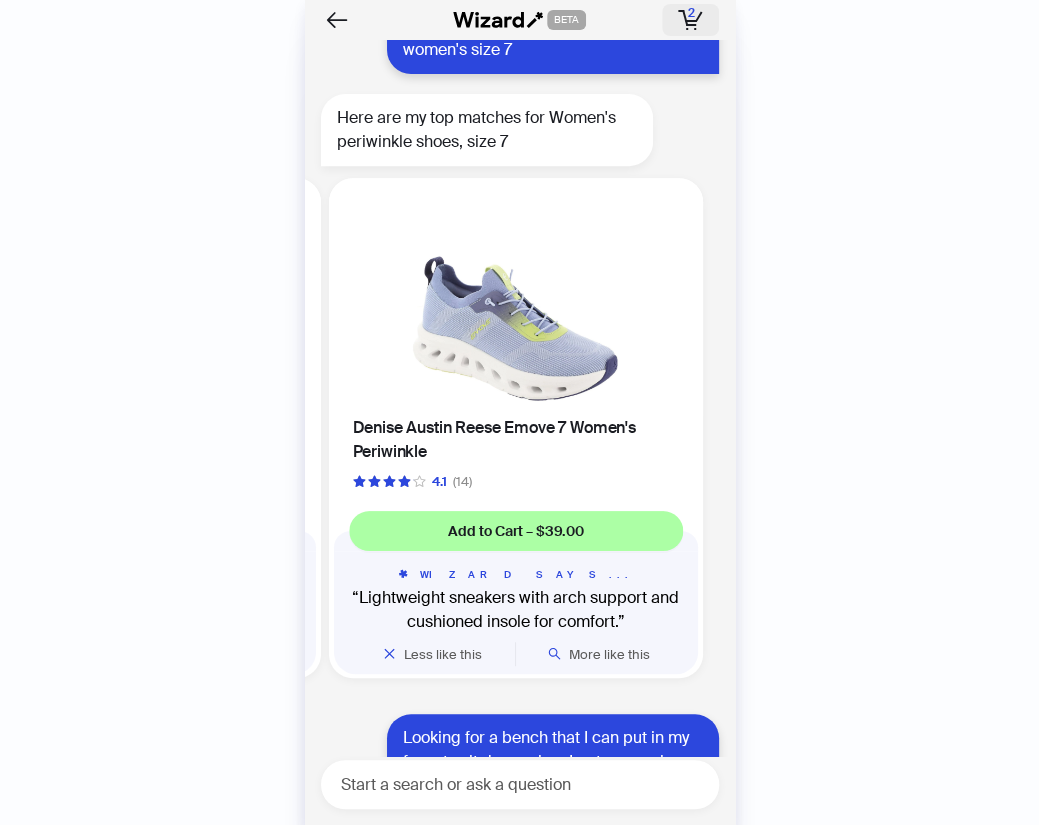 click at bounding box center (690, 20) 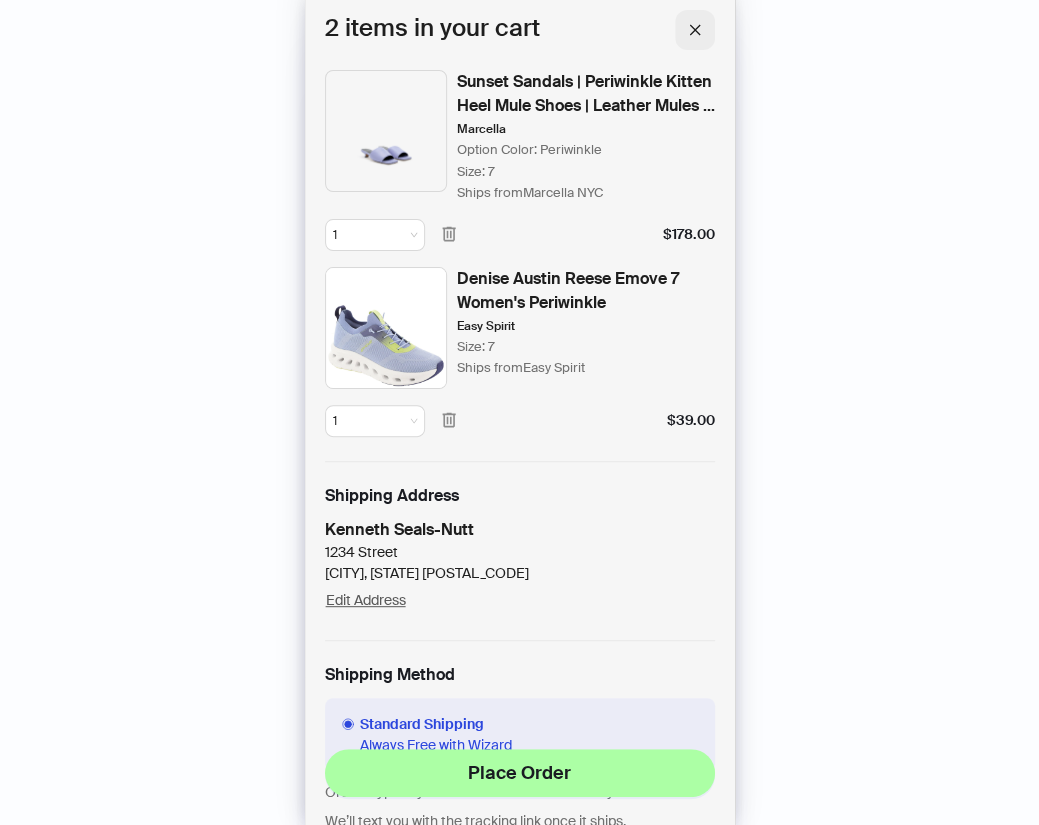 click at bounding box center (695, 30) 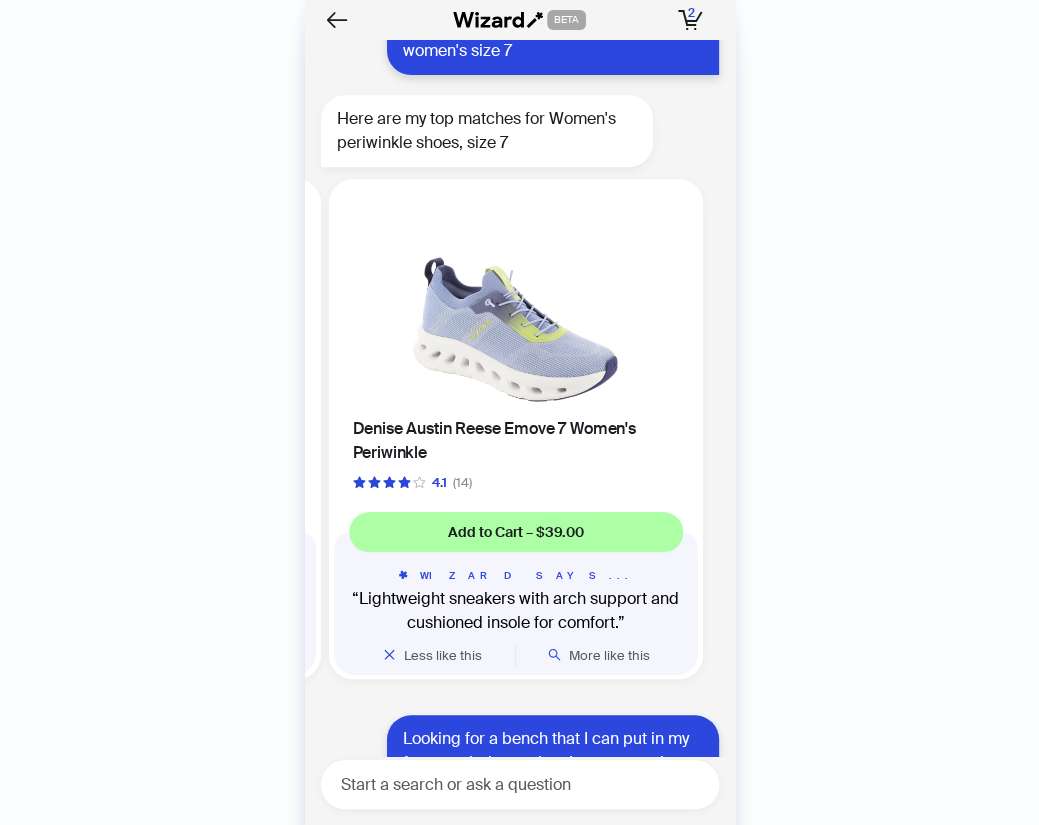 scroll, scrollTop: 3447, scrollLeft: 0, axis: vertical 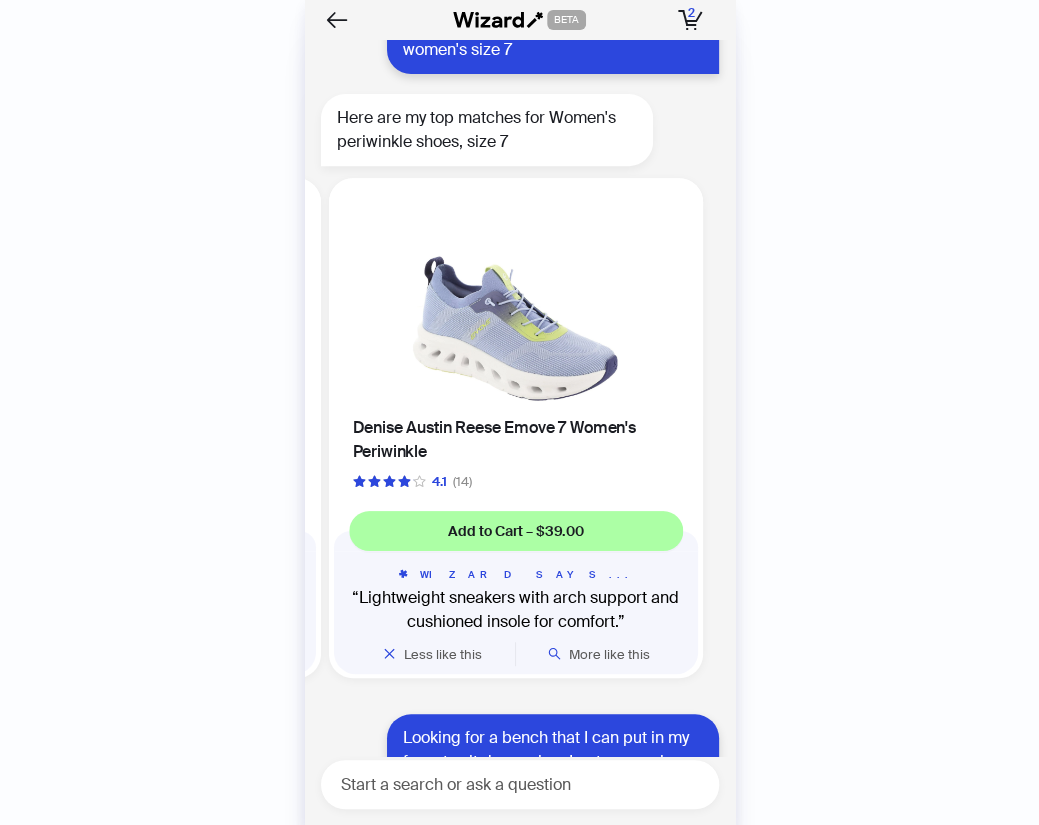click on "History Sign Out BETA Hi, I’m Your superpowered shopping  agent I scour websites, reviews, and editorials to find the best products so you don't have to Start Chatting Try asking for... 🧴 I need some retinol body cream for dry skin 🌊 What’s the best waterproof mascara? 🍱 Looking for glass food storage containers that can go in the oven 🔆 I need a good skin product to lighten my dark spots 🐭 Find me a wireless mouse for gaming 📱 Please find me a durable but good looking case for my iPhone SE 🎧 I need good sound quality, noise canceling headphones that are ear buds 🐾 What’s the best scoopable cat litter? 🐶 Please find me a gray slow feeder dog bowl 🦴 I need a dog toy for excessive chewing 🚗 Could you find me a lightweight convertible car-seat / stroller combo? 🍼 I am looking for the best baby bottle for a 6 month old 🍹 Find me a powerful blender around $100 🍄 Can you find a toy for a toddler who likes Super Mario? 👶 Need a bib to keep food off baby clothes BETA" at bounding box center (519, 412) 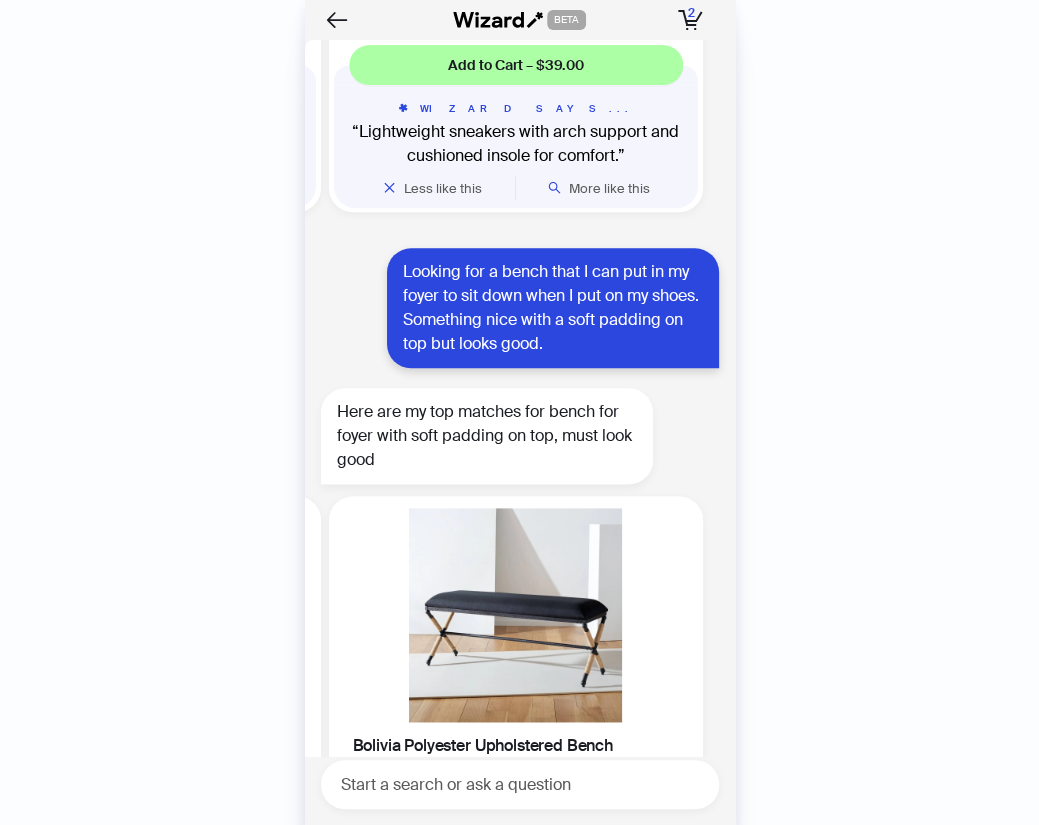scroll, scrollTop: 4071, scrollLeft: 0, axis: vertical 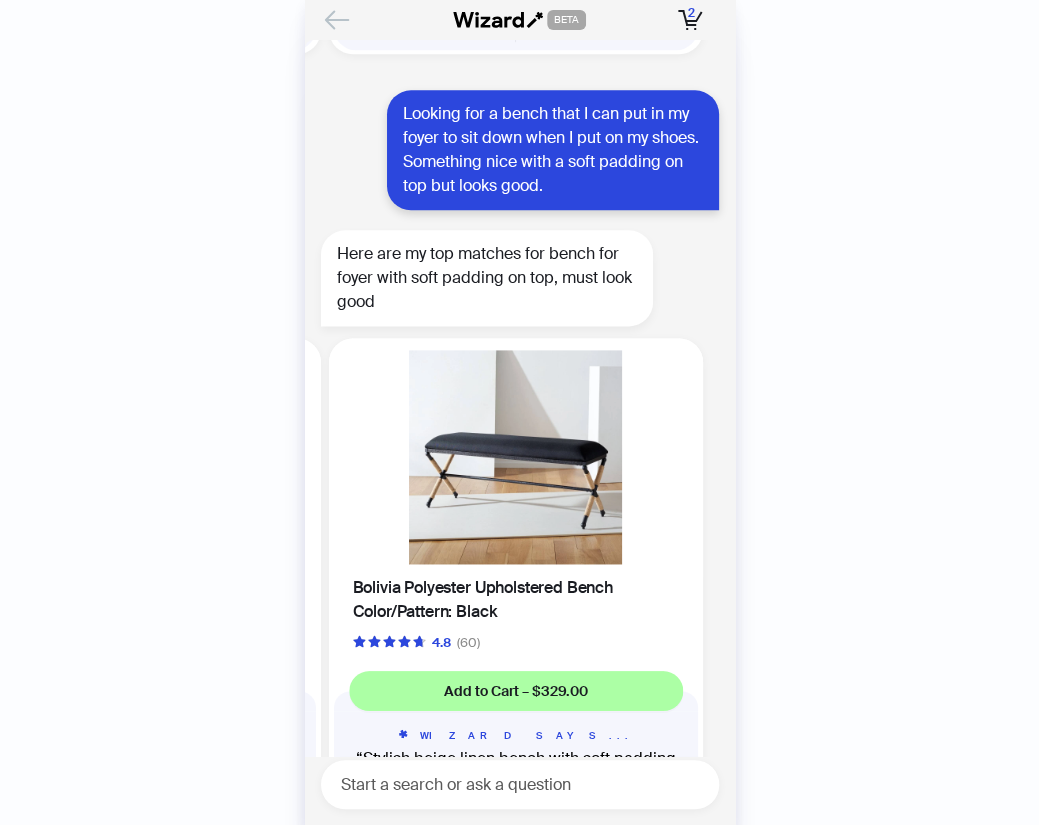 click at bounding box center [337, 20] 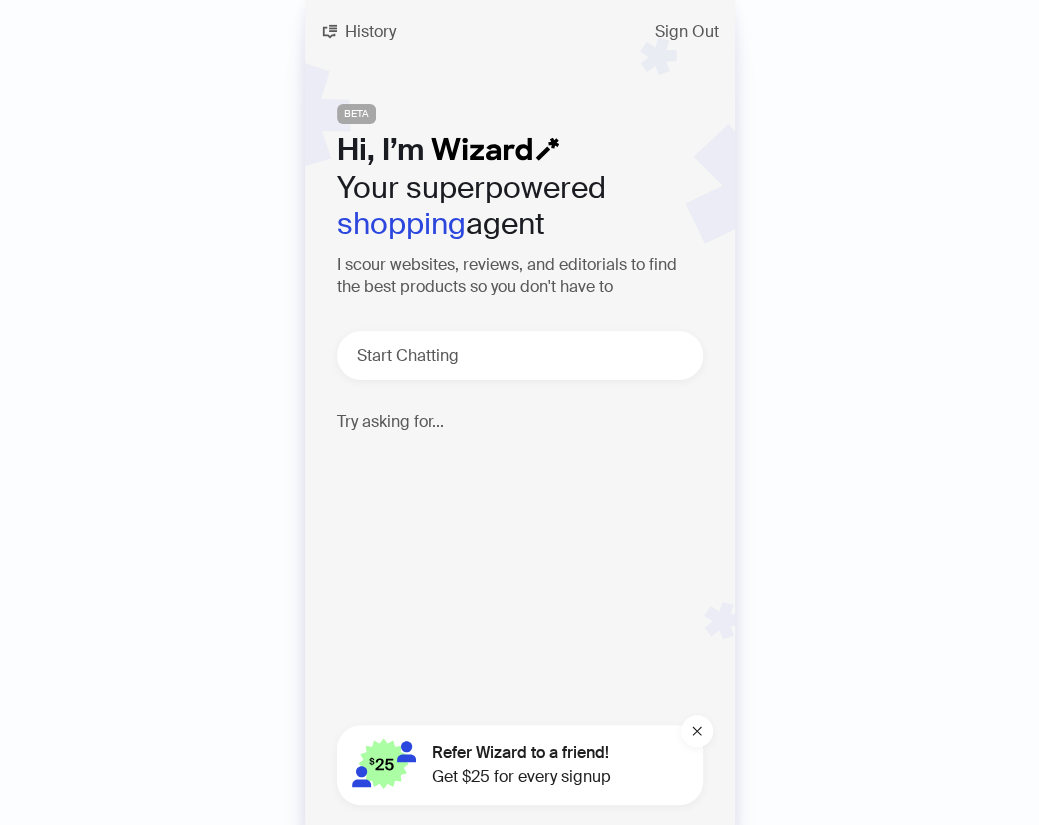 click on "Refer Wizard to a friend! Get $25 for every signup" at bounding box center [520, 765] 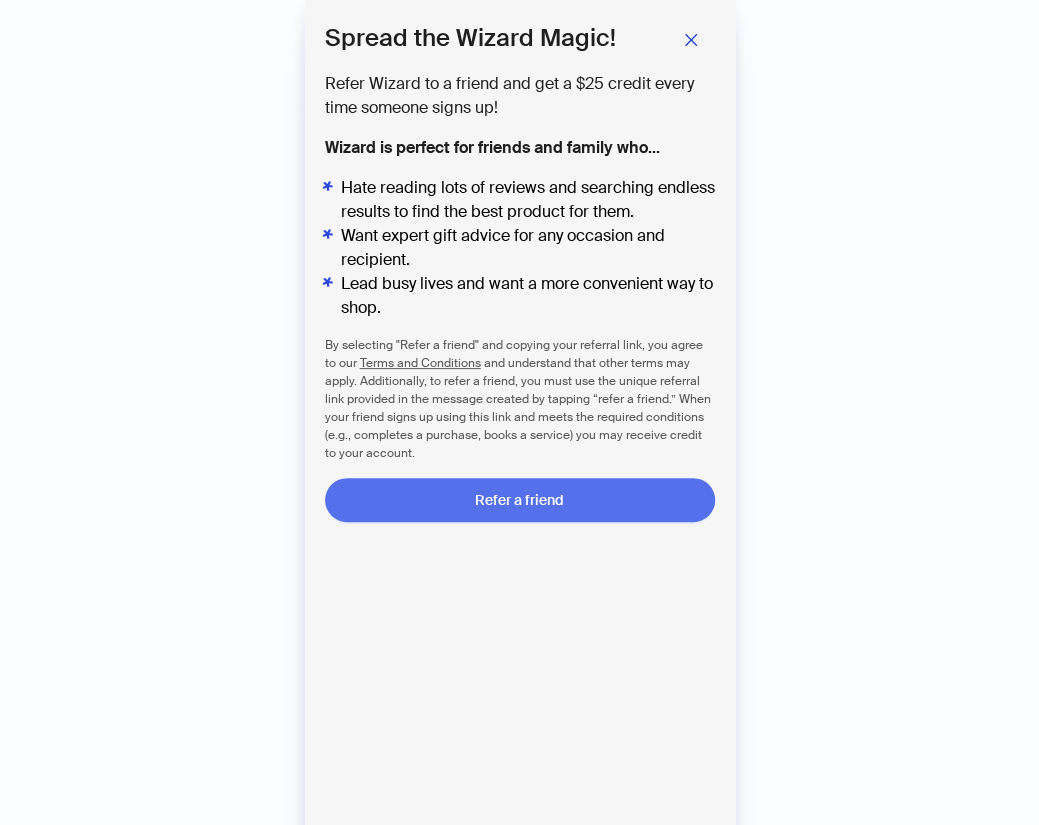 click on "Refer a friend" at bounding box center [520, 500] 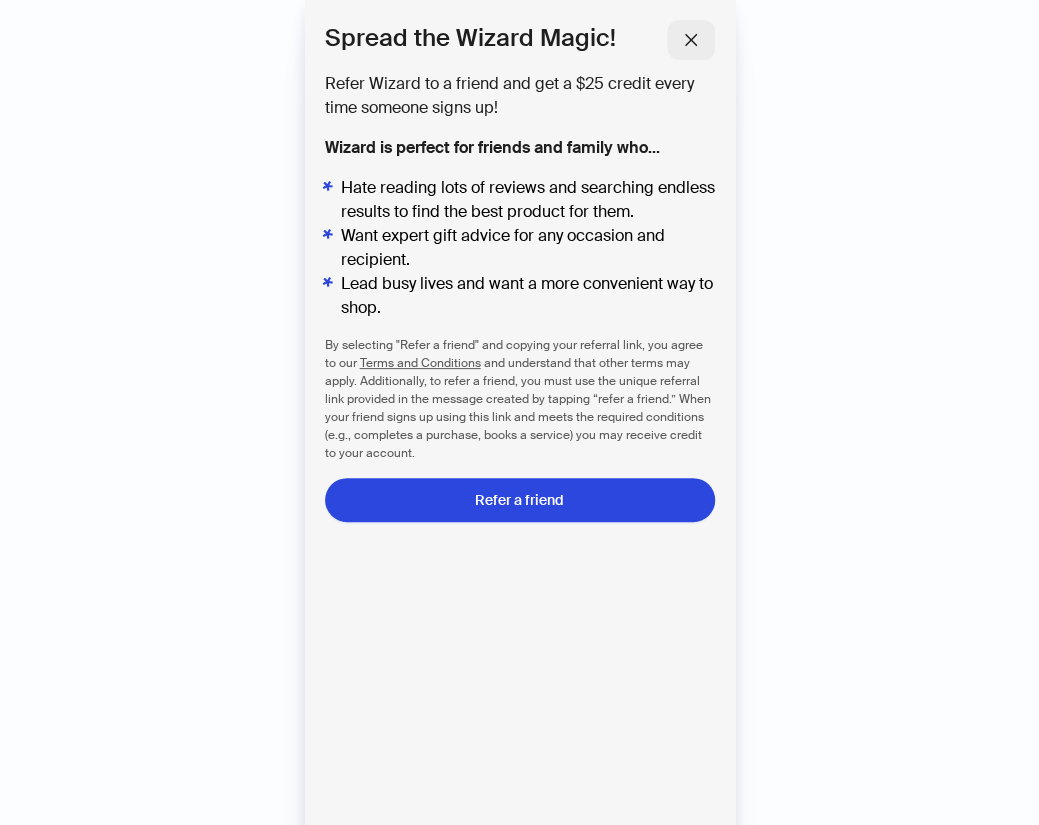 click at bounding box center [691, 40] 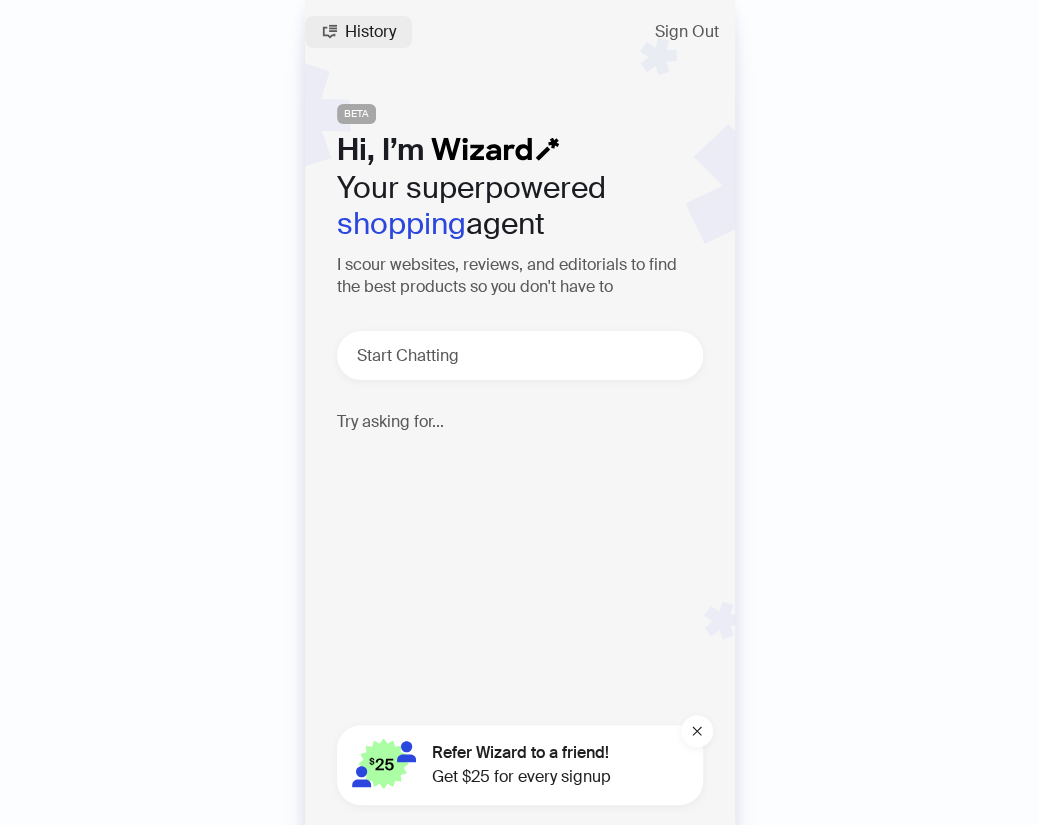 click on "History" at bounding box center (370, 32) 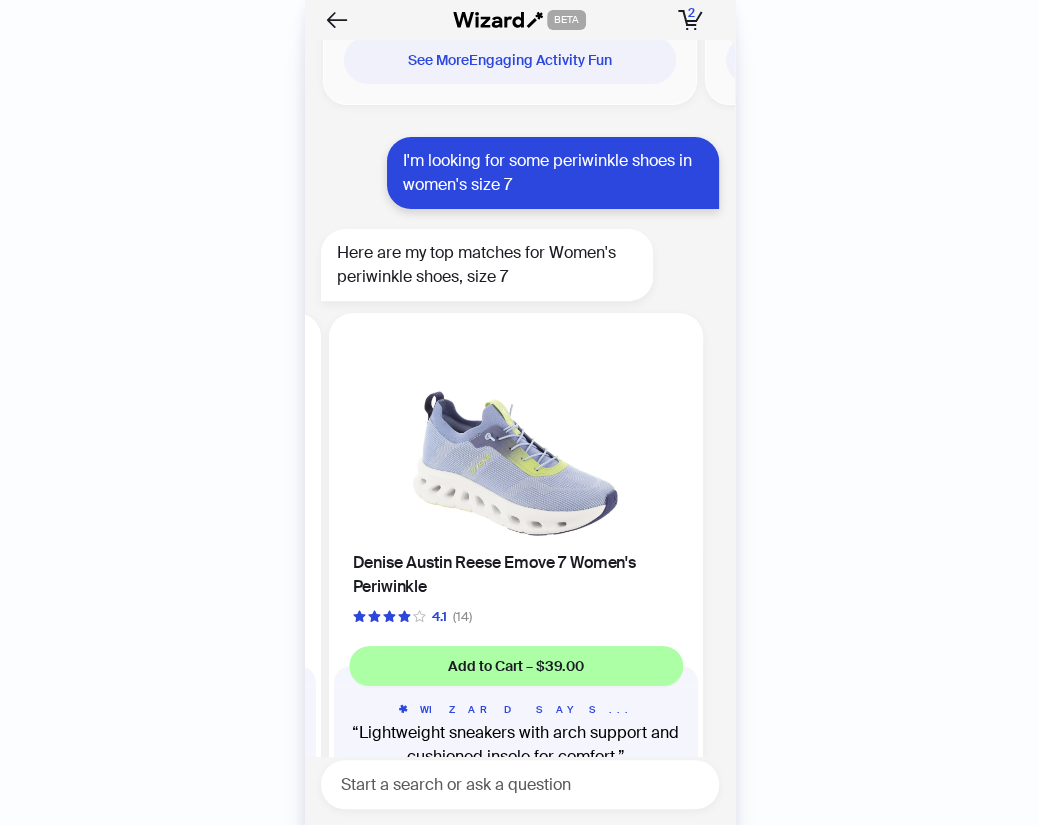 scroll, scrollTop: 3242, scrollLeft: 0, axis: vertical 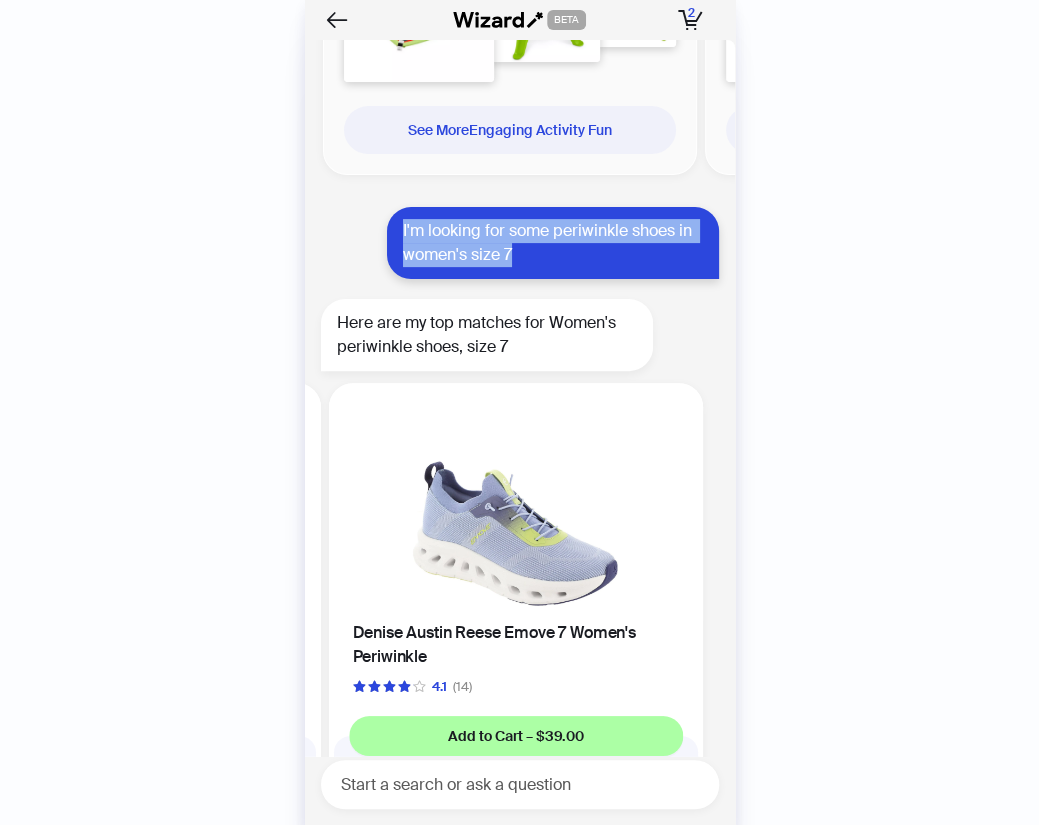 drag, startPoint x: 528, startPoint y: 305, endPoint x: 400, endPoint y: 280, distance: 130.41856 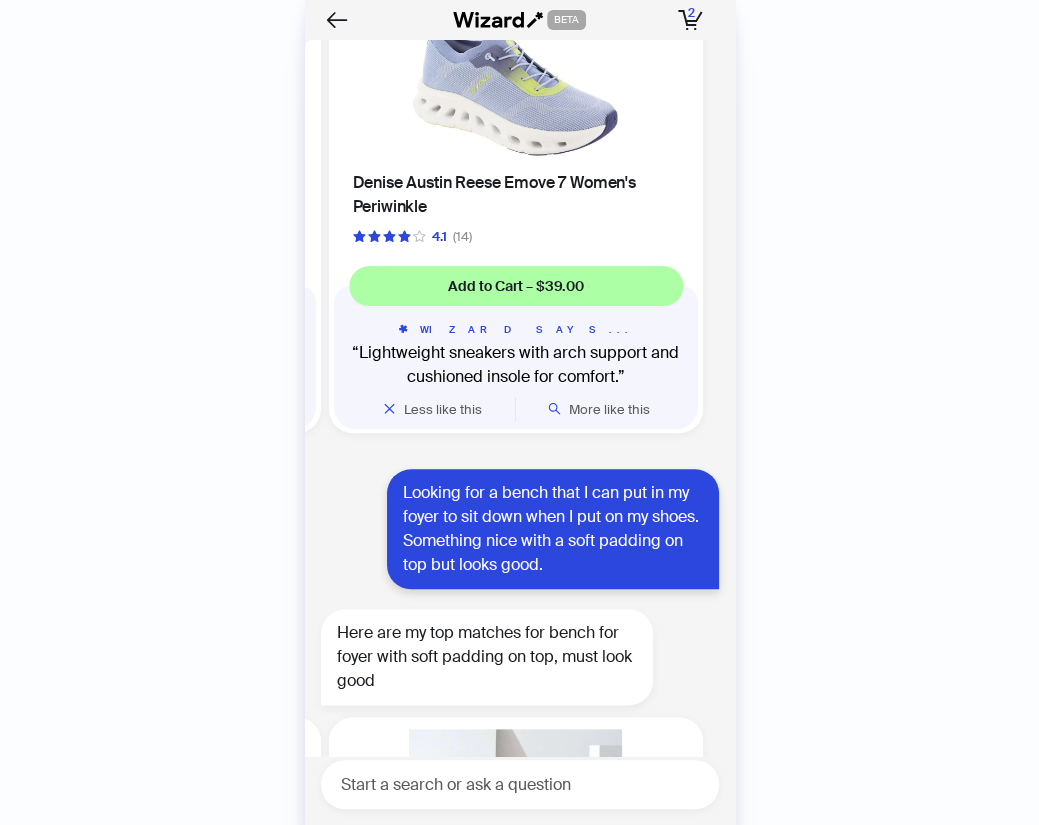 scroll, scrollTop: 3945, scrollLeft: 0, axis: vertical 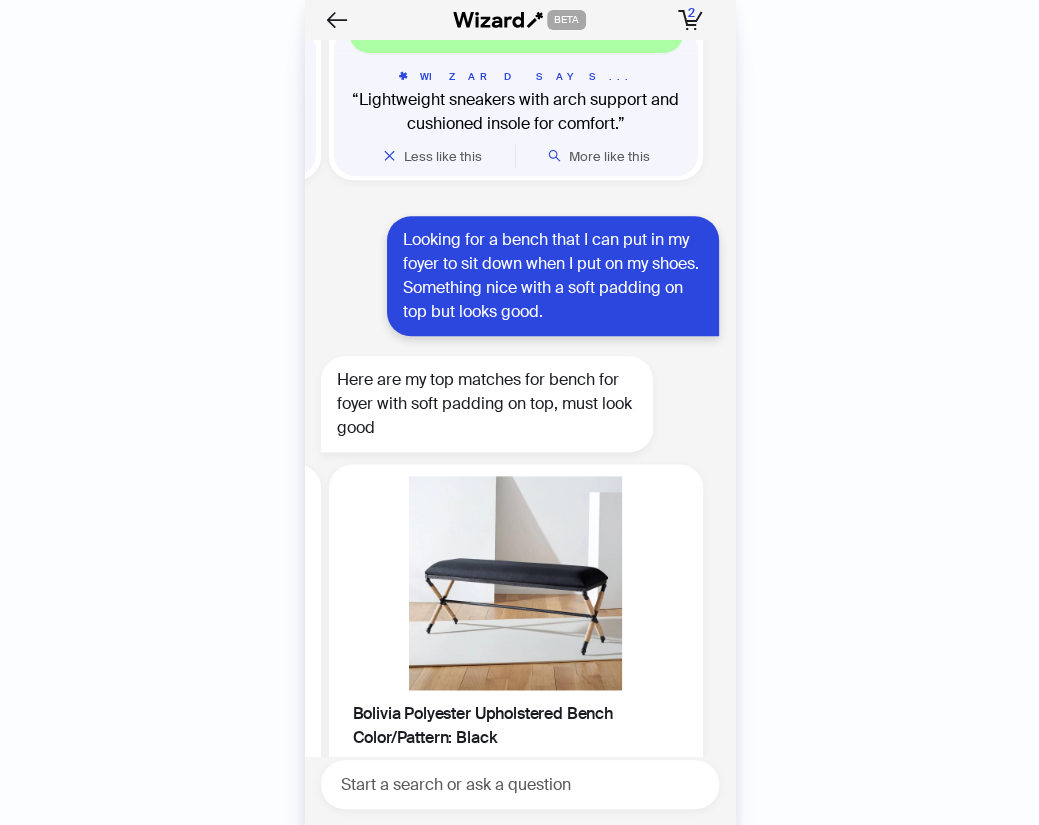 click on "Start a search or ask a question" at bounding box center [520, 784] 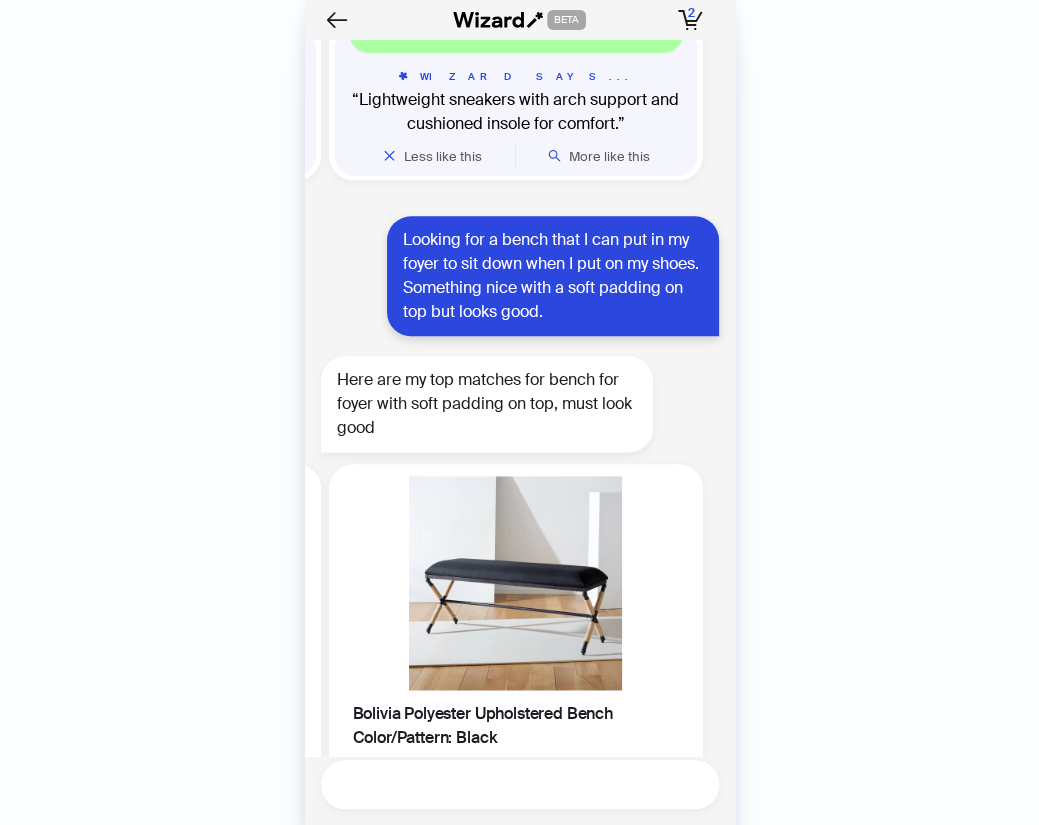 click at bounding box center [528, 784] 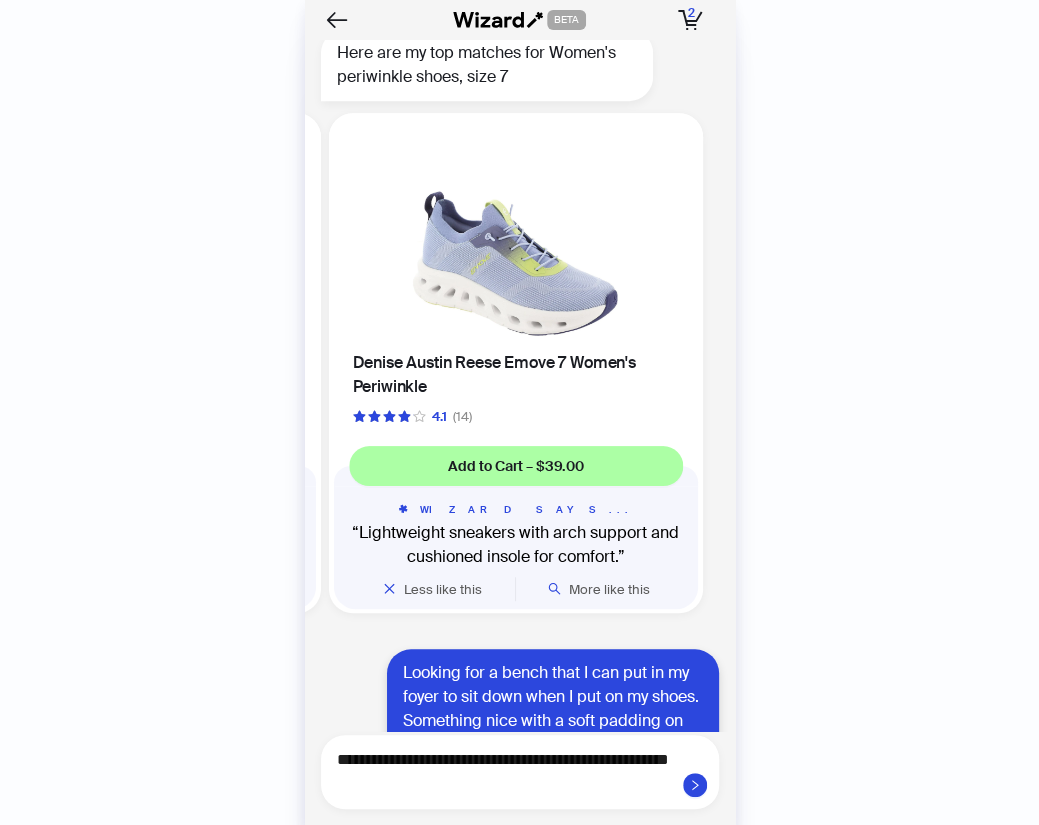 scroll, scrollTop: 3456, scrollLeft: 0, axis: vertical 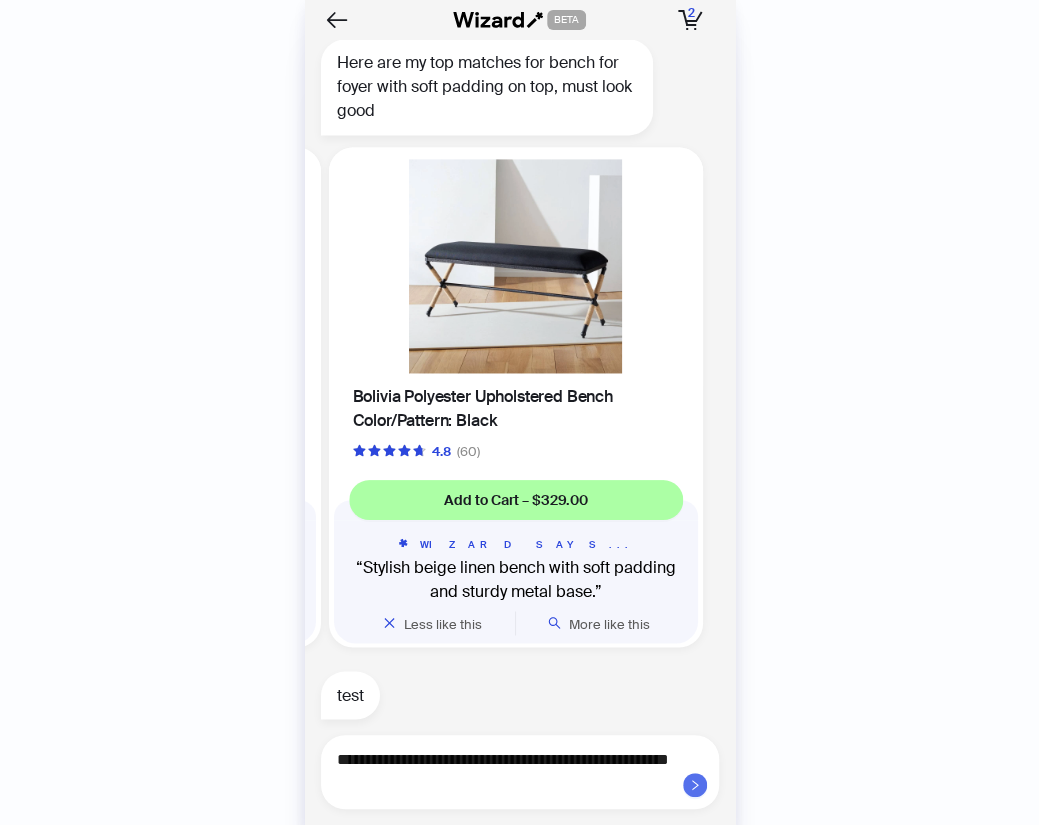 type on "**********" 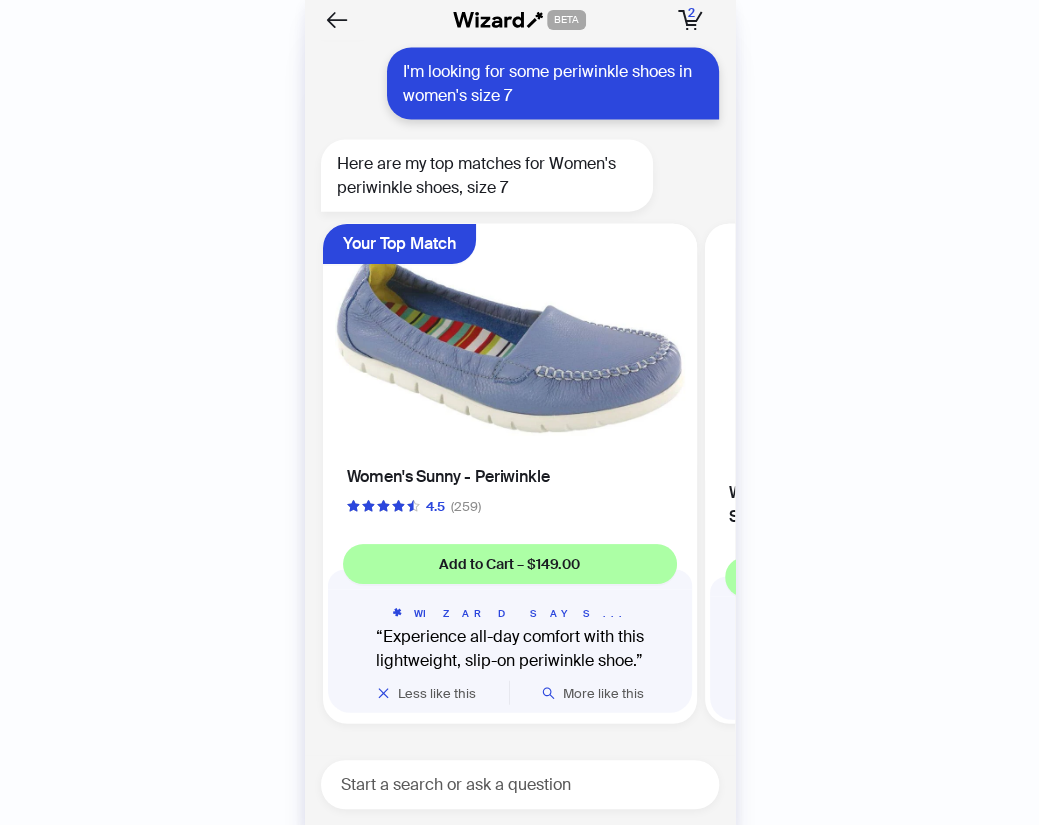 scroll, scrollTop: 4996, scrollLeft: 0, axis: vertical 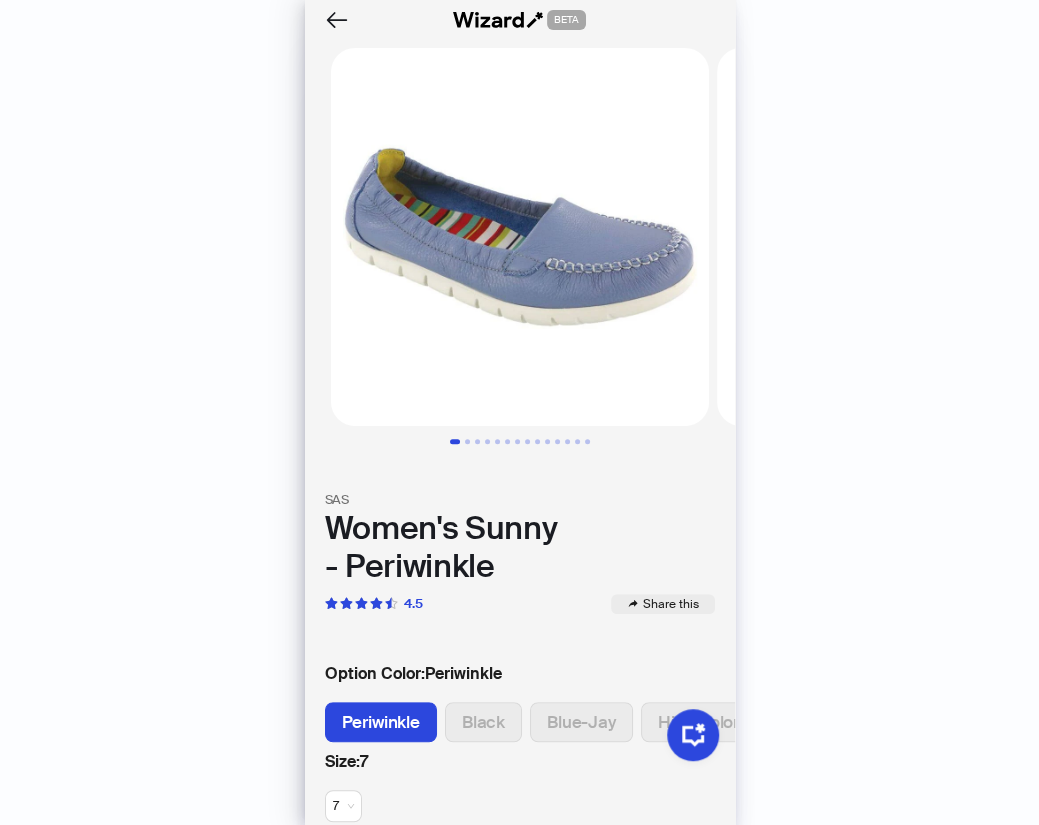 click on "Share this" at bounding box center (671, 604) 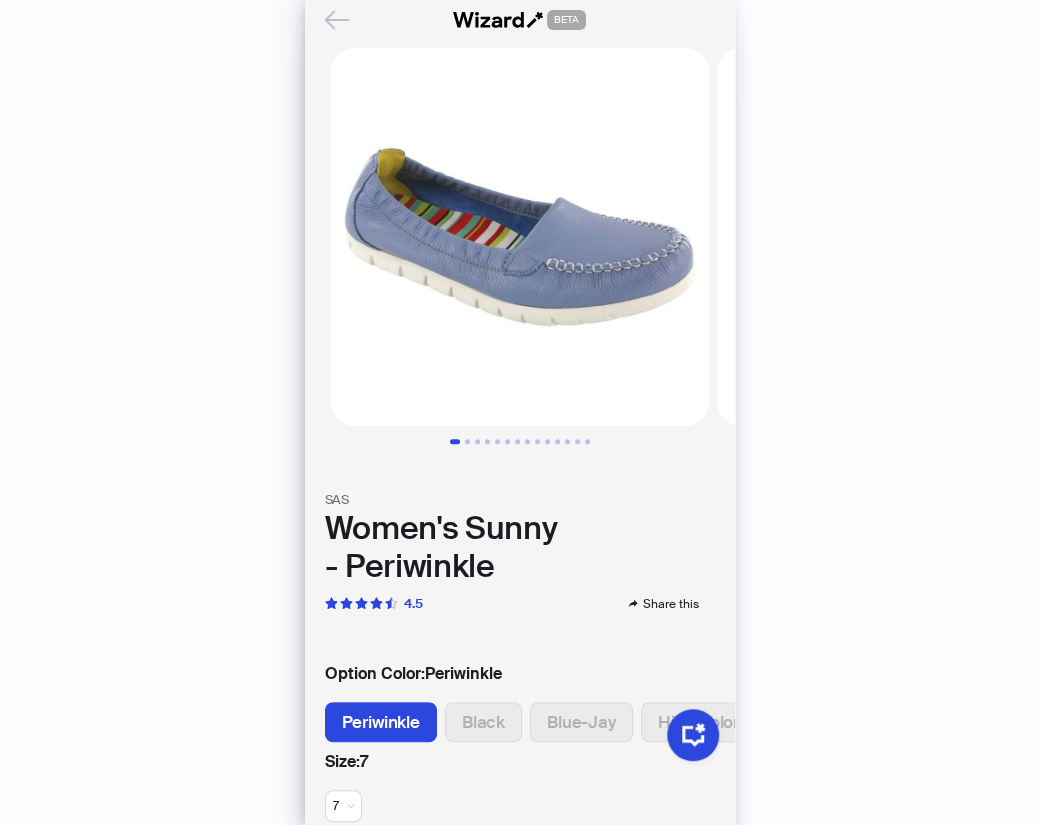 click at bounding box center (336, 19) 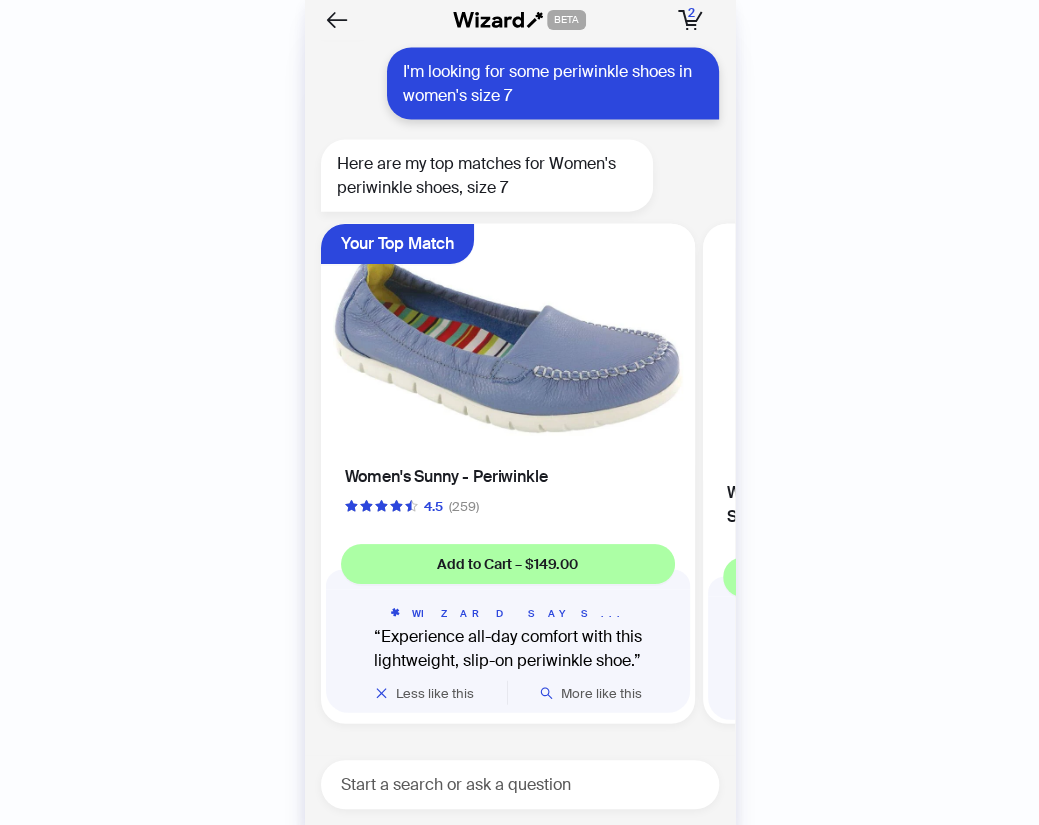 scroll, scrollTop: 0, scrollLeft: 0, axis: both 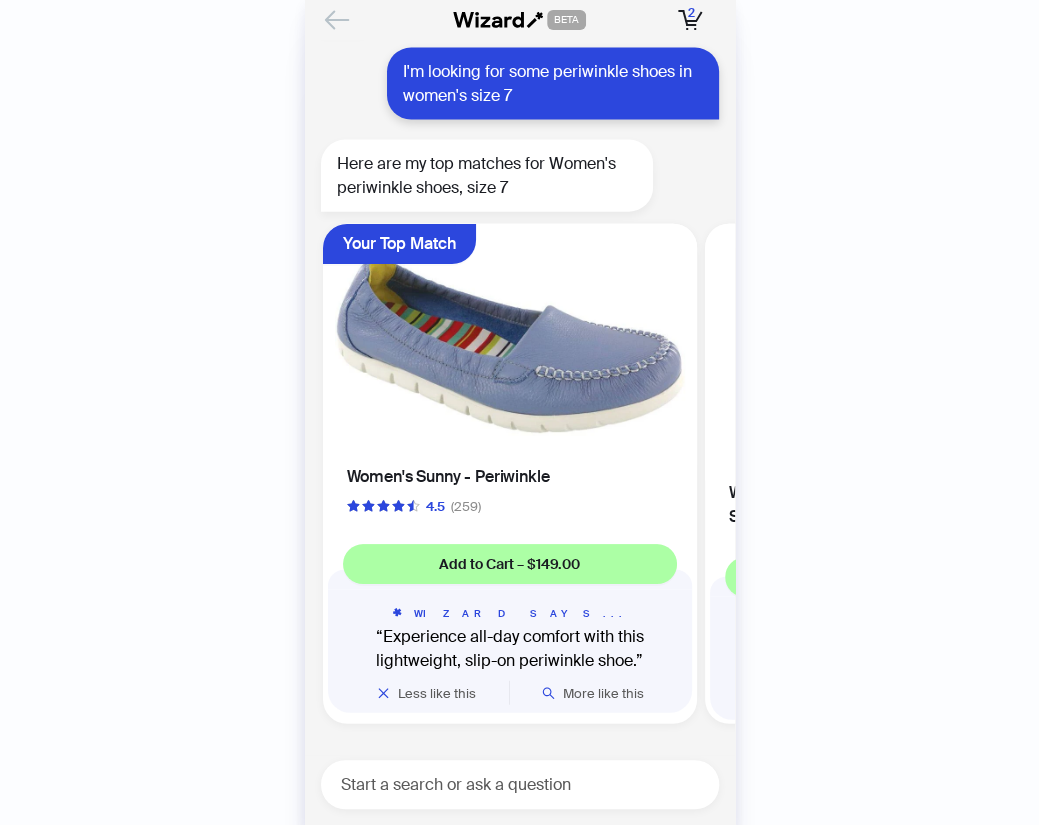 click at bounding box center (337, 20) 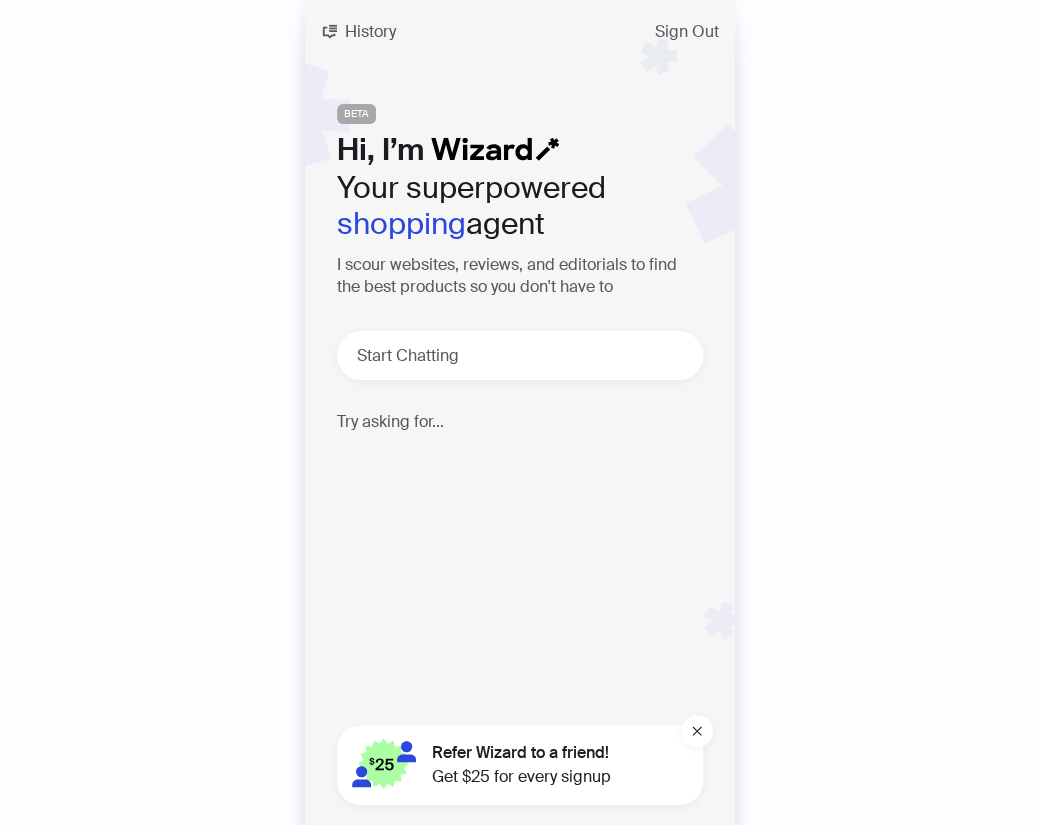 click on "Refer Wizard to a friend!" at bounding box center (521, 753) 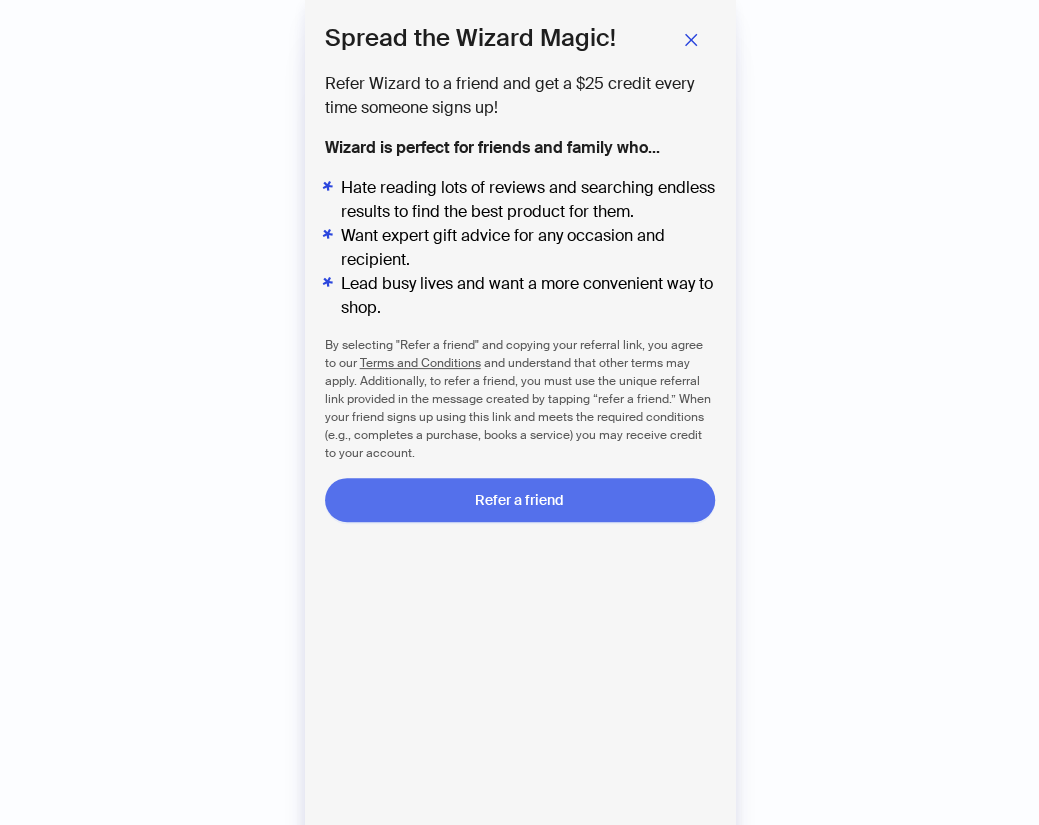 click on "Refer a friend" at bounding box center [519, 500] 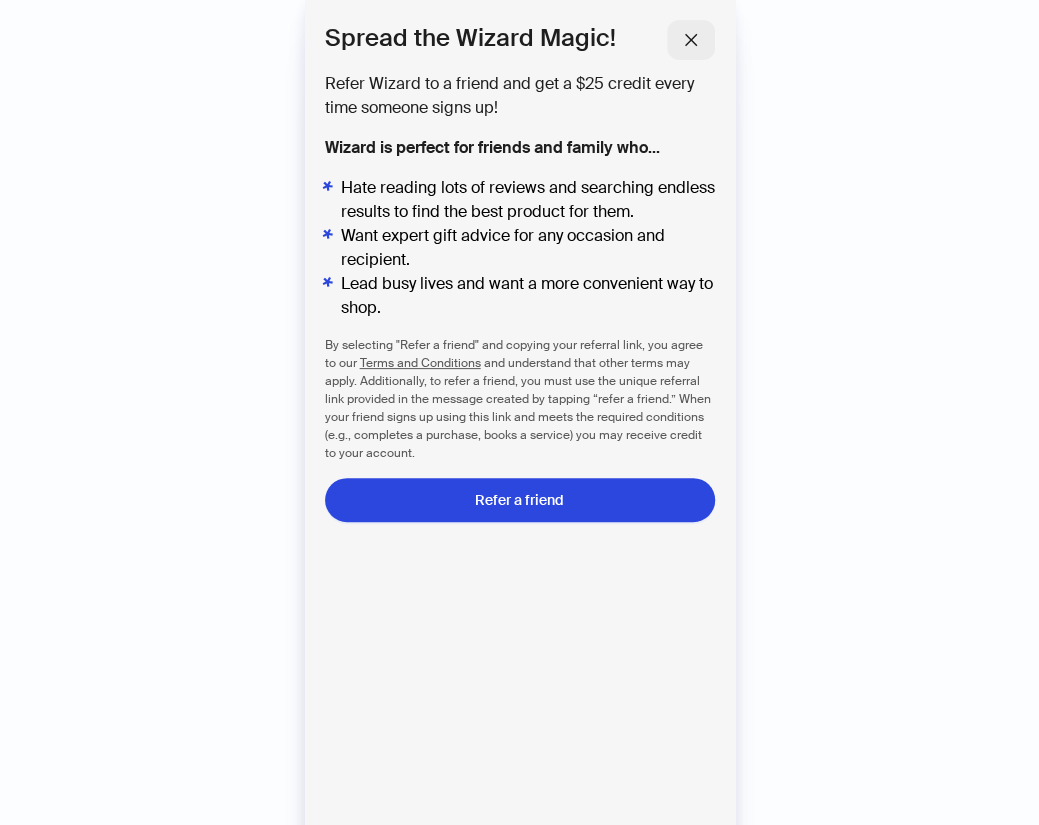 click at bounding box center (691, 40) 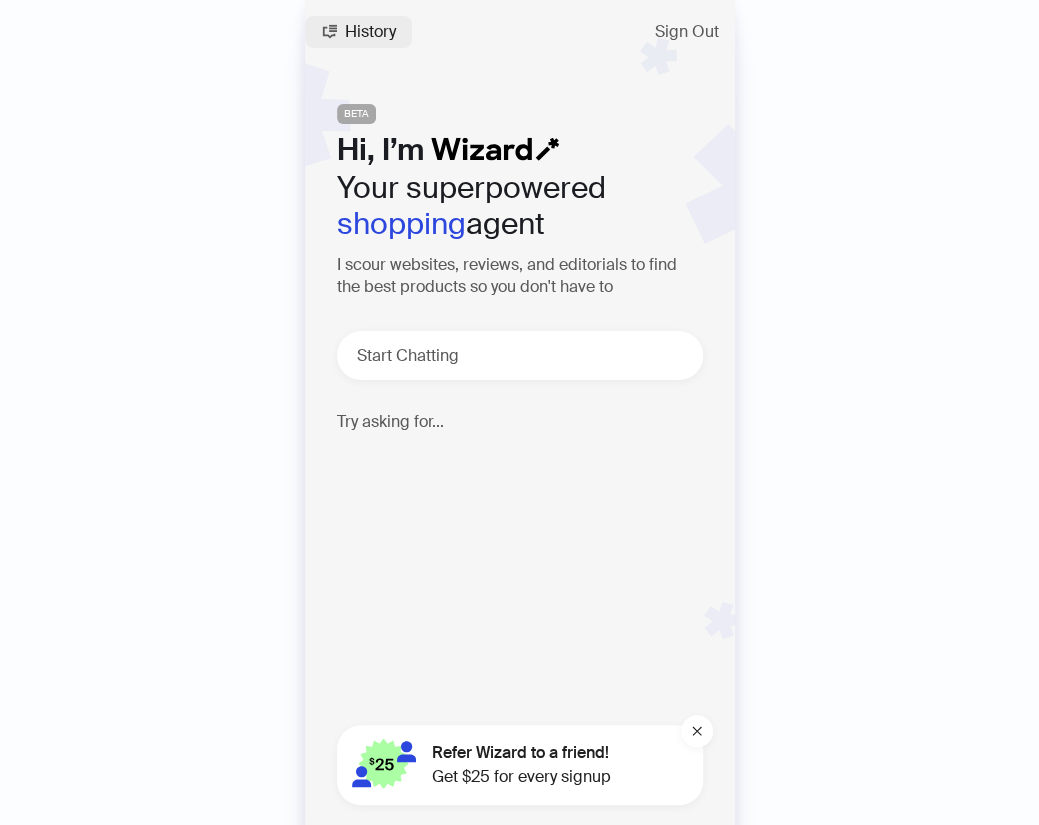 click on "History" at bounding box center (370, 32) 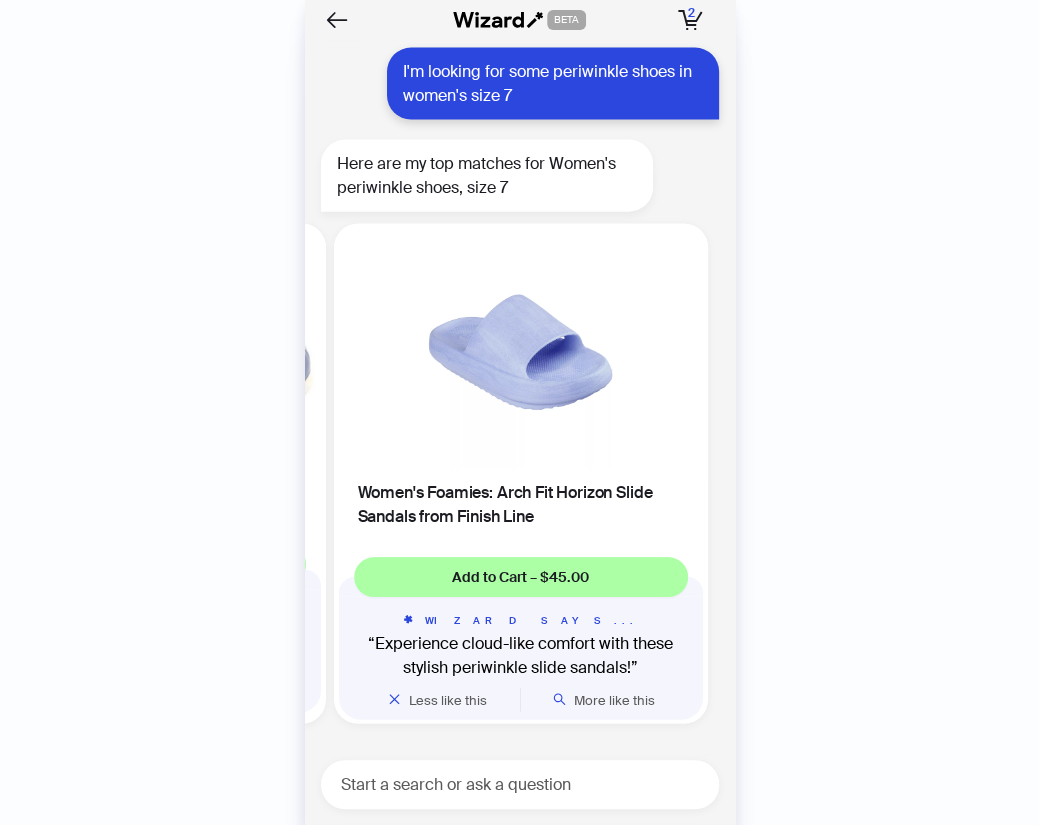 scroll, scrollTop: 0, scrollLeft: 377, axis: horizontal 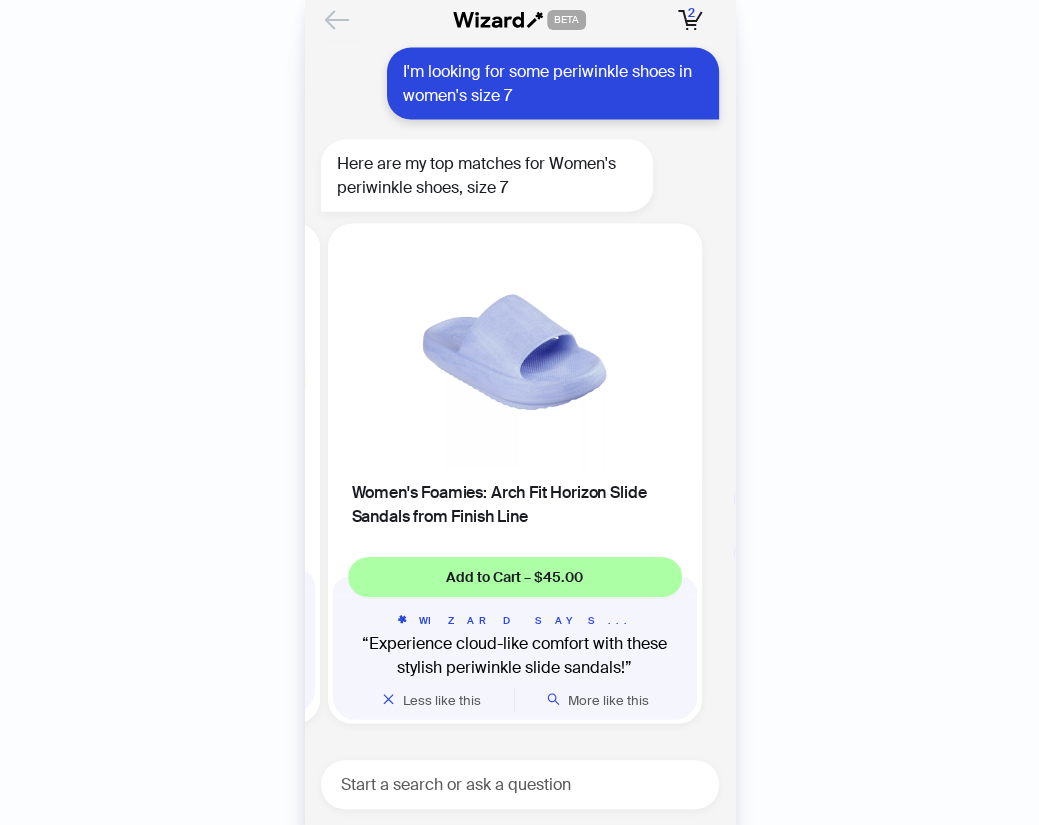 click at bounding box center [336, 19] 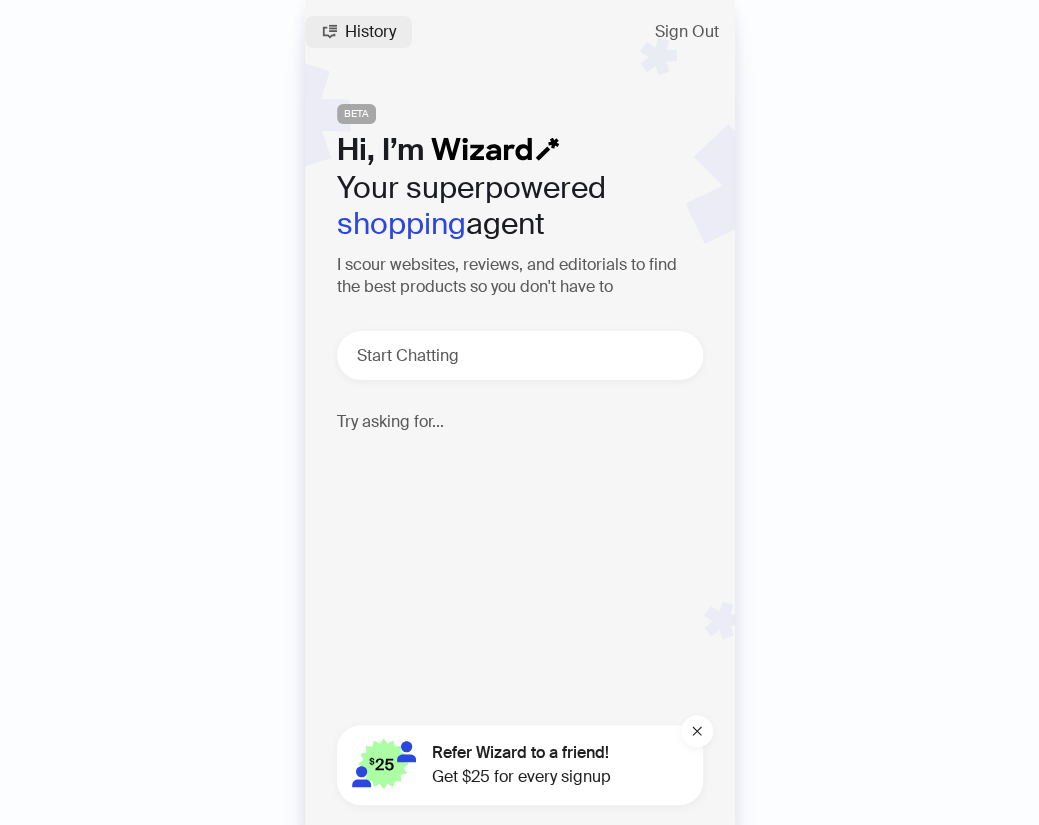 click on "History" at bounding box center (358, 32) 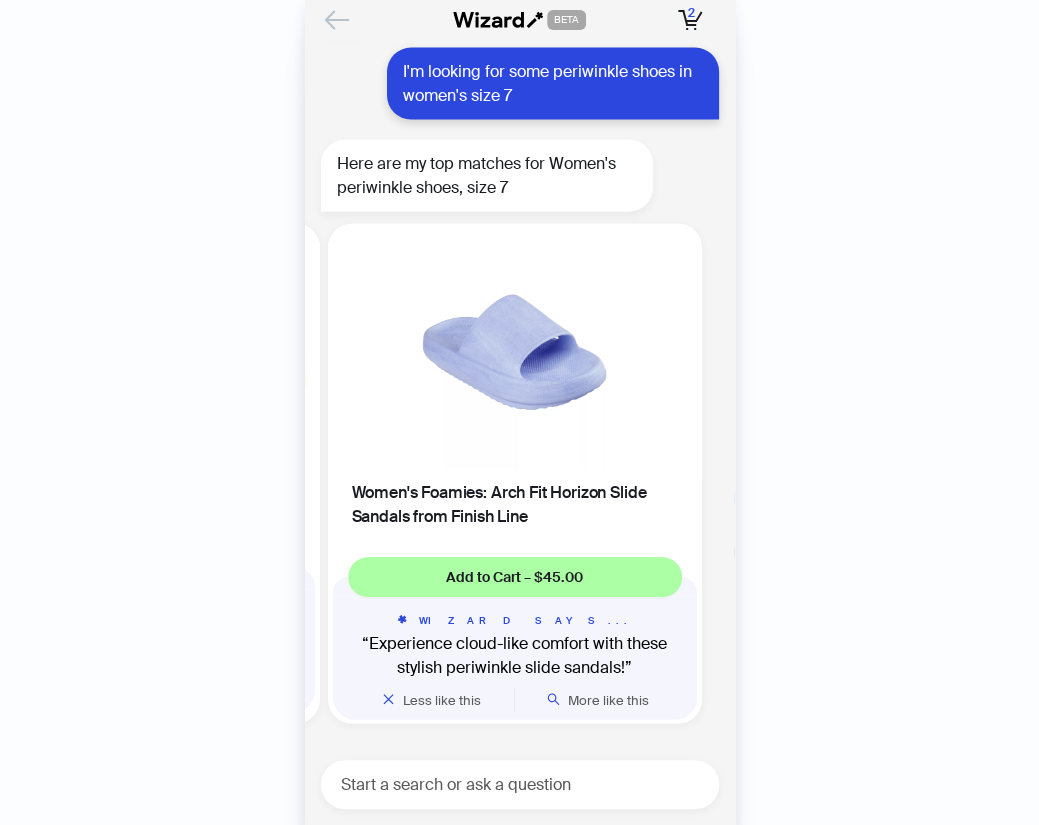 click at bounding box center (336, 19) 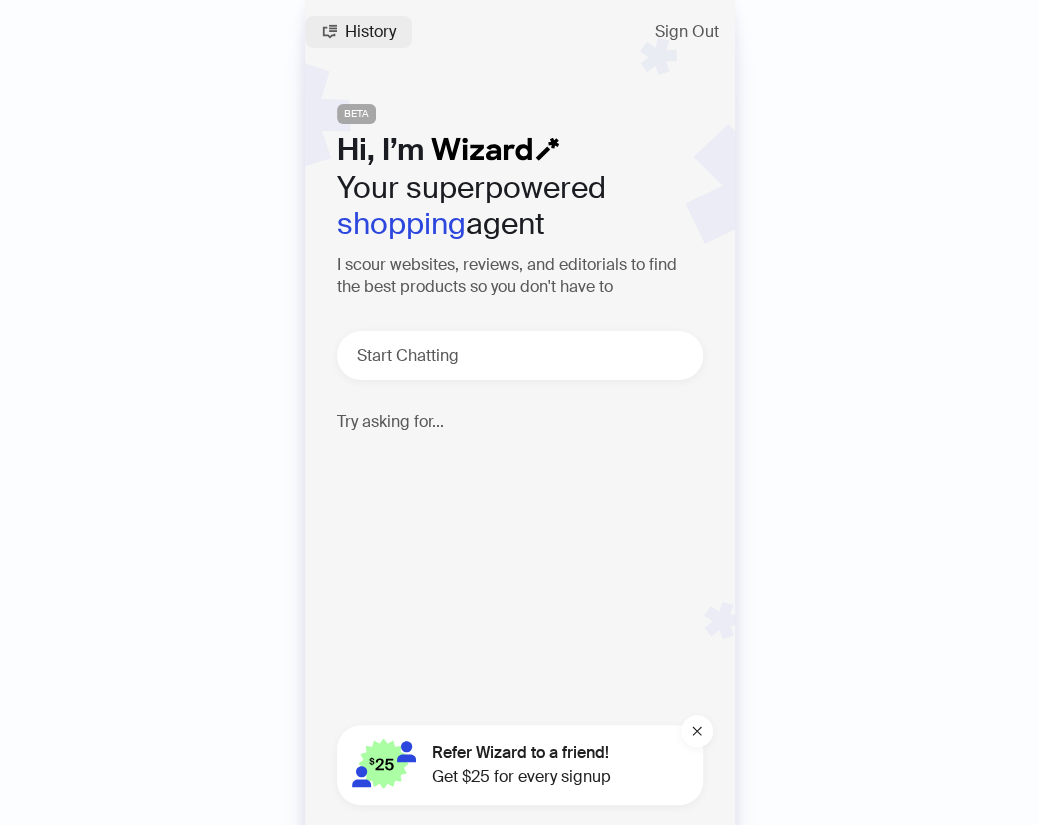 click on "History" at bounding box center (370, 32) 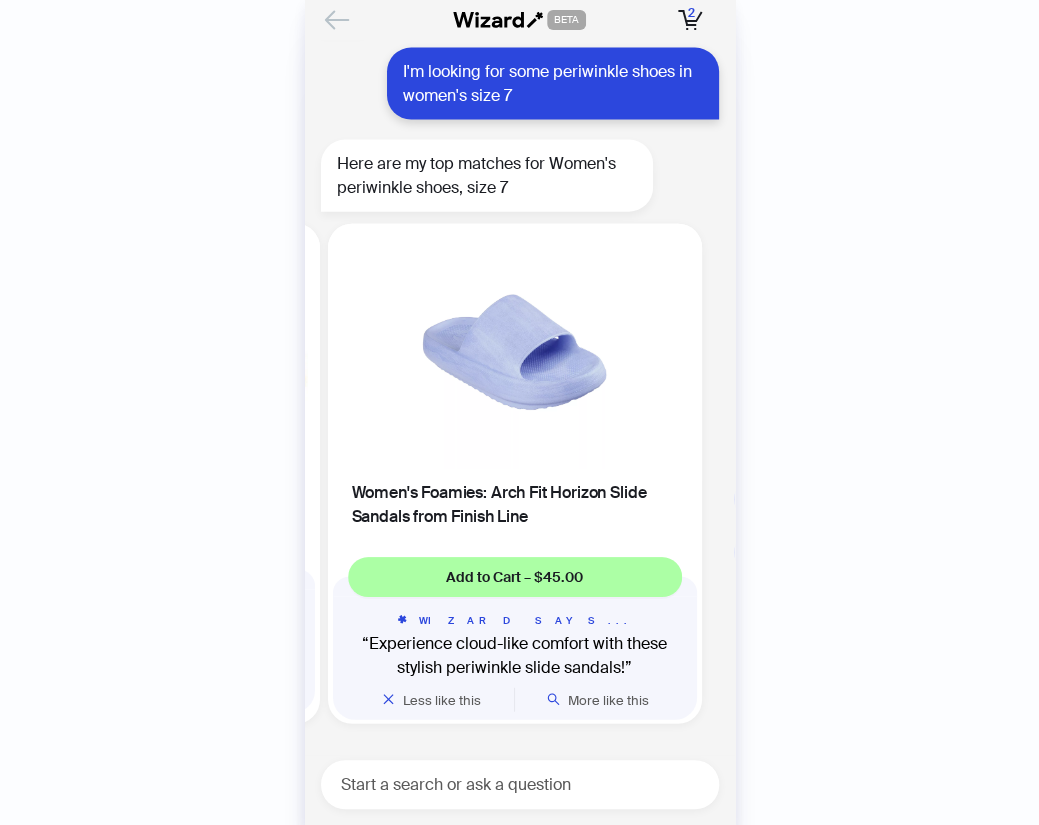 click at bounding box center (337, 20) 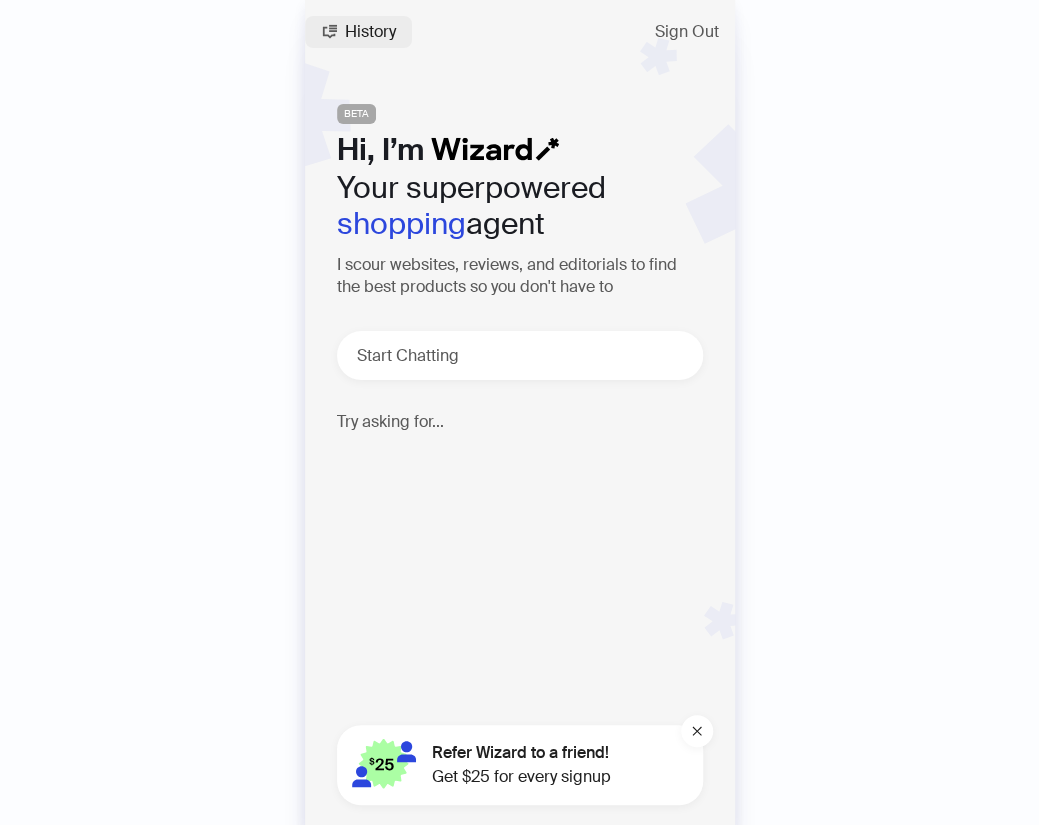 click on "History" at bounding box center (370, 32) 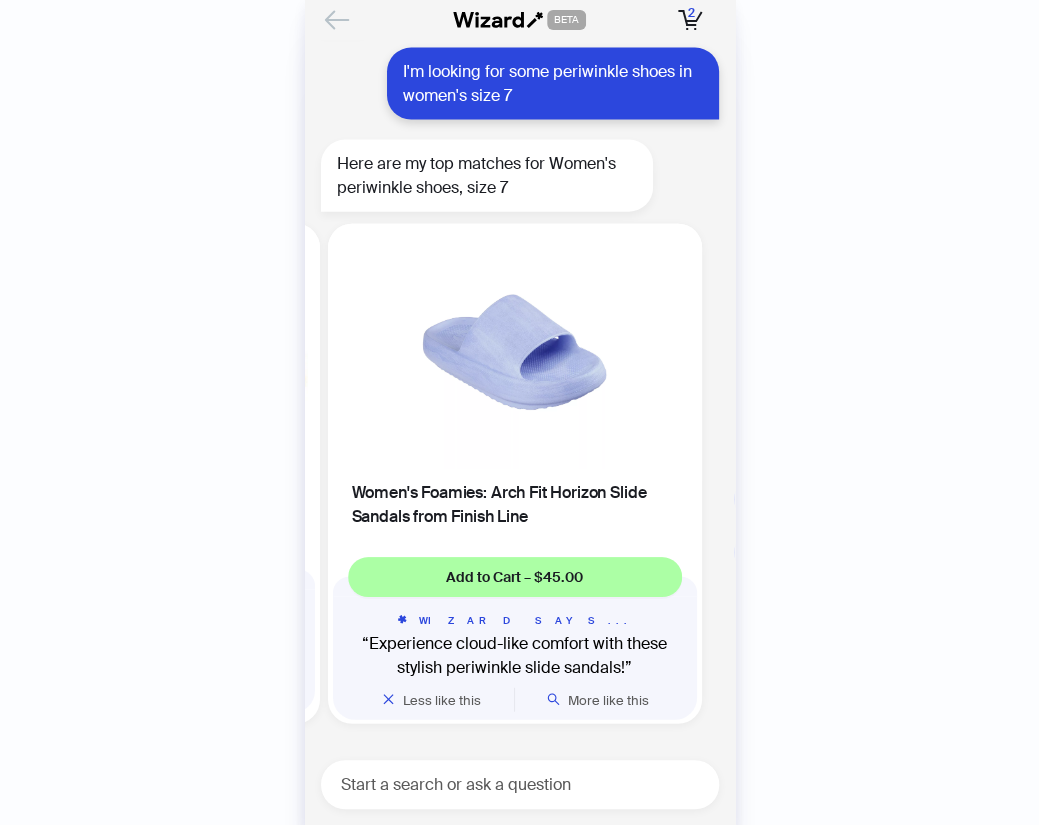 click at bounding box center [337, 20] 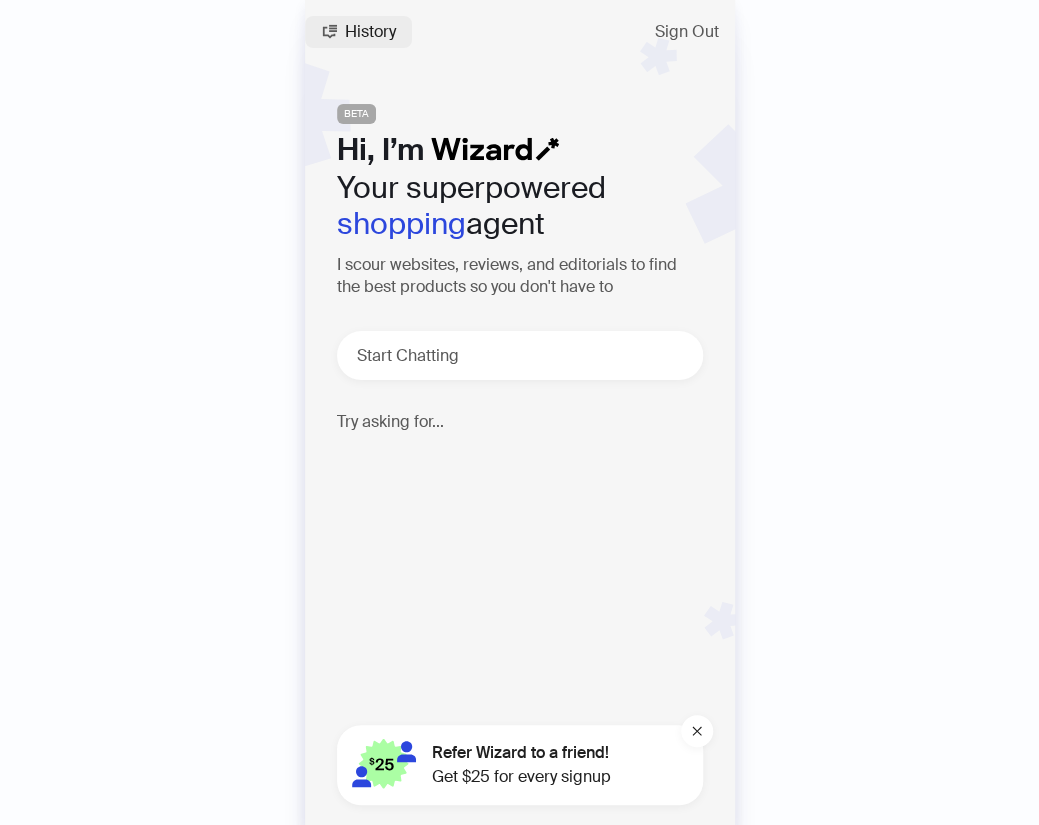 click on "History" at bounding box center [358, 32] 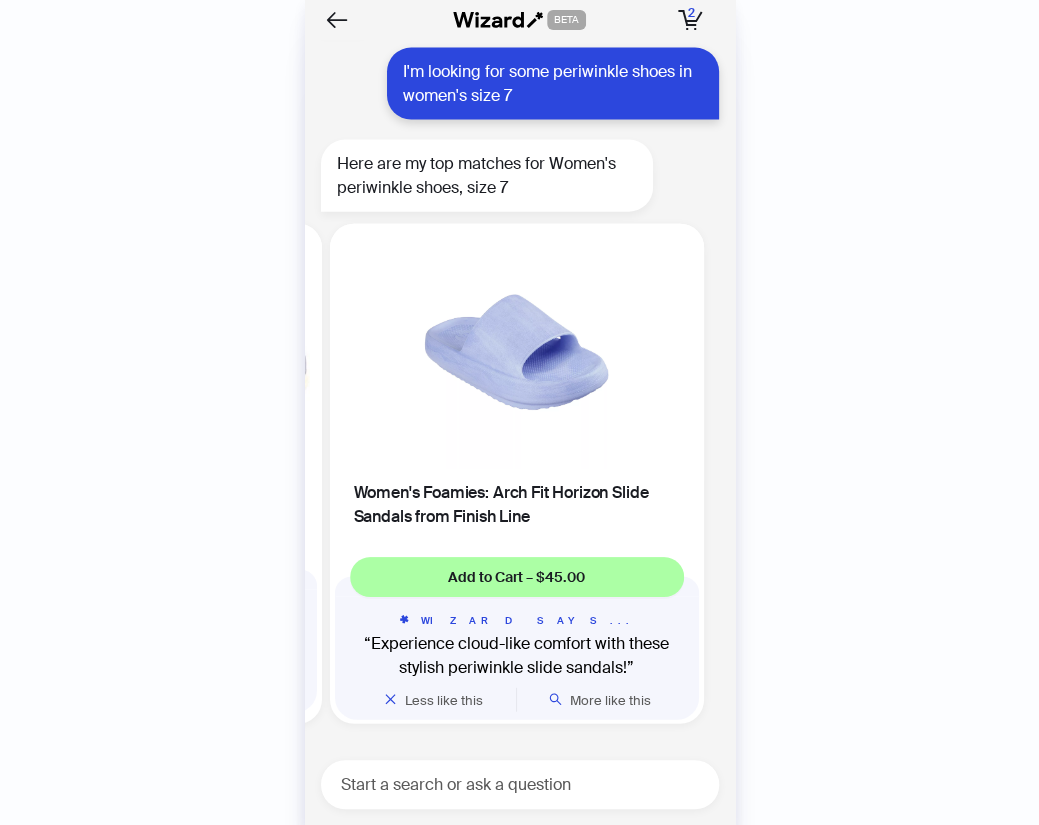 scroll, scrollTop: 0, scrollLeft: 377, axis: horizontal 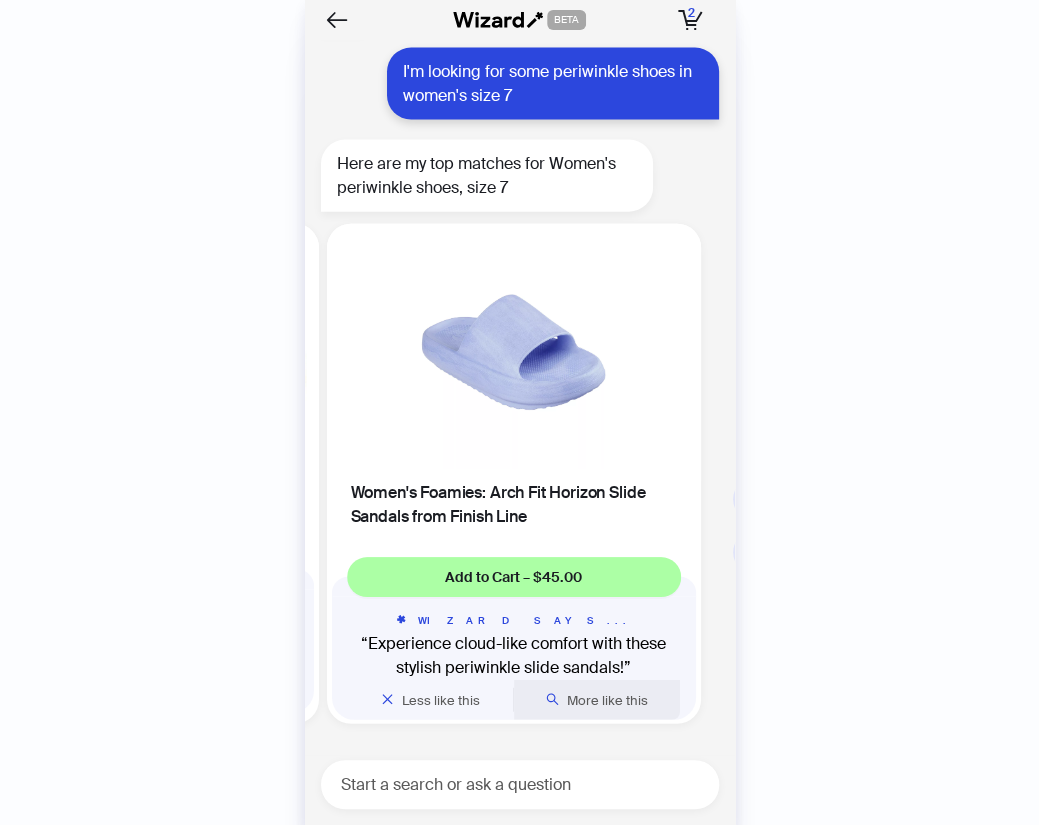 click on "More like this" at bounding box center [597, 700] 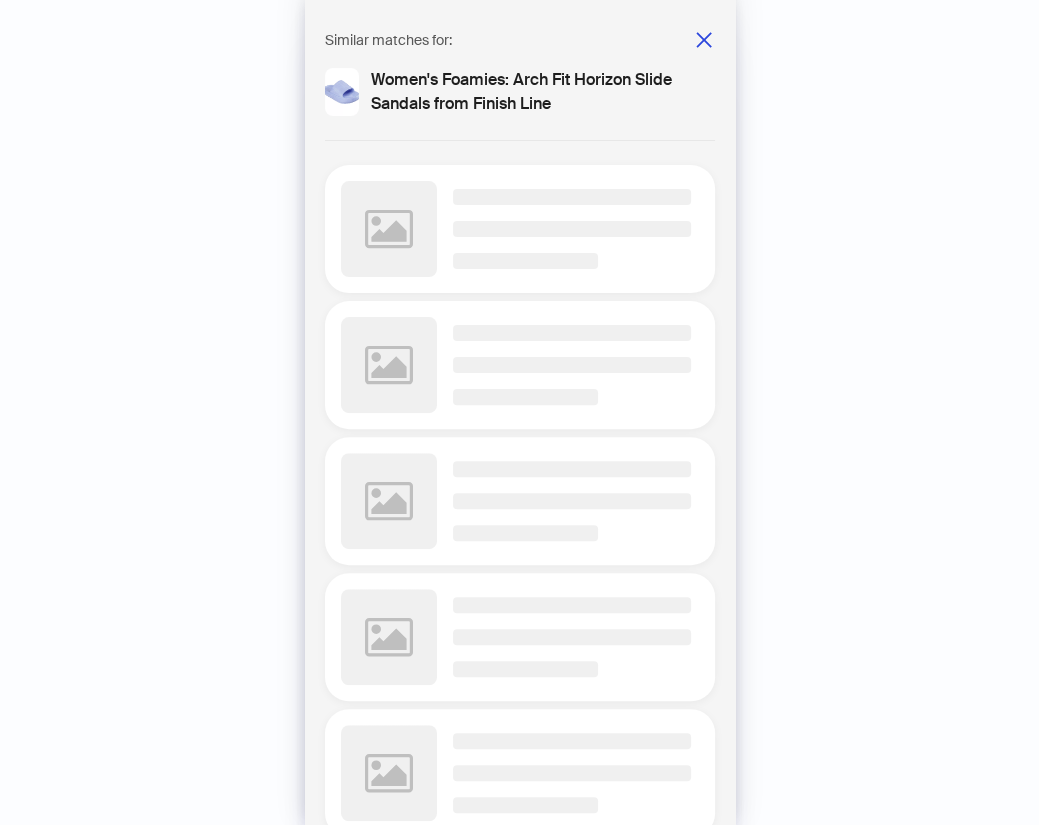 scroll, scrollTop: 0, scrollLeft: 376, axis: horizontal 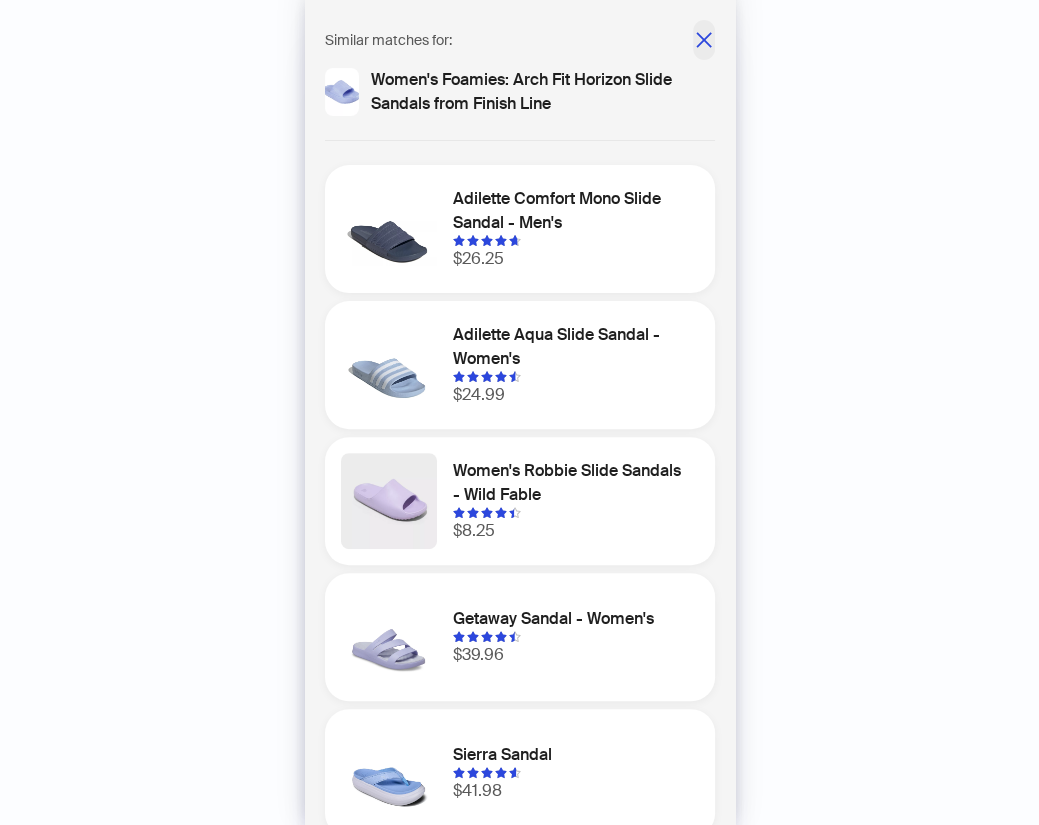 click at bounding box center [704, 40] 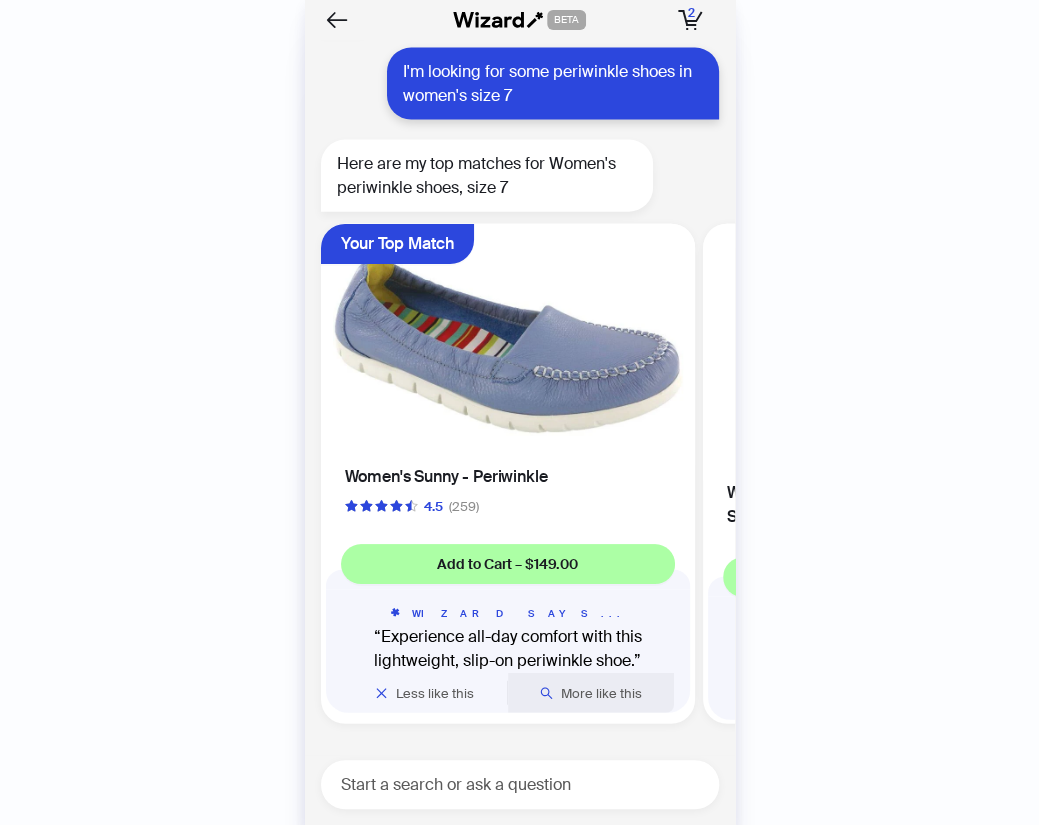 scroll, scrollTop: 0, scrollLeft: 0, axis: both 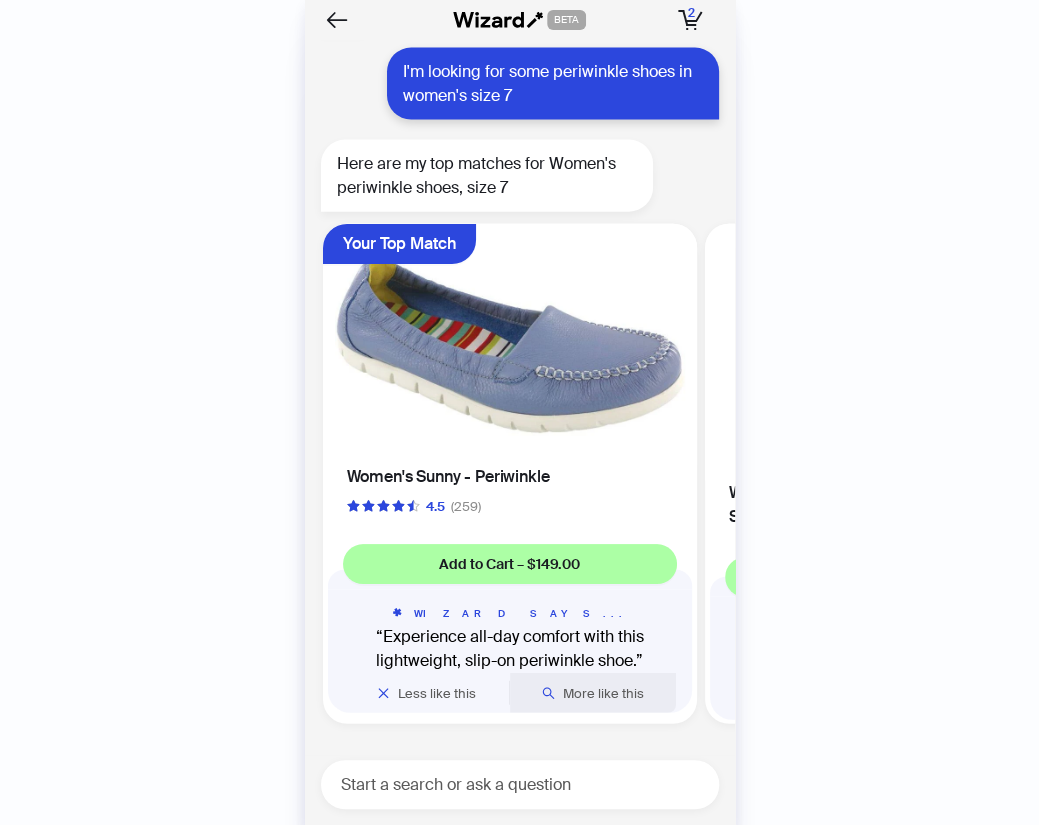 click on "More like this" at bounding box center (603, 693) 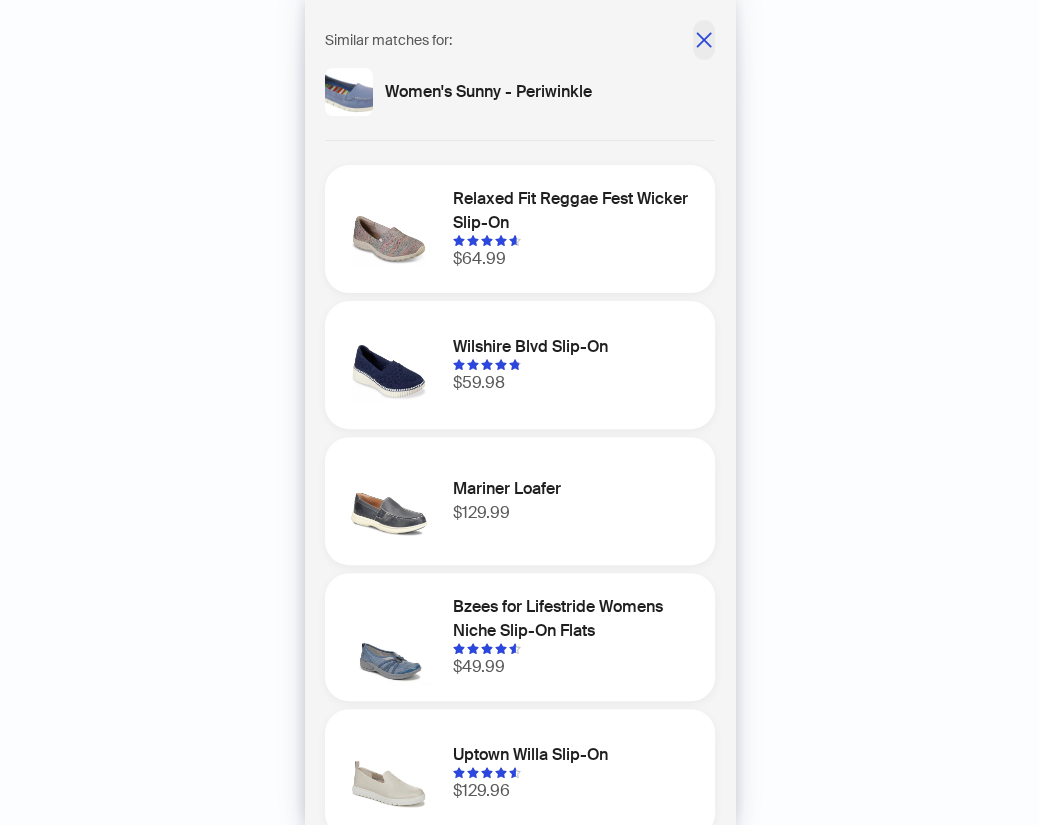 click at bounding box center (703, 39) 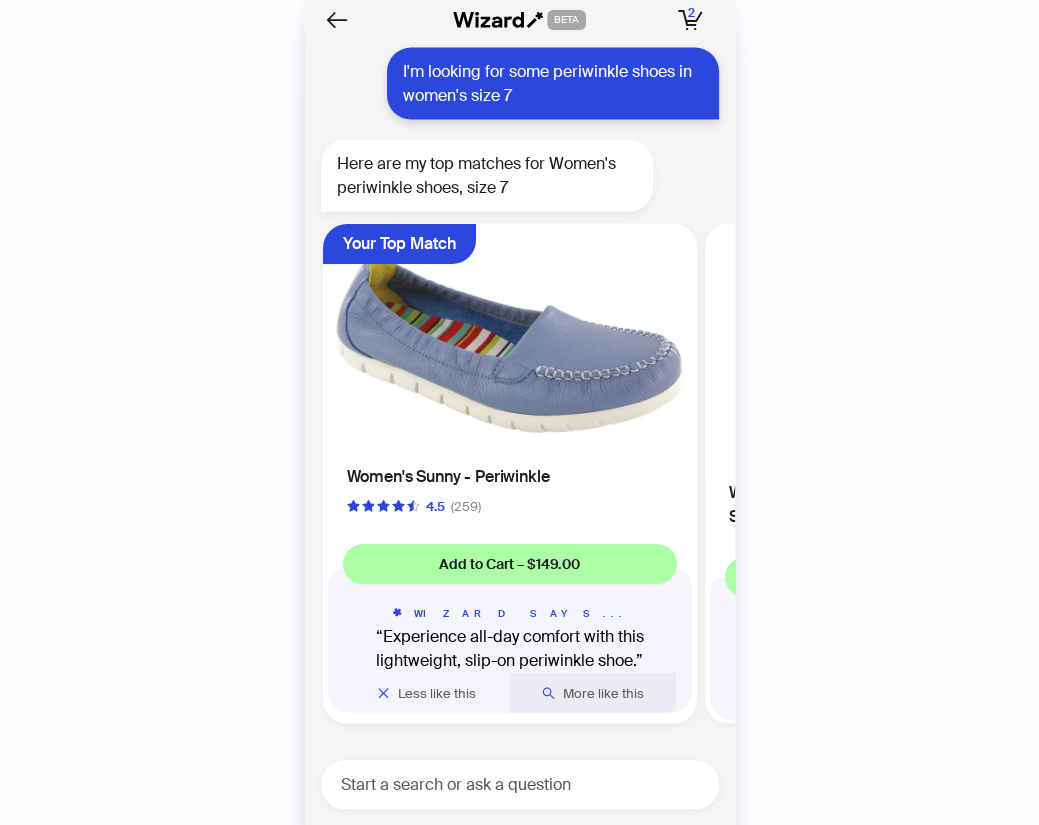 click on "More like this" at bounding box center [593, 693] 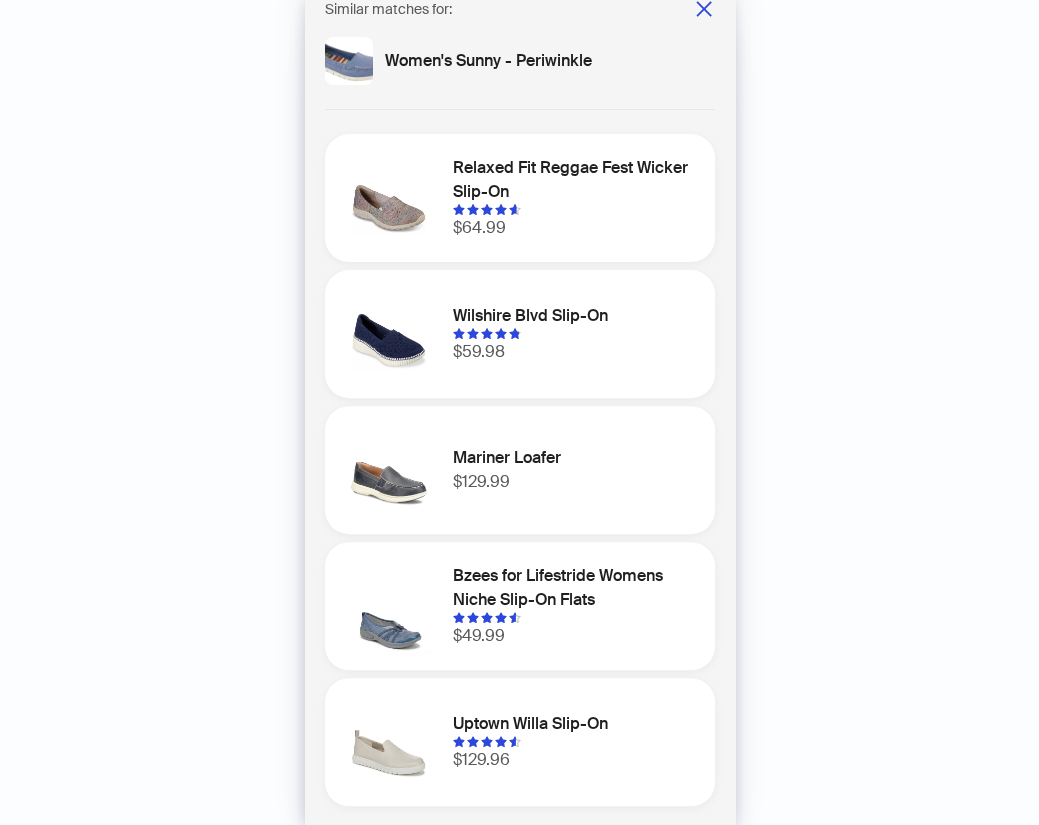 scroll, scrollTop: 0, scrollLeft: 0, axis: both 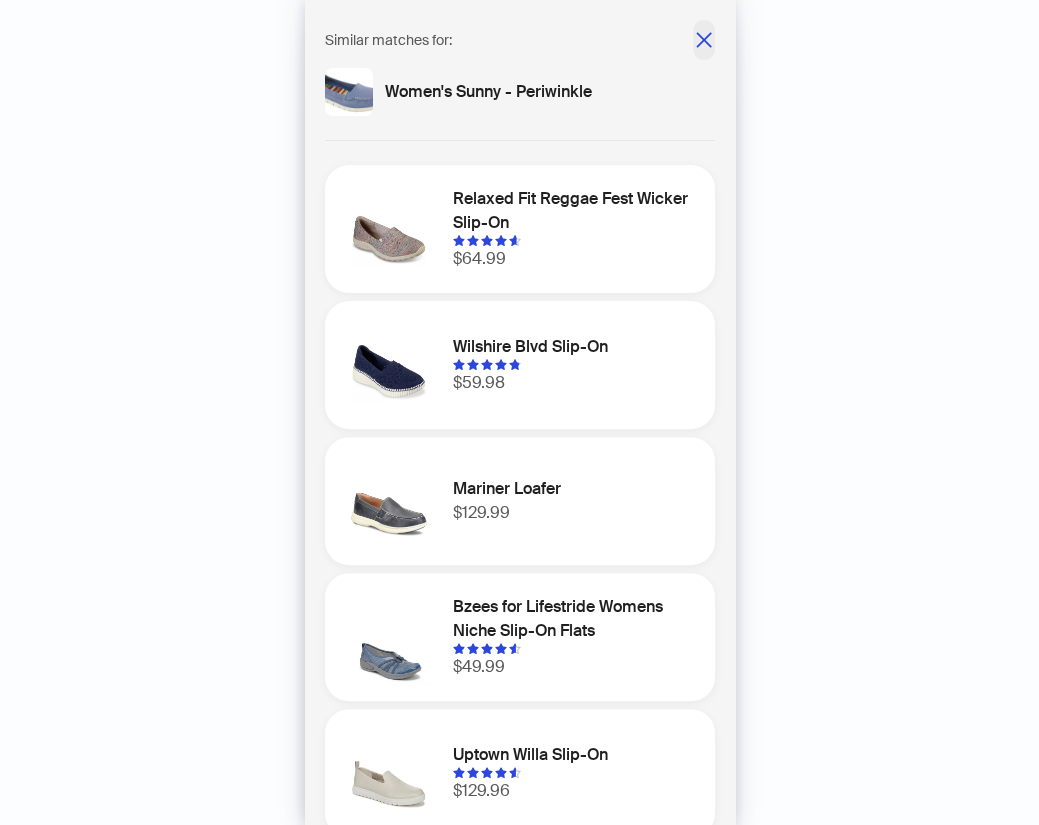 click at bounding box center [703, 39] 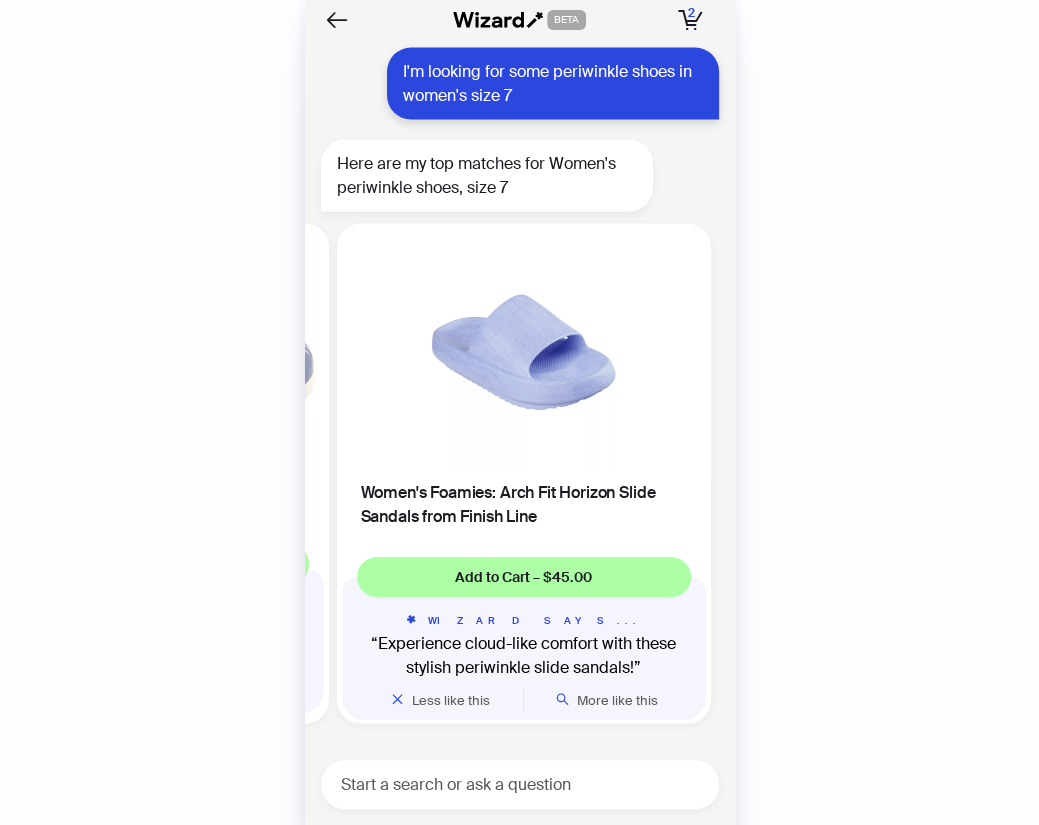 scroll, scrollTop: 0, scrollLeft: 377, axis: horizontal 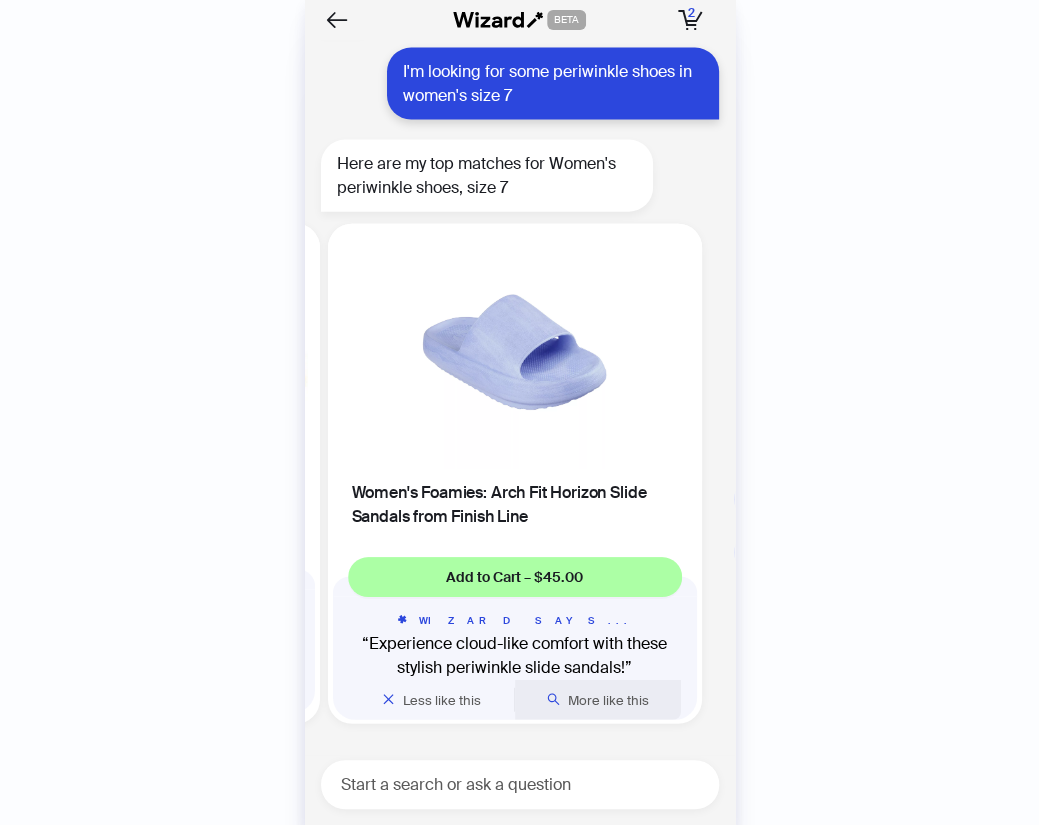 click on "More like this" at bounding box center [608, 700] 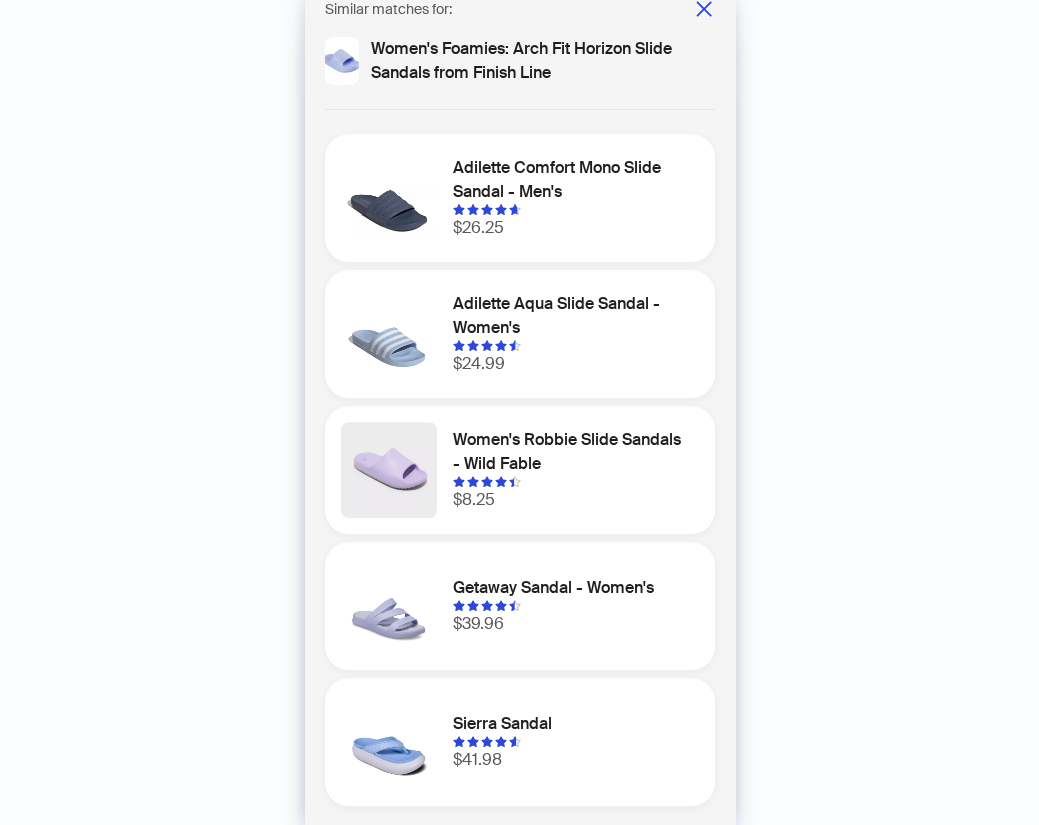 scroll, scrollTop: 0, scrollLeft: 0, axis: both 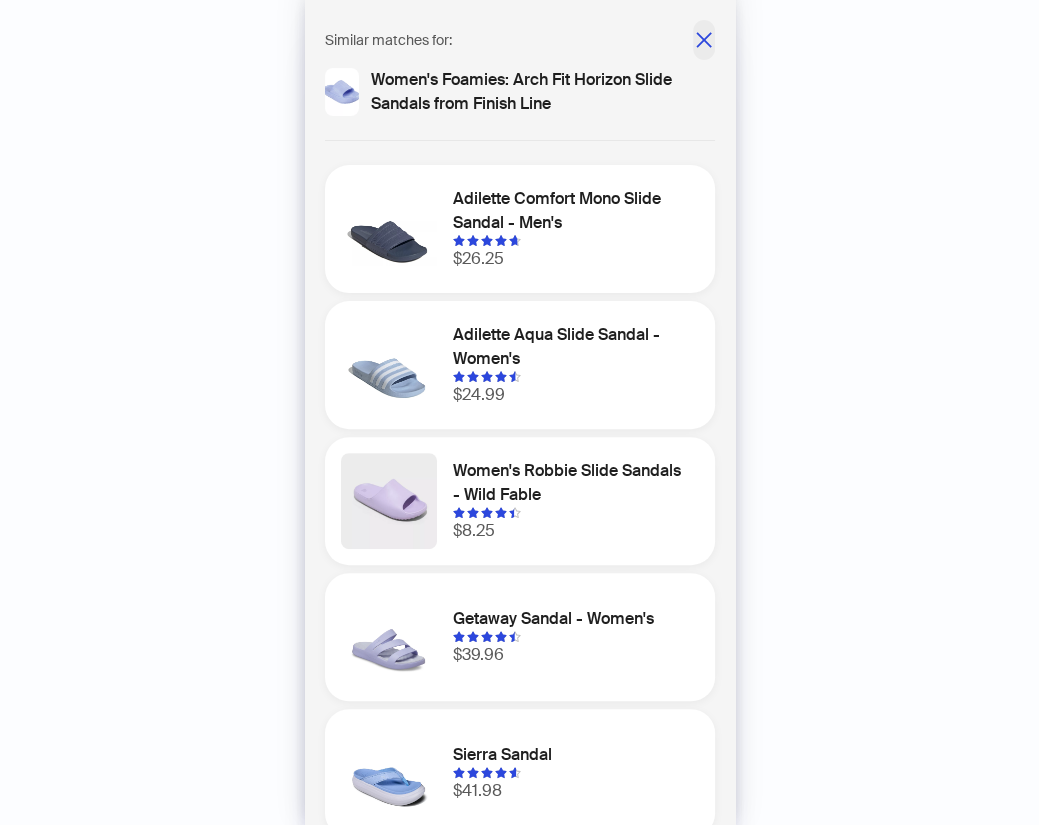 click at bounding box center (704, 40) 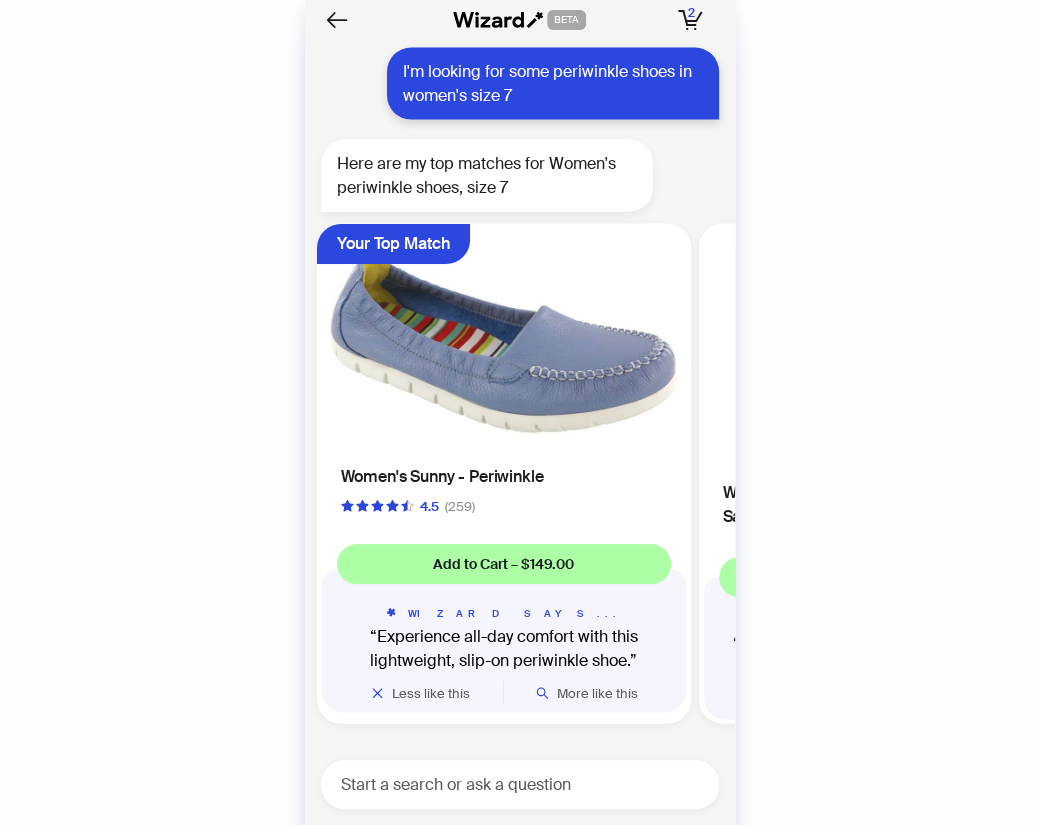 scroll, scrollTop: 0, scrollLeft: 0, axis: both 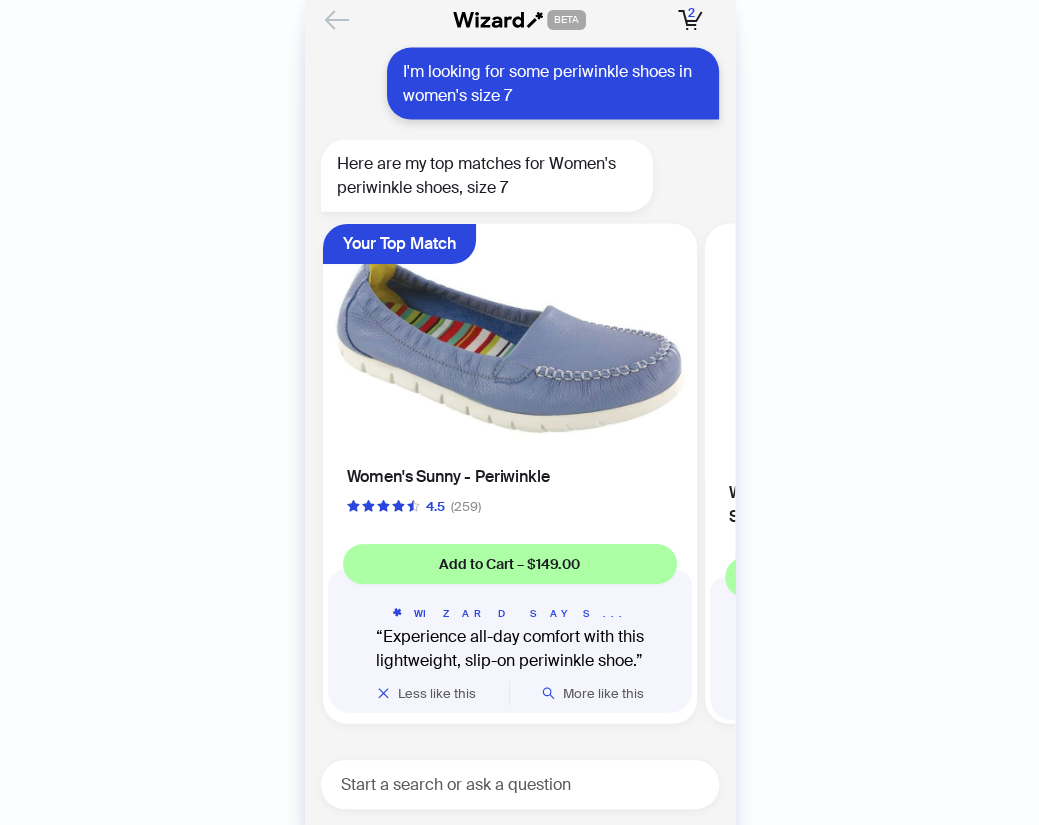 click at bounding box center [337, 20] 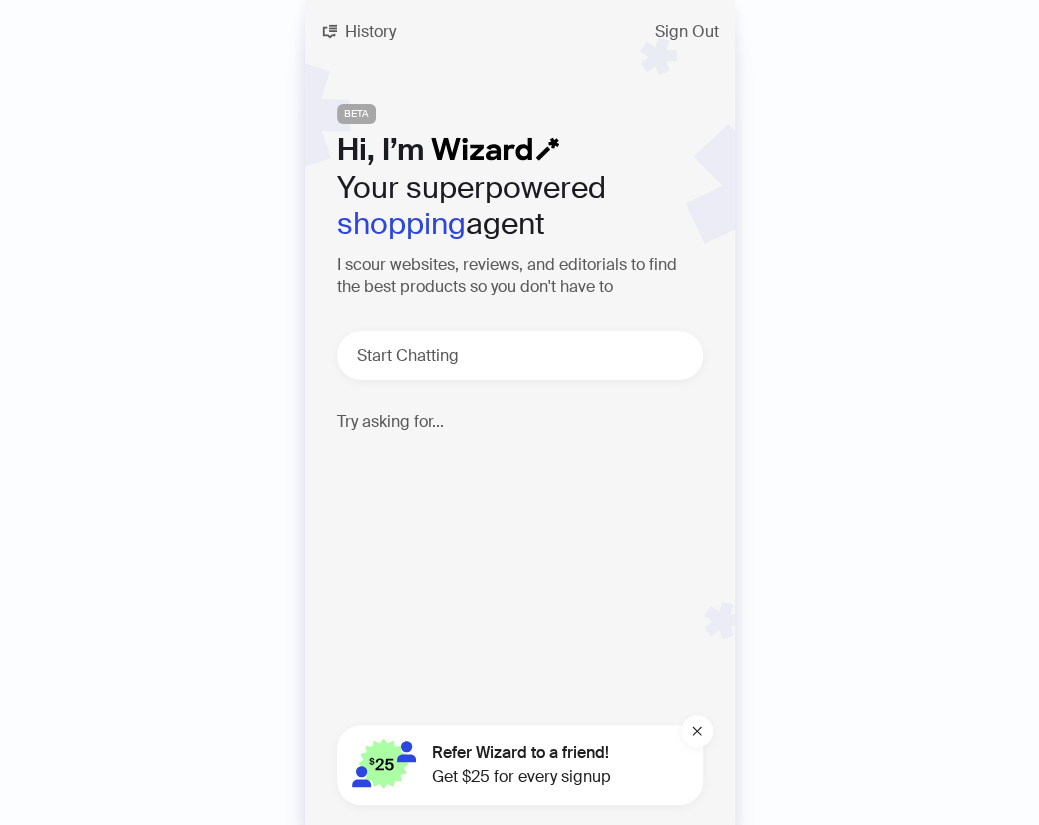 click on "Get $25 for every signup" at bounding box center [521, 777] 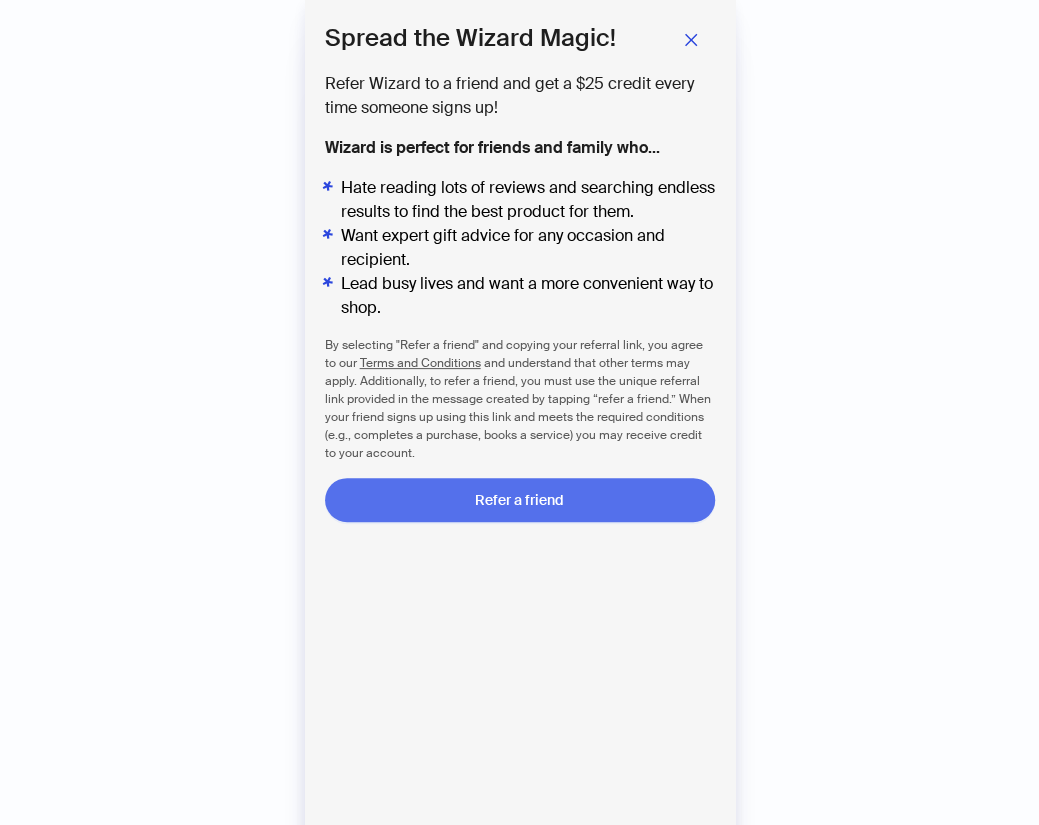 click on "Refer a friend" at bounding box center (519, 500) 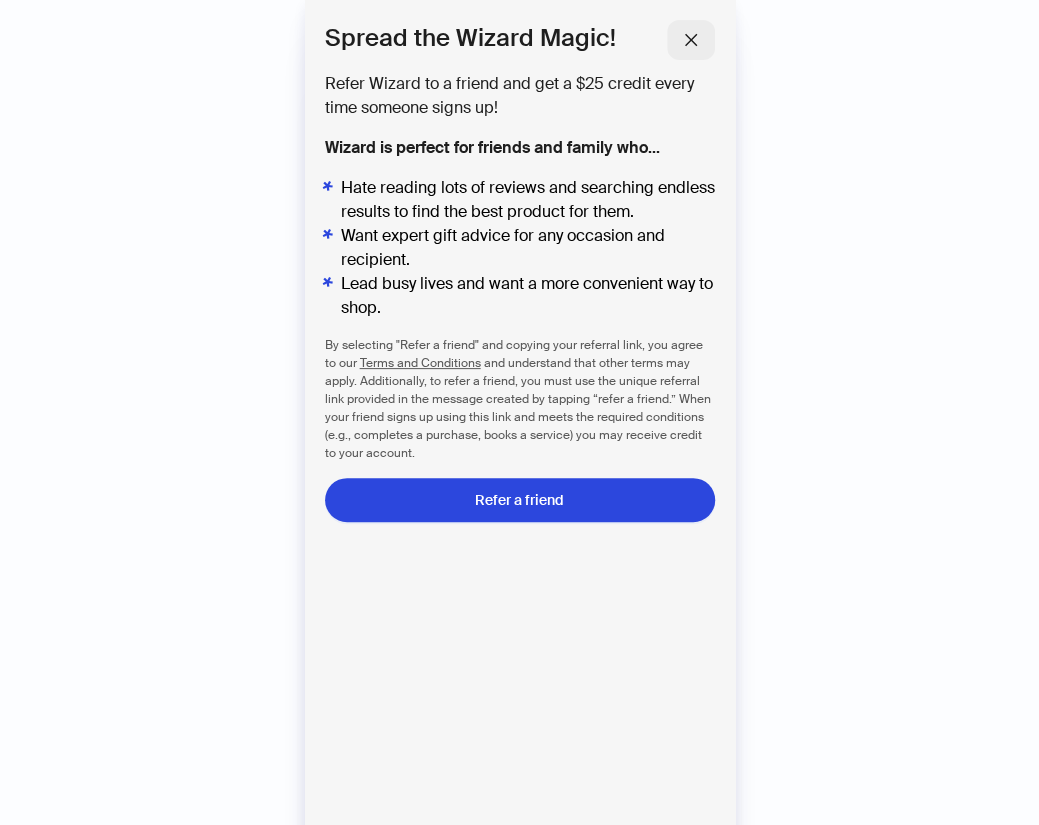 click at bounding box center (691, 40) 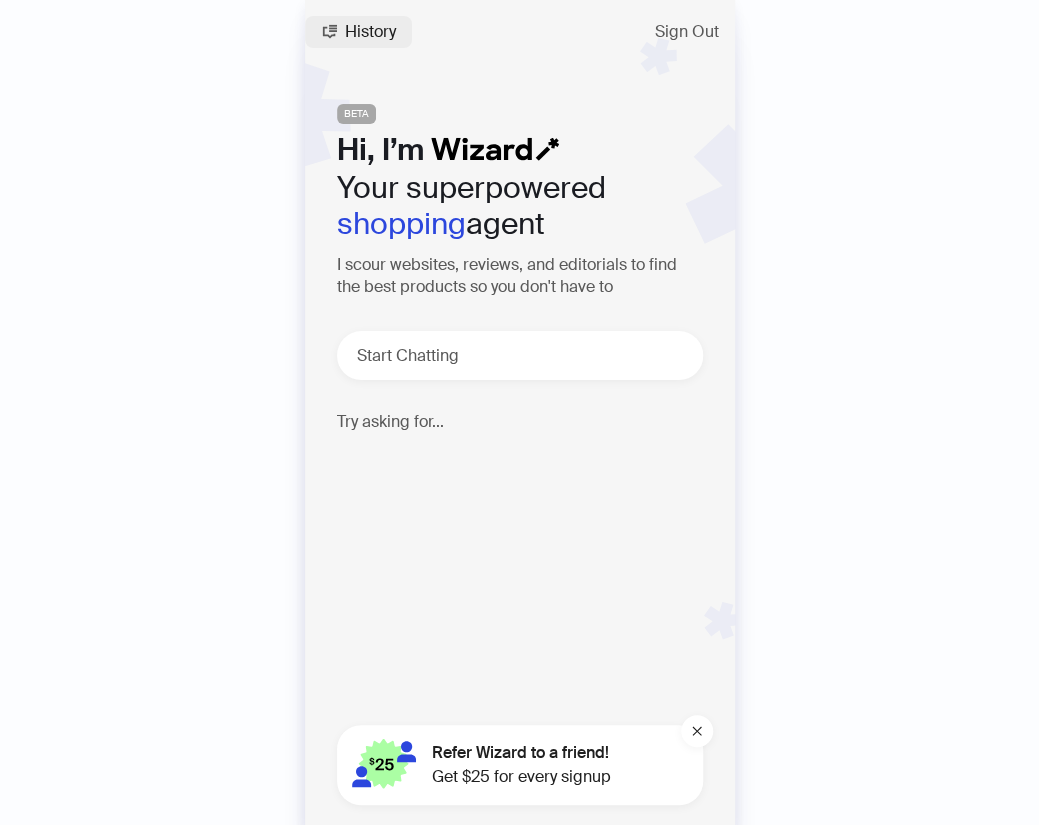 click on "History" at bounding box center [358, 32] 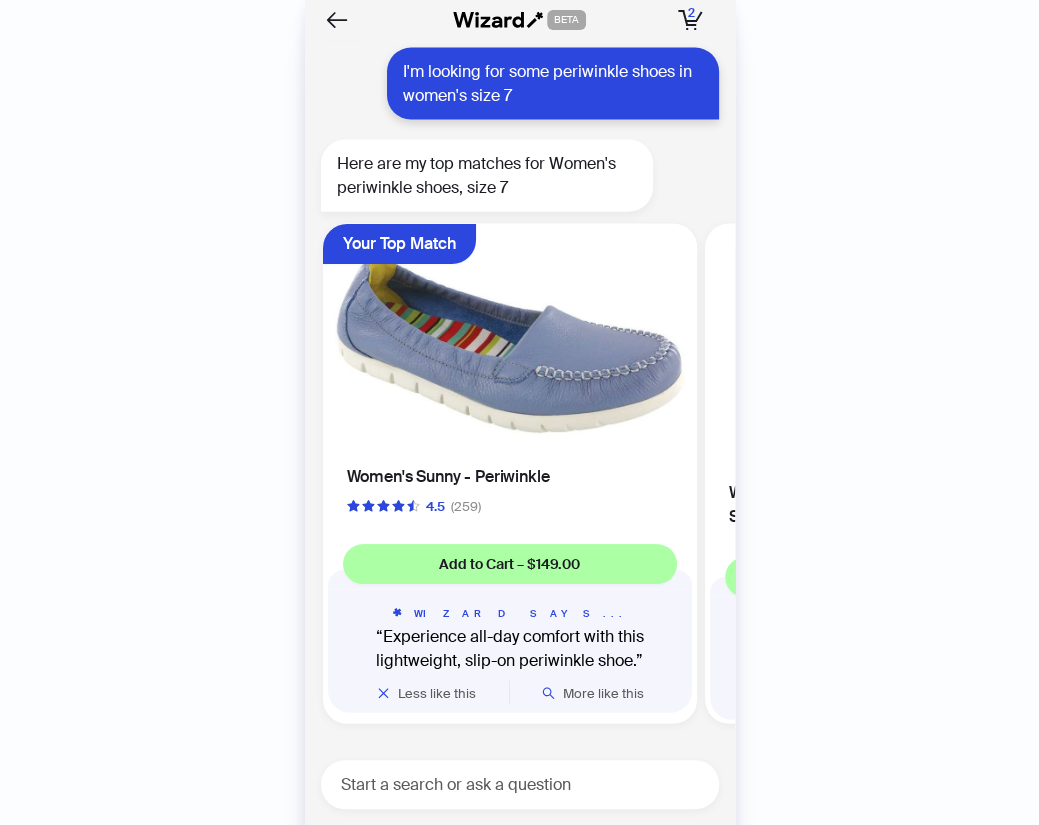 click at bounding box center [510, 344] 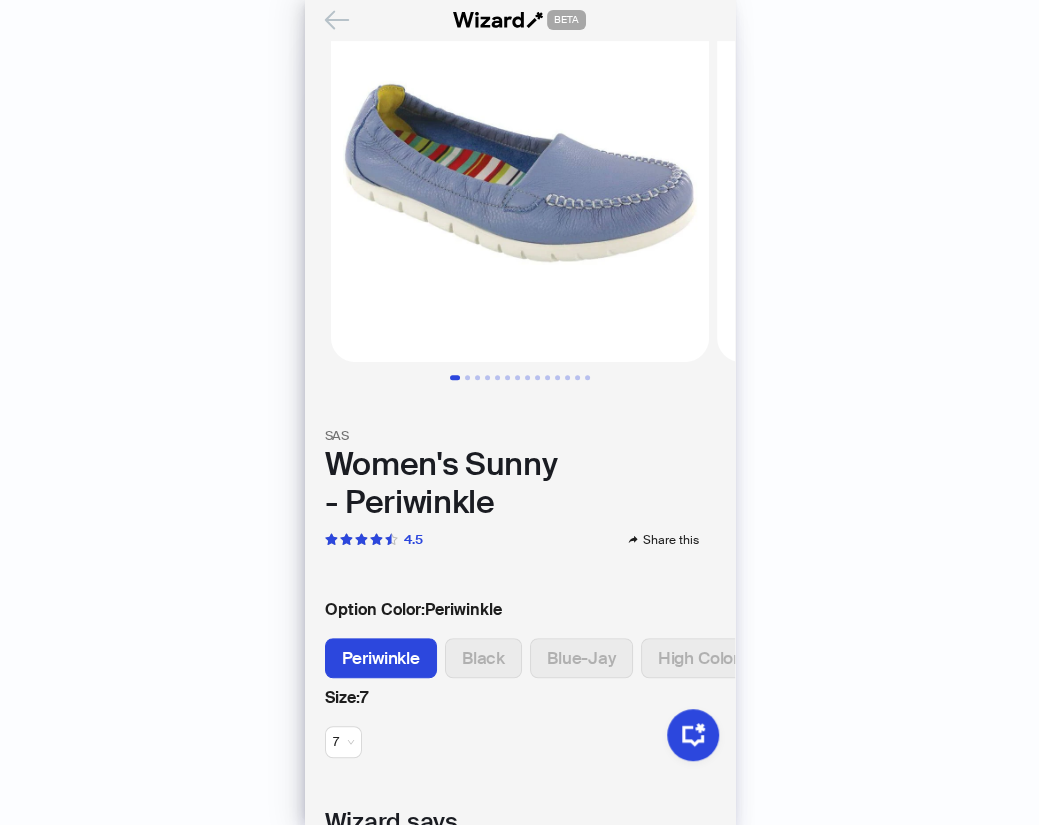 scroll, scrollTop: 60, scrollLeft: 0, axis: vertical 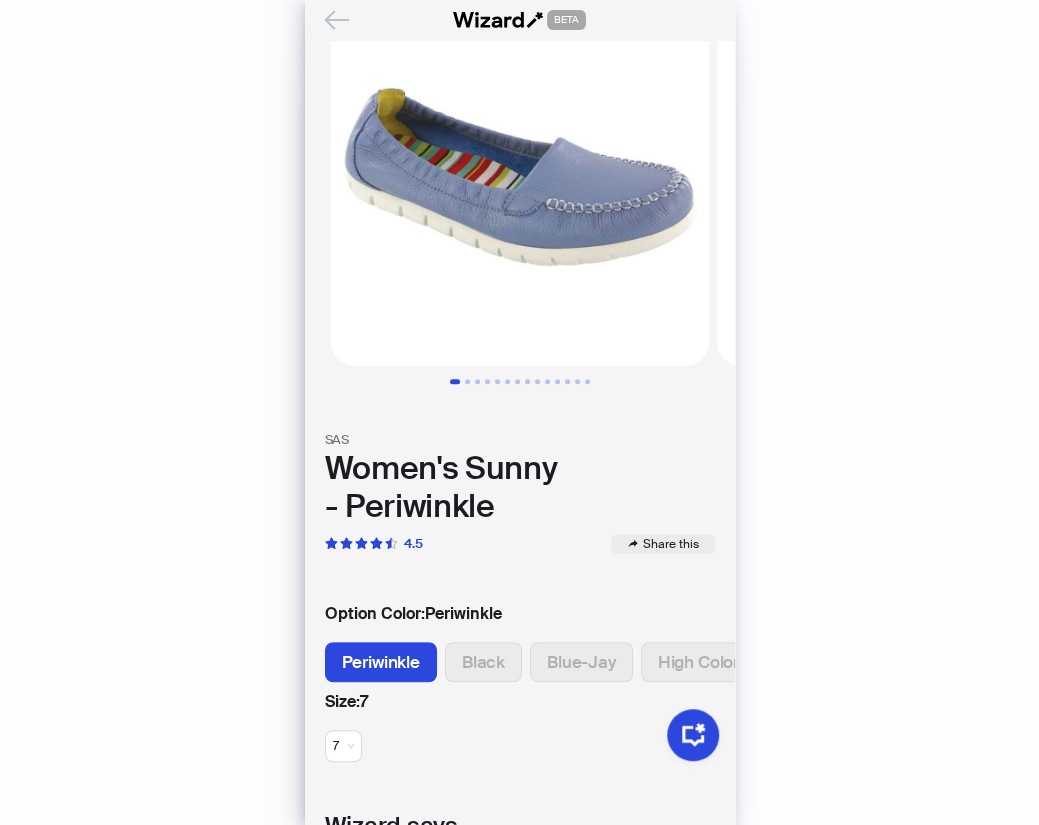 click on "Share this" at bounding box center (671, 544) 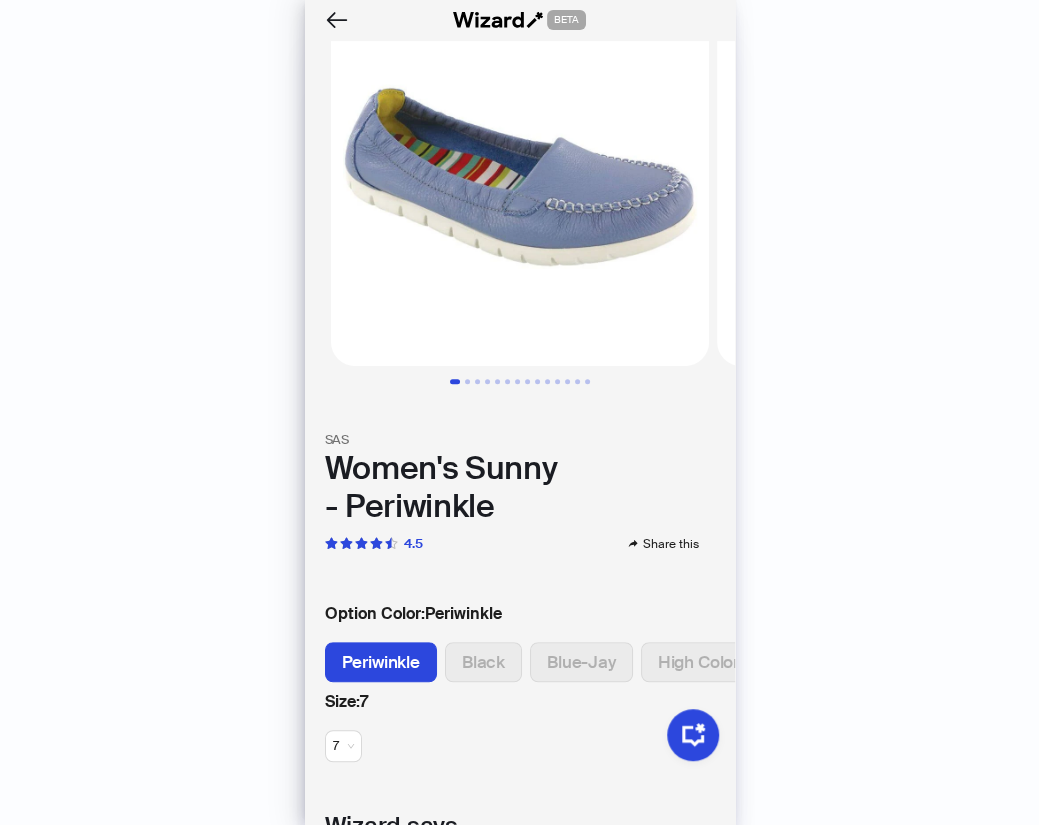 scroll, scrollTop: 0, scrollLeft: 0, axis: both 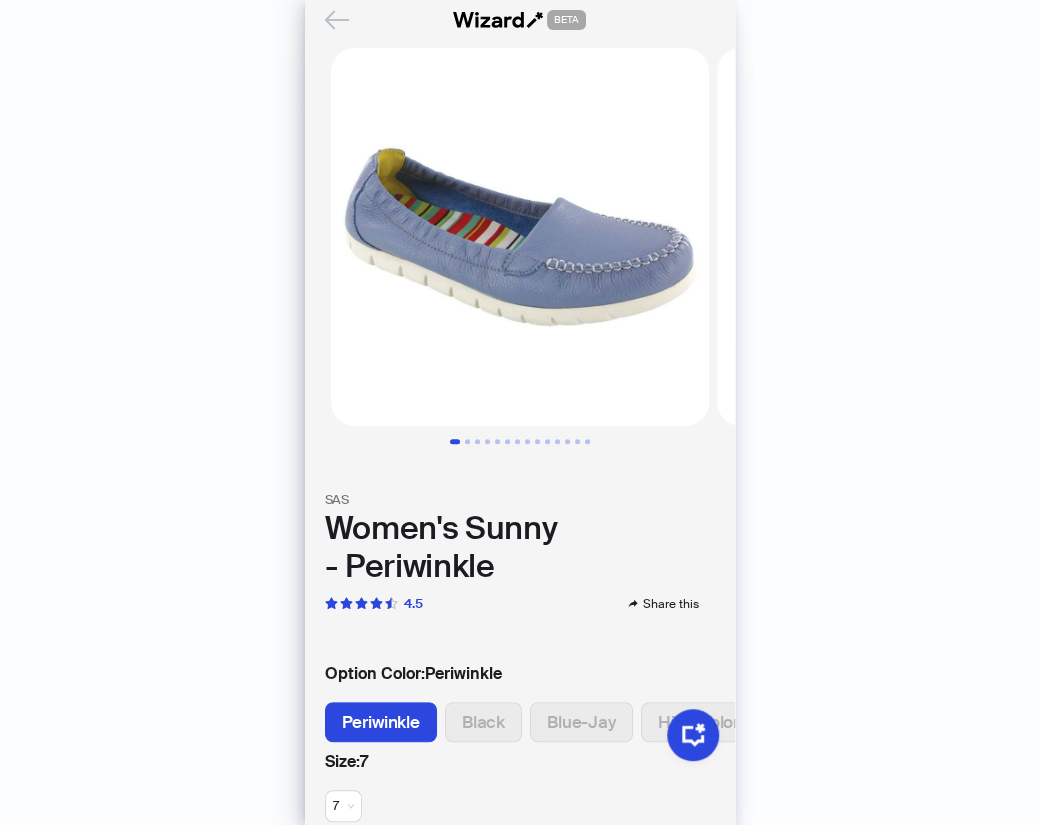 click at bounding box center [337, 20] 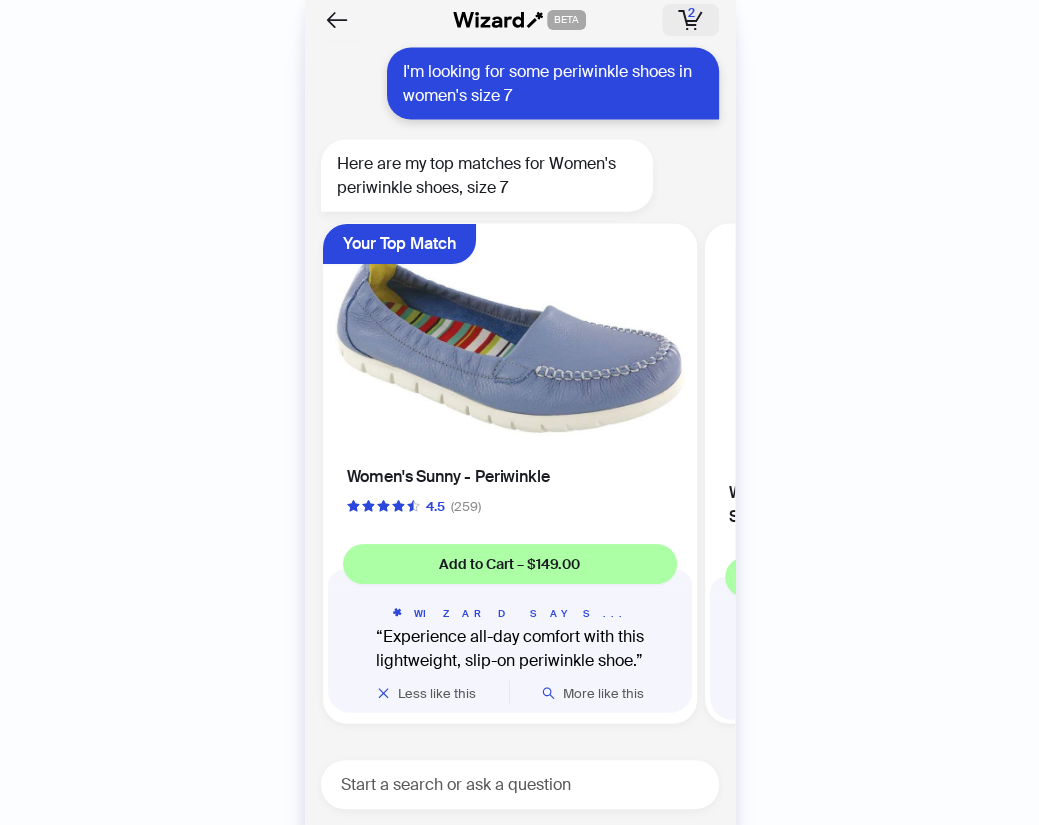 click on "2" at bounding box center (691, 13) 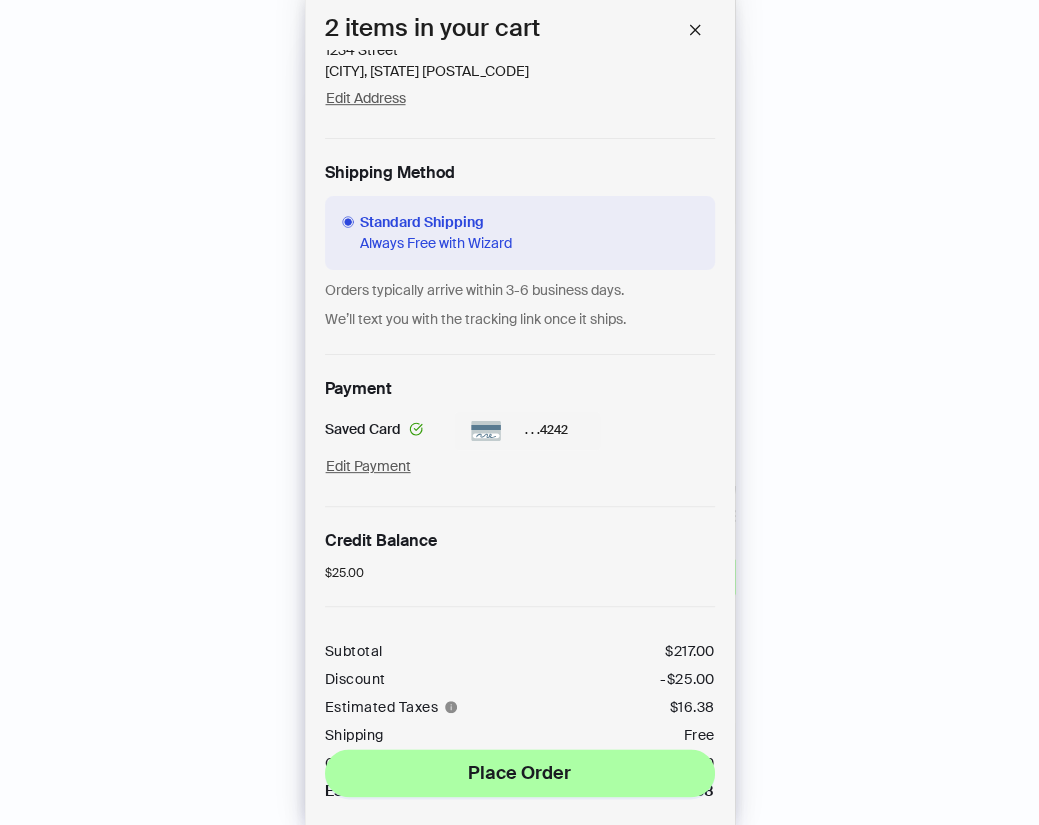 scroll, scrollTop: 574, scrollLeft: 0, axis: vertical 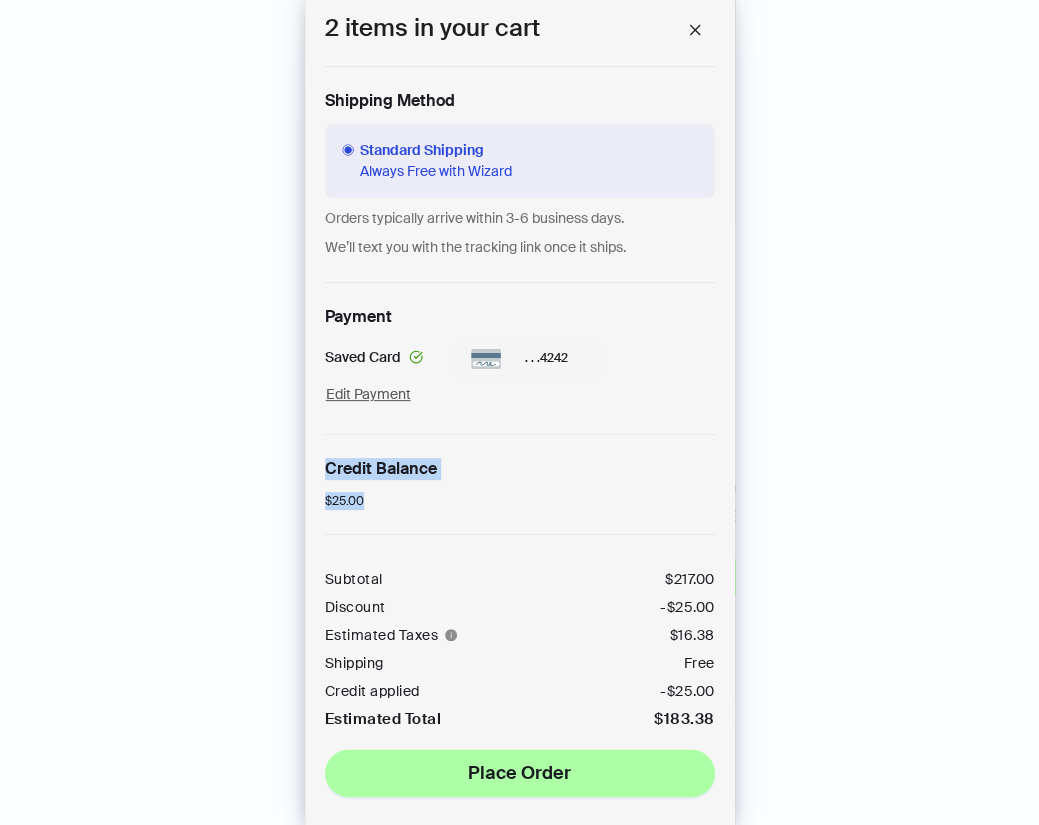 drag, startPoint x: 325, startPoint y: 470, endPoint x: 414, endPoint y: 498, distance: 93.30059 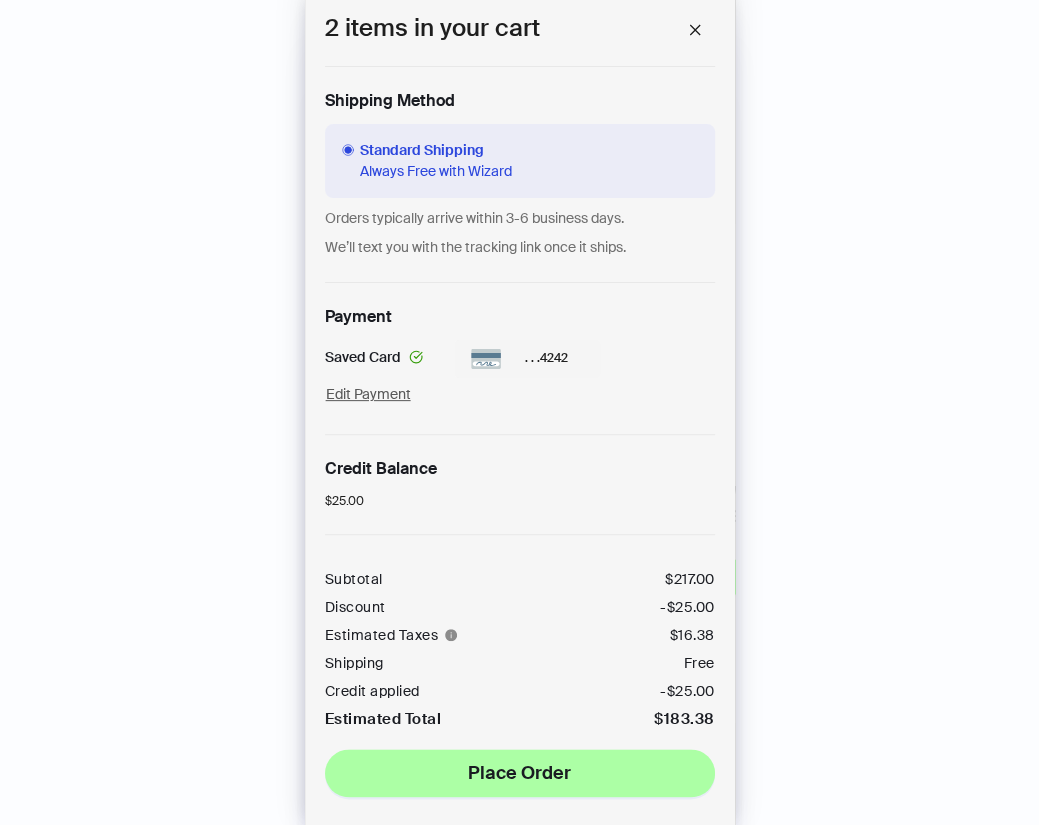 click on "Sunset Sandals | Periwinkle Kitten Heel Mule Shoes | Leather Mules | Comfortable Open Toe Sandals | Handmade Walkable Heel Marcella Option Color: Periwinkle Size: 7 Ships from  Marcella NYC 1 $178.00 Denise Austin Reese Emove 7 Women's Periwinkle Easy Spirit Size: 7 Ships from  Easy Spirit 1 $39.00 Shipping Address Kenneth Seals-Nutt 1234 Street  New York, NY 10001 Edit Address Shipping Method Standard Shipping Always Free with Wizard Orders typically arrive within 3-6 business days. We’ll text you with the tracking link once it ships. Payment Saved Card . . .  4242 Edit Payment Credit Balance $25.00 Subtotal $ 217.00 Discount -$ 25.00 Estimated Taxes $ 16.38 Shipping Free Credit applied - $25.00 Estimated Total $ 183.38 Place Order" at bounding box center (520, 152) 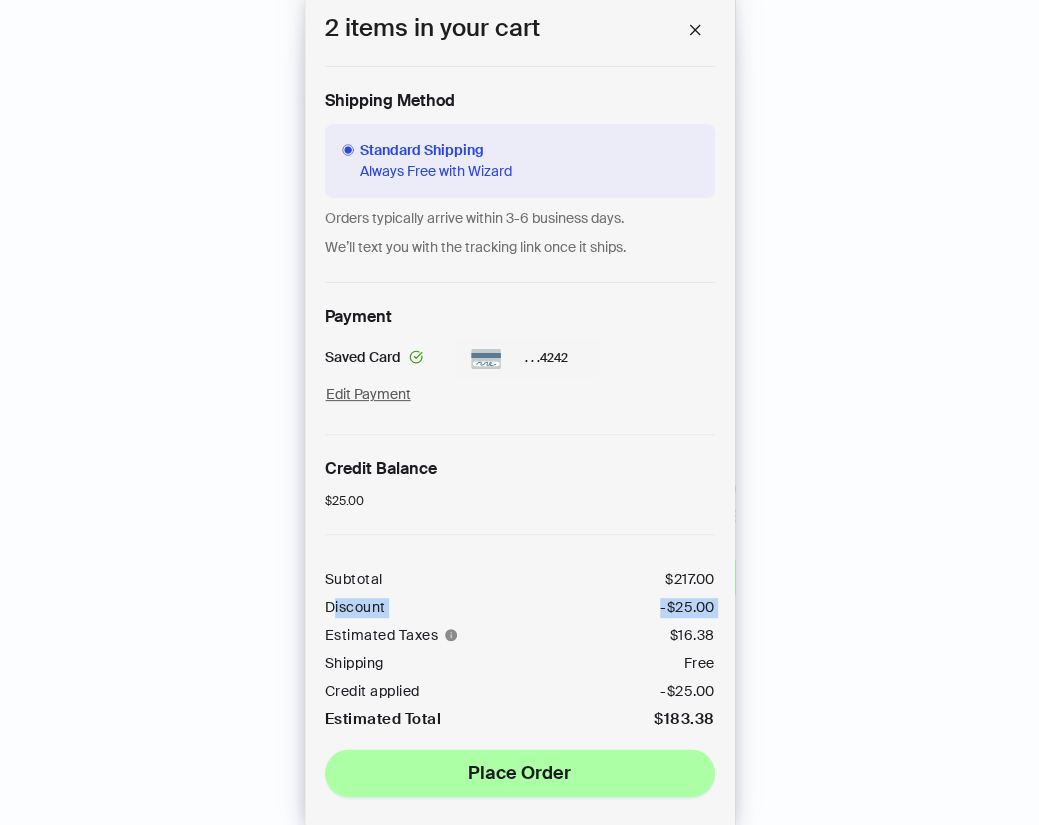 drag, startPoint x: 330, startPoint y: 609, endPoint x: 537, endPoint y: 608, distance: 207.00241 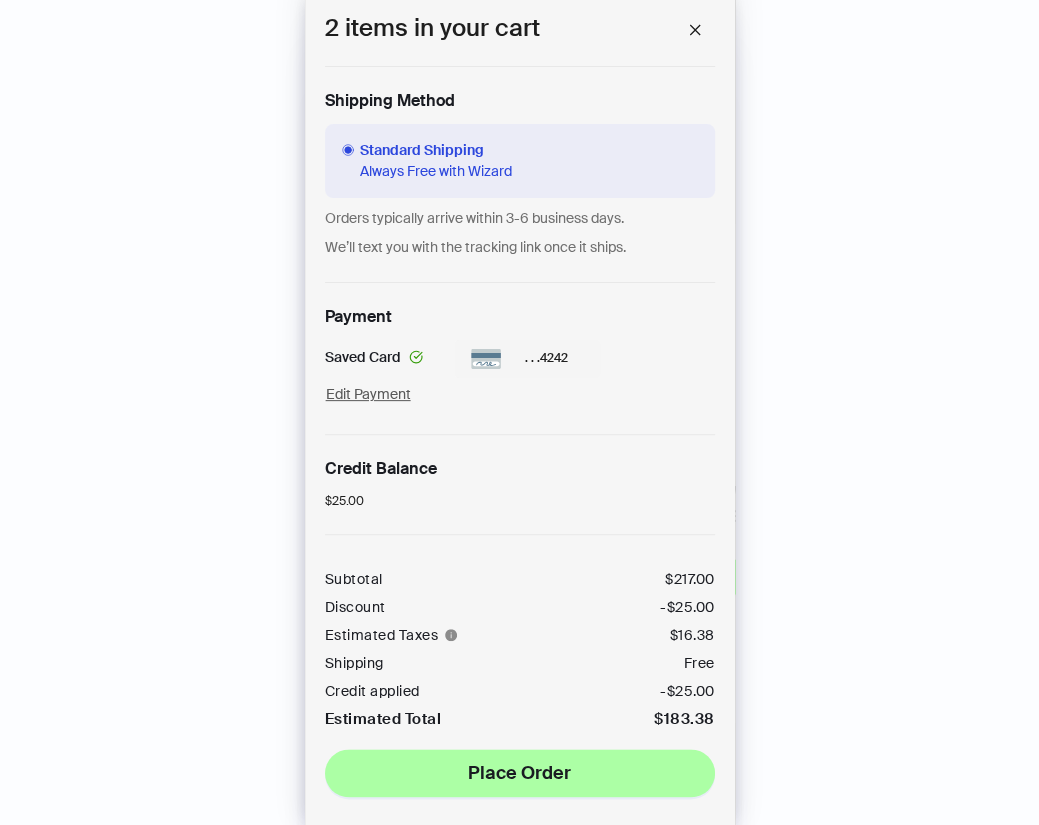 click on "Subtotal $ 217.00 Discount -$ 25.00 Estimated Taxes $ 16.38 Shipping Free Credit applied - $25.00 Estimated Total $ 183.38" at bounding box center [520, 647] 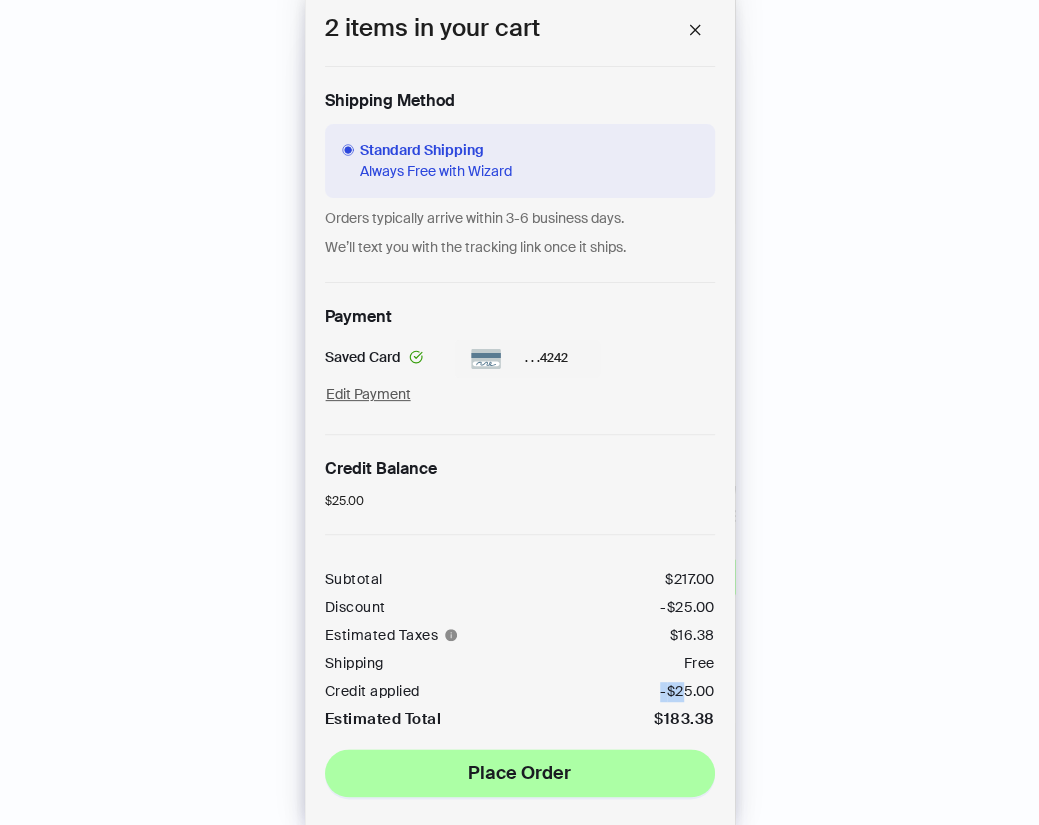 drag, startPoint x: 658, startPoint y: 684, endPoint x: 684, endPoint y: 682, distance: 26.076809 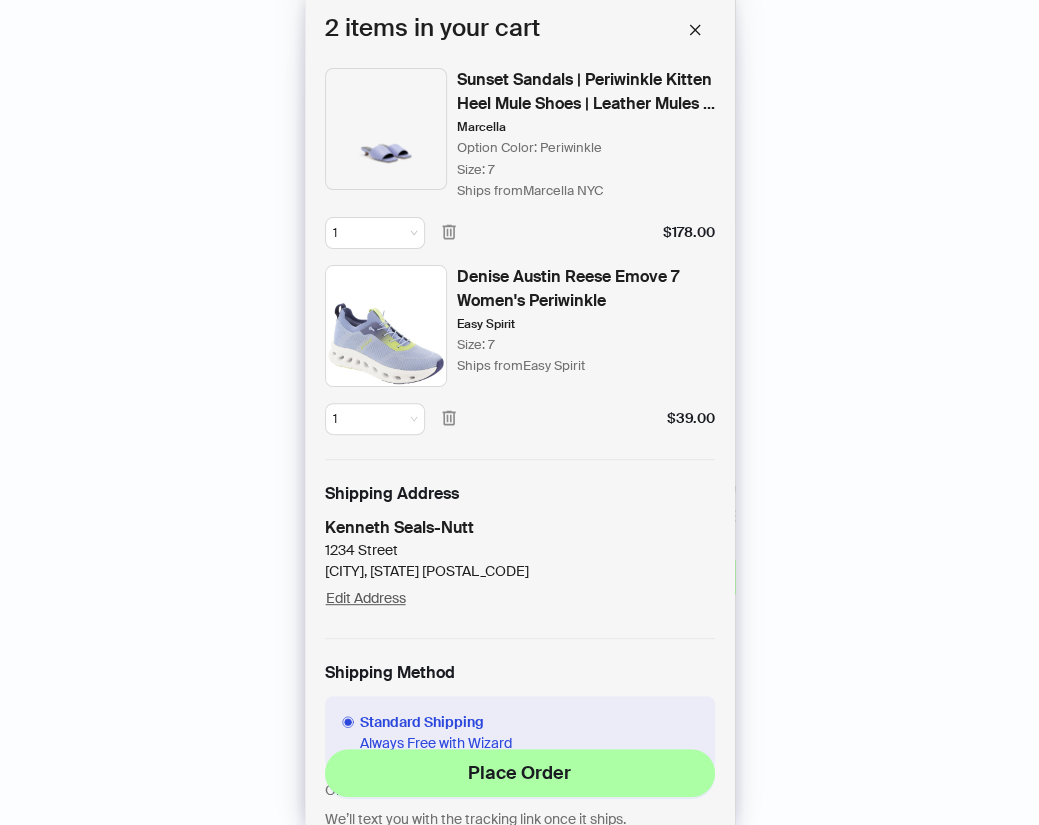 scroll, scrollTop: 0, scrollLeft: 0, axis: both 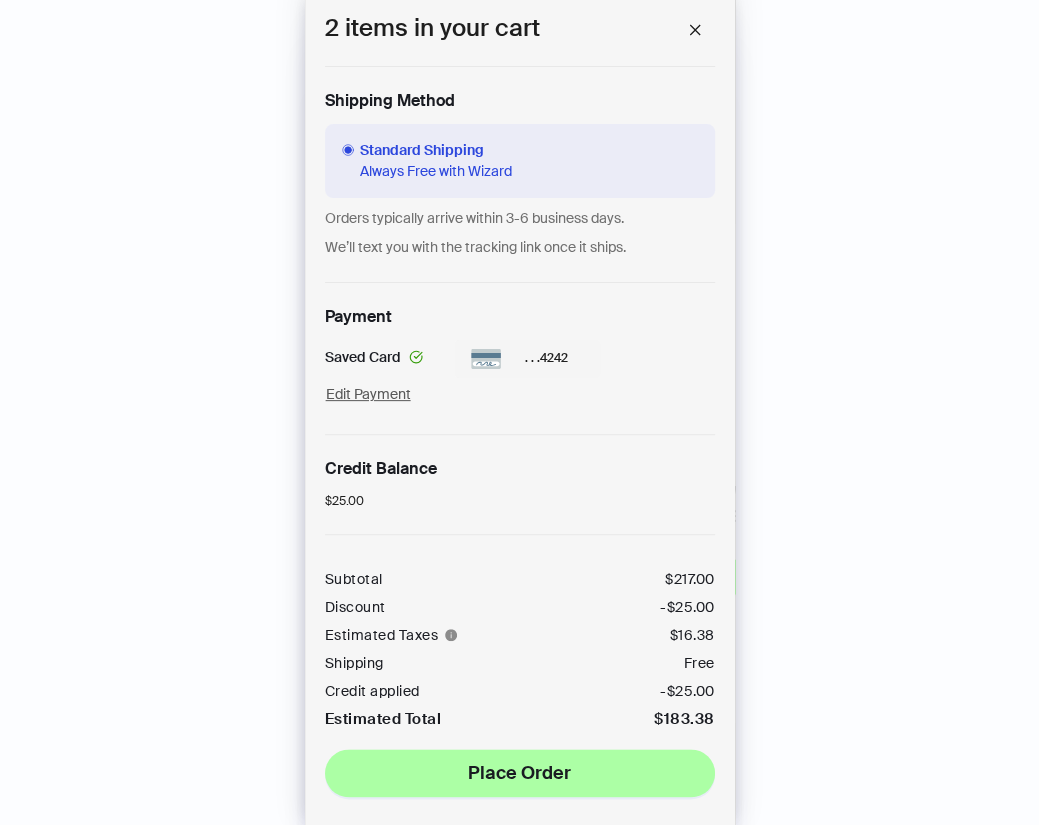 click on "Payment" at bounding box center (520, 323) 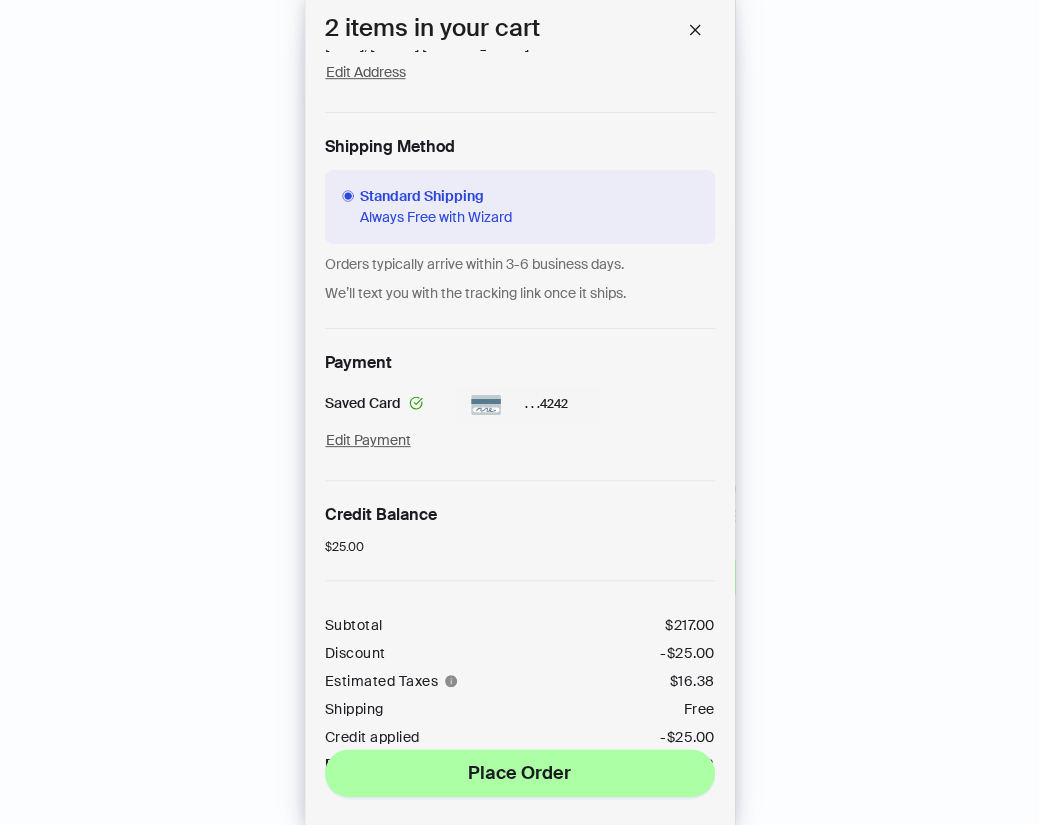 scroll, scrollTop: 574, scrollLeft: 0, axis: vertical 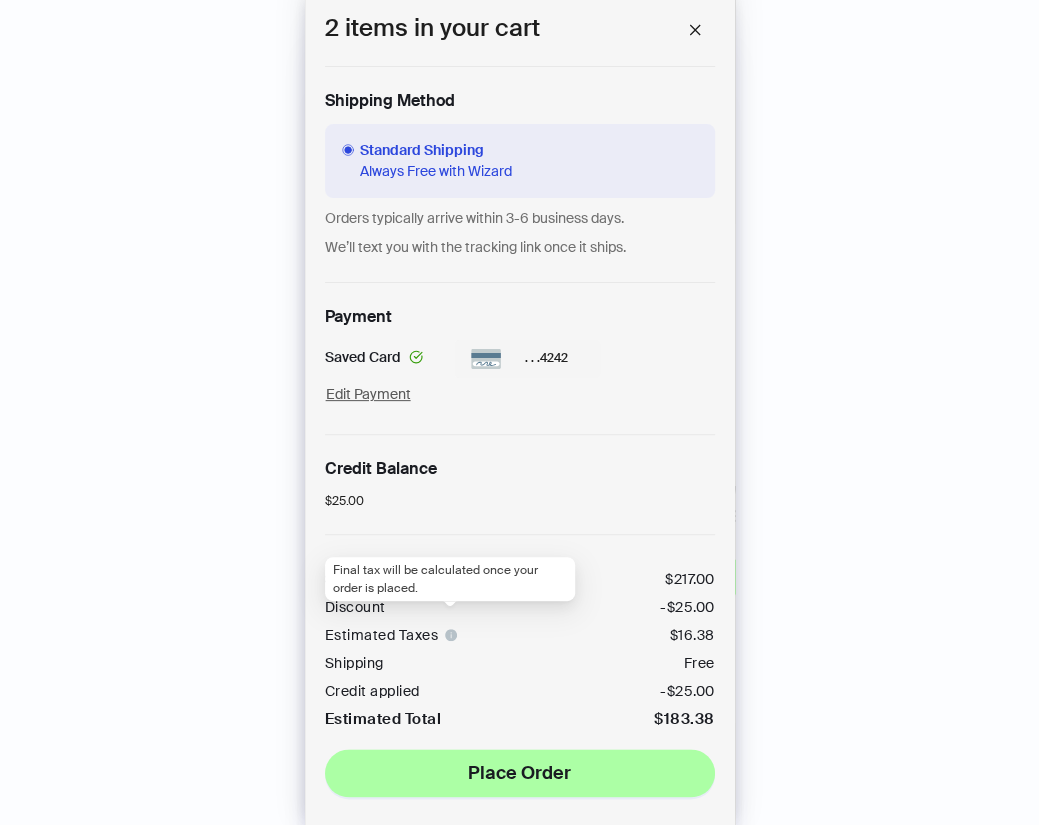 click at bounding box center (451, 635) 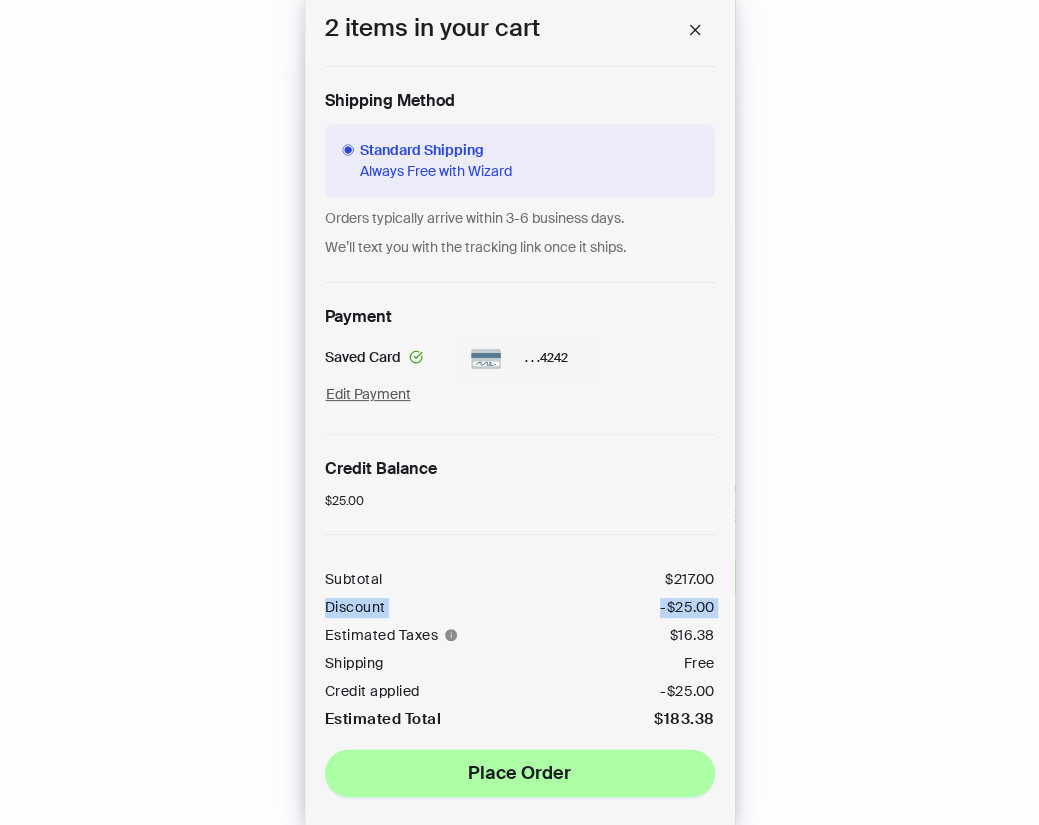 drag, startPoint x: 322, startPoint y: 606, endPoint x: 499, endPoint y: 606, distance: 177 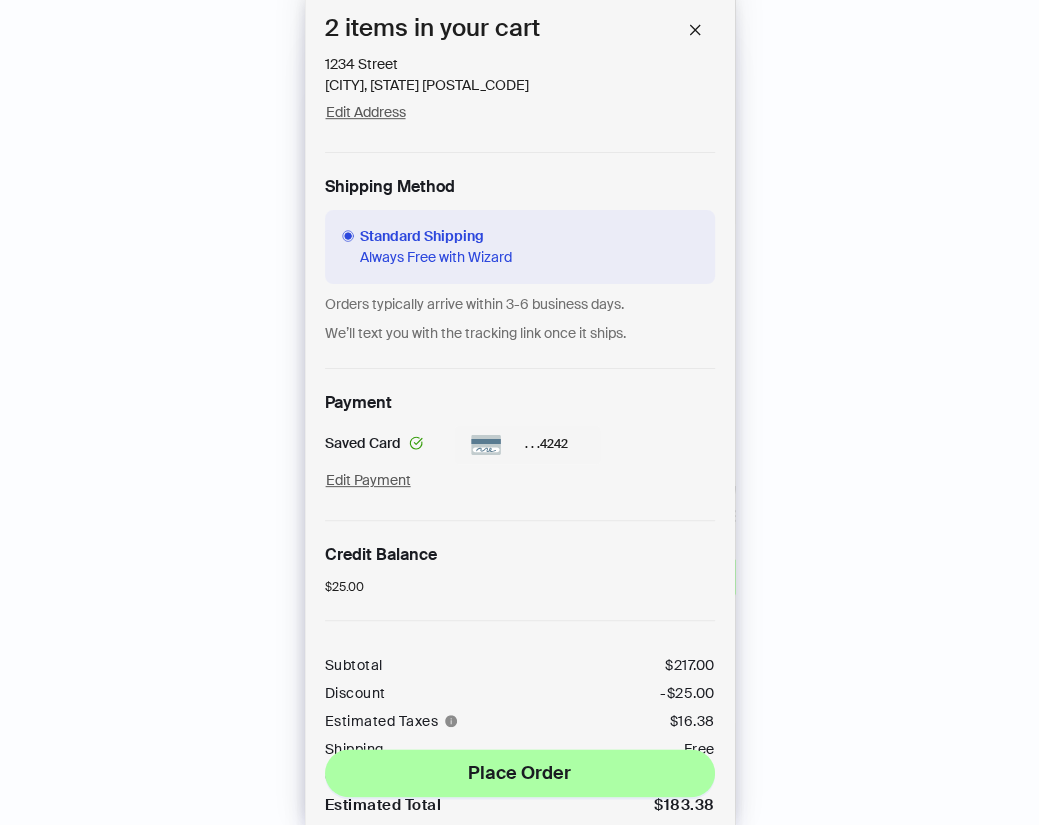 scroll, scrollTop: 486, scrollLeft: 0, axis: vertical 